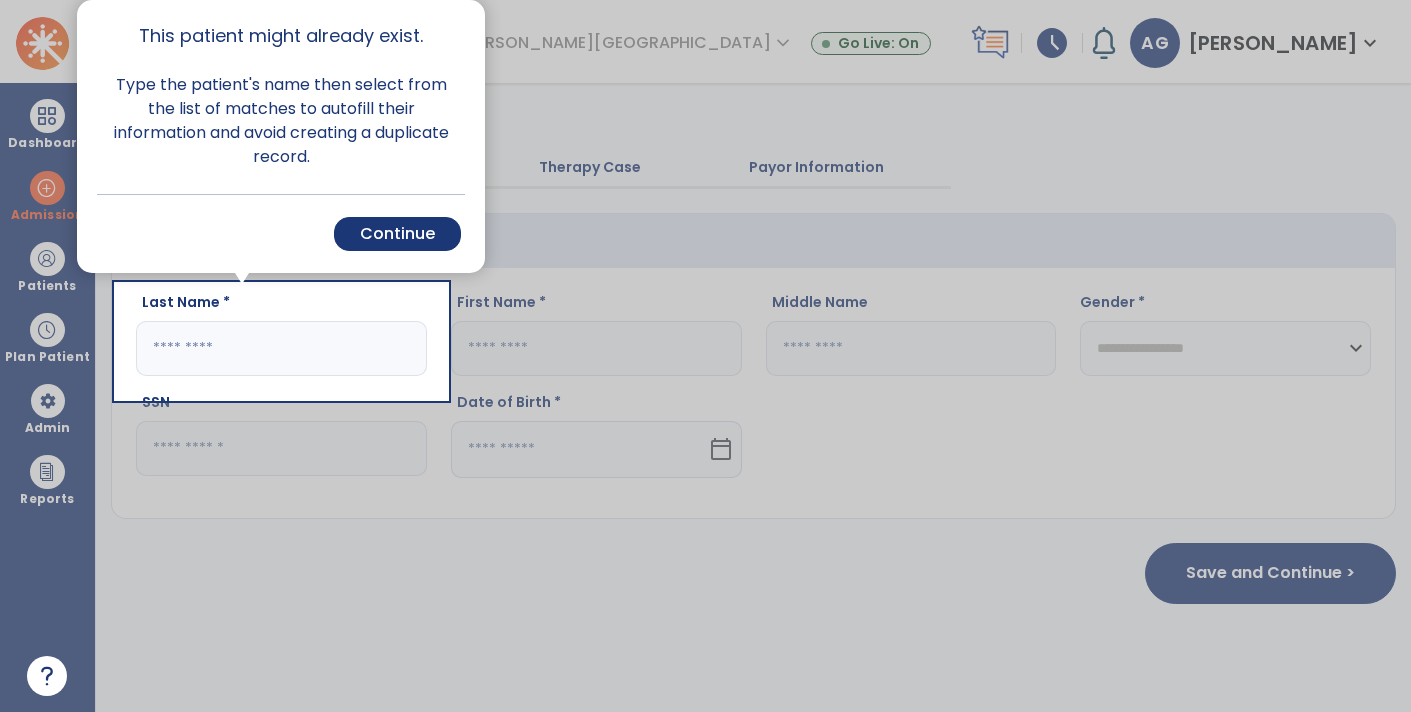 scroll, scrollTop: 0, scrollLeft: 0, axis: both 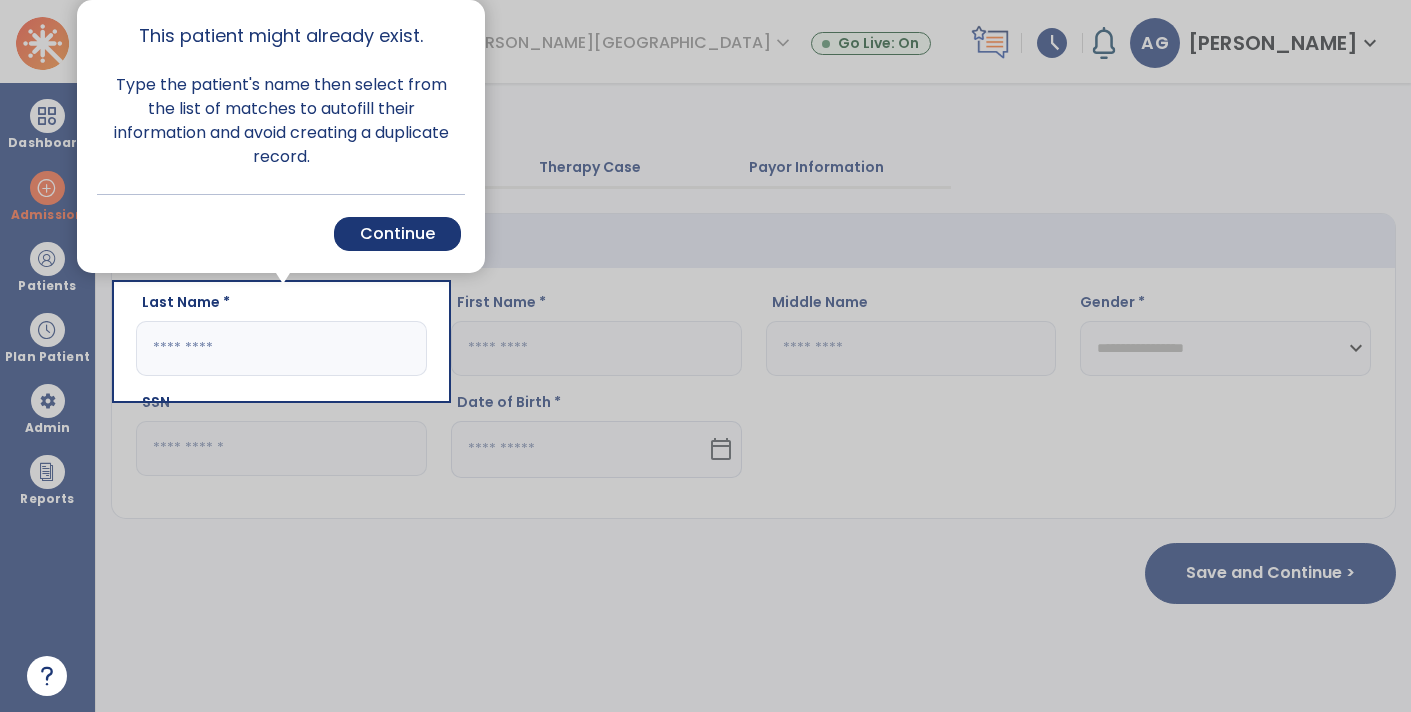 click 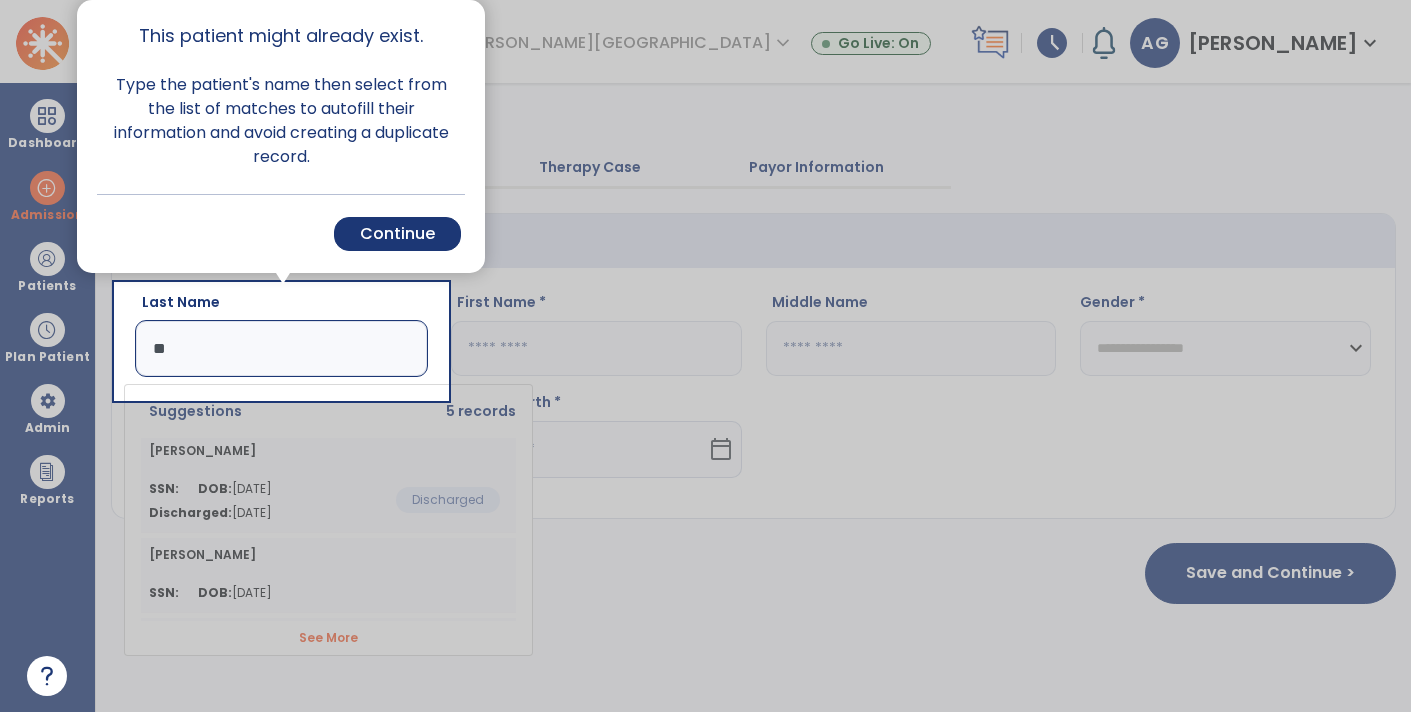 type on "*" 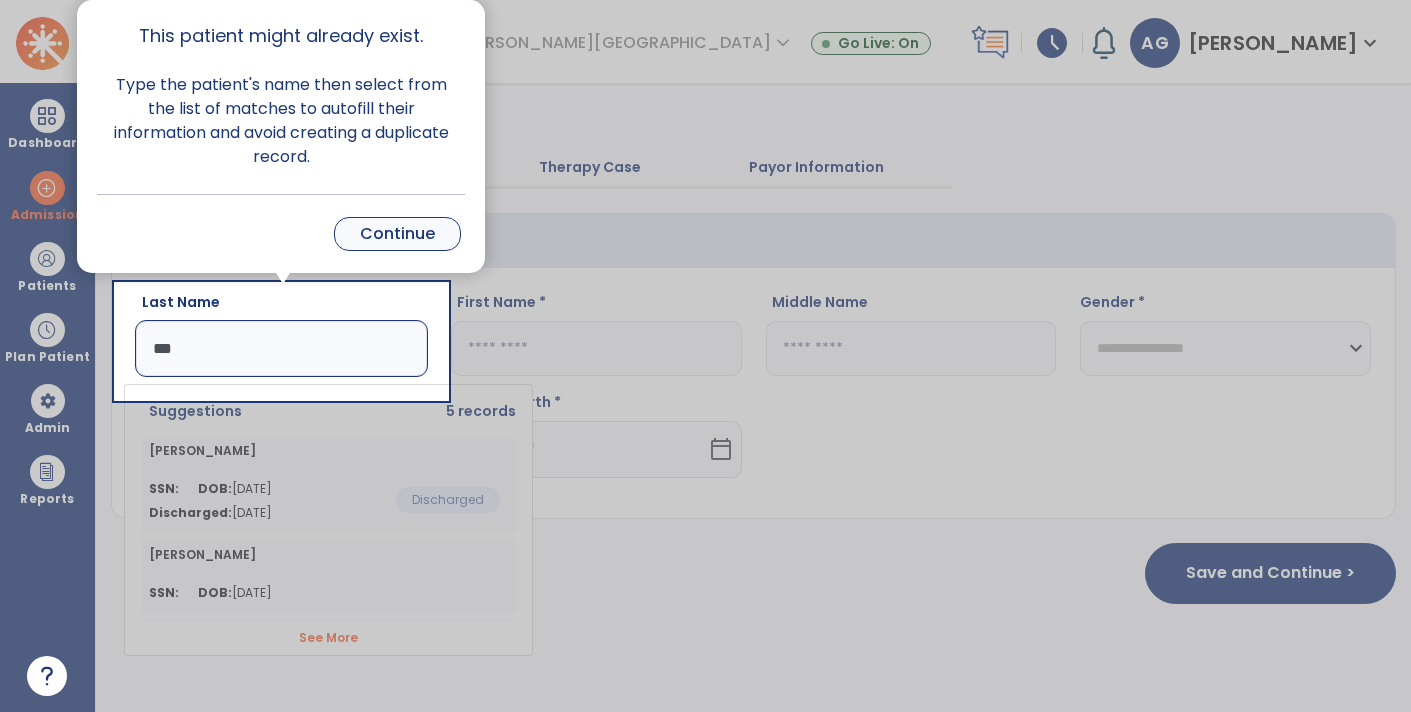 click on "Continue" at bounding box center (397, 234) 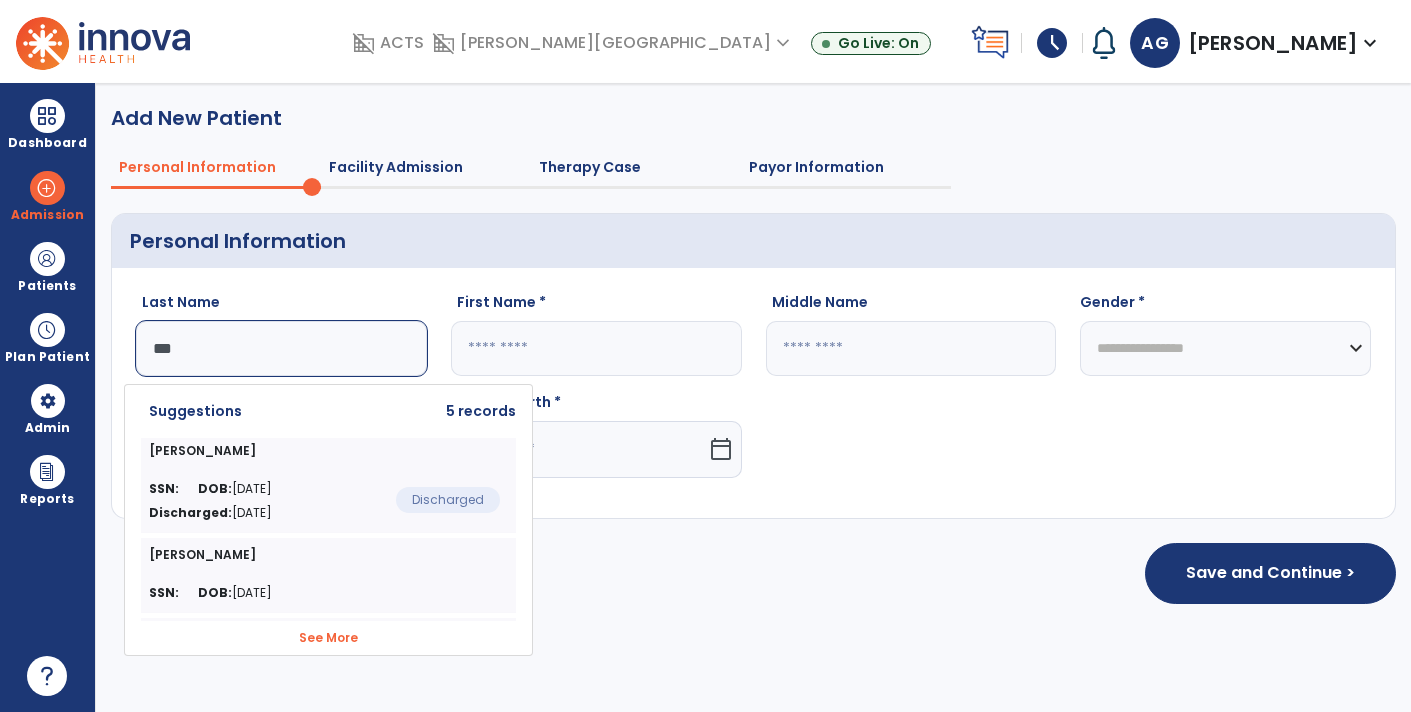 click on "See More" 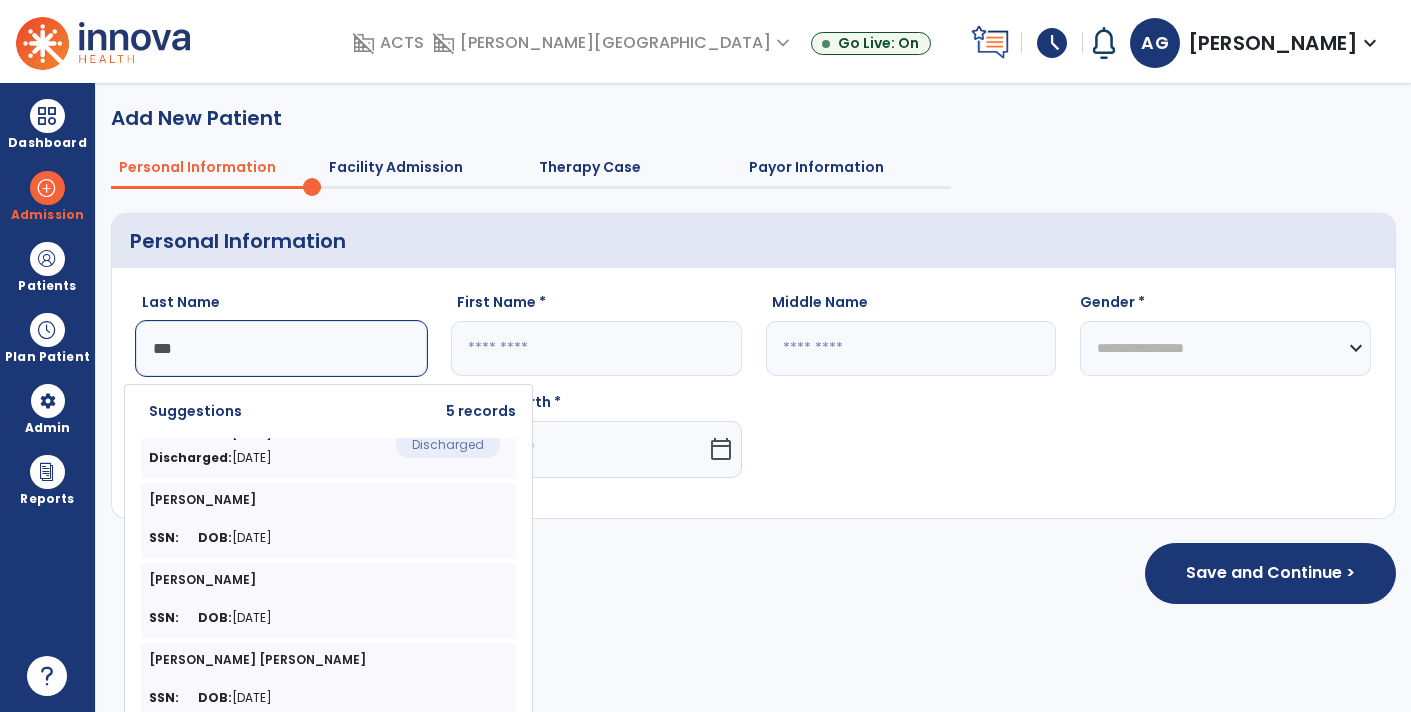 scroll, scrollTop: 94, scrollLeft: 0, axis: vertical 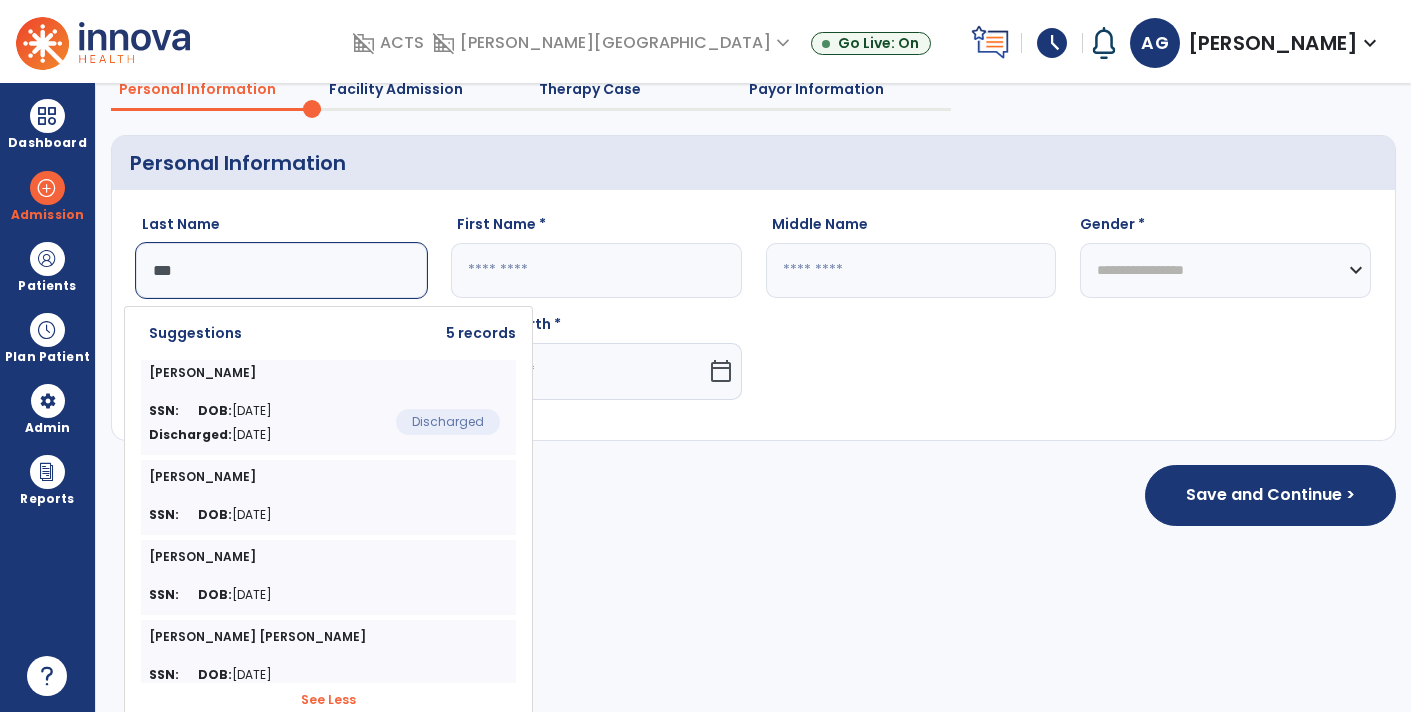 click on "***" 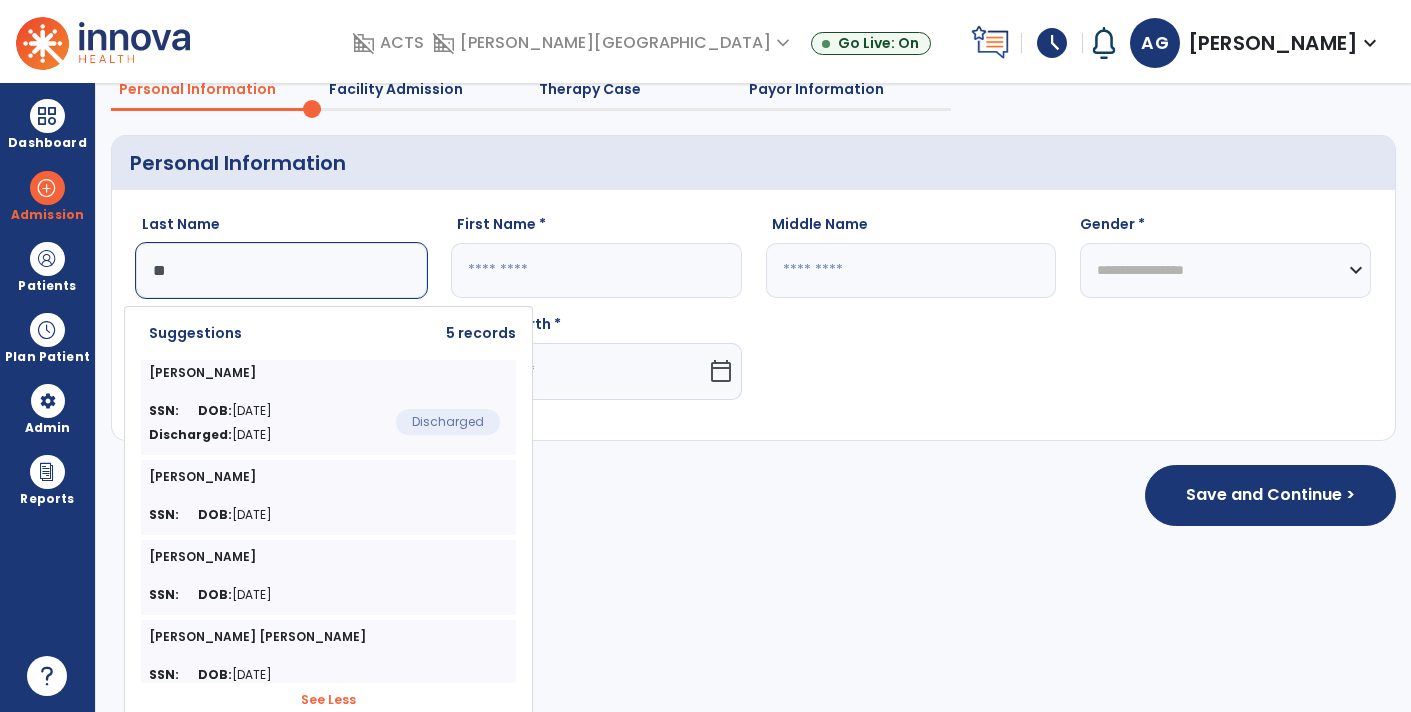 type on "*" 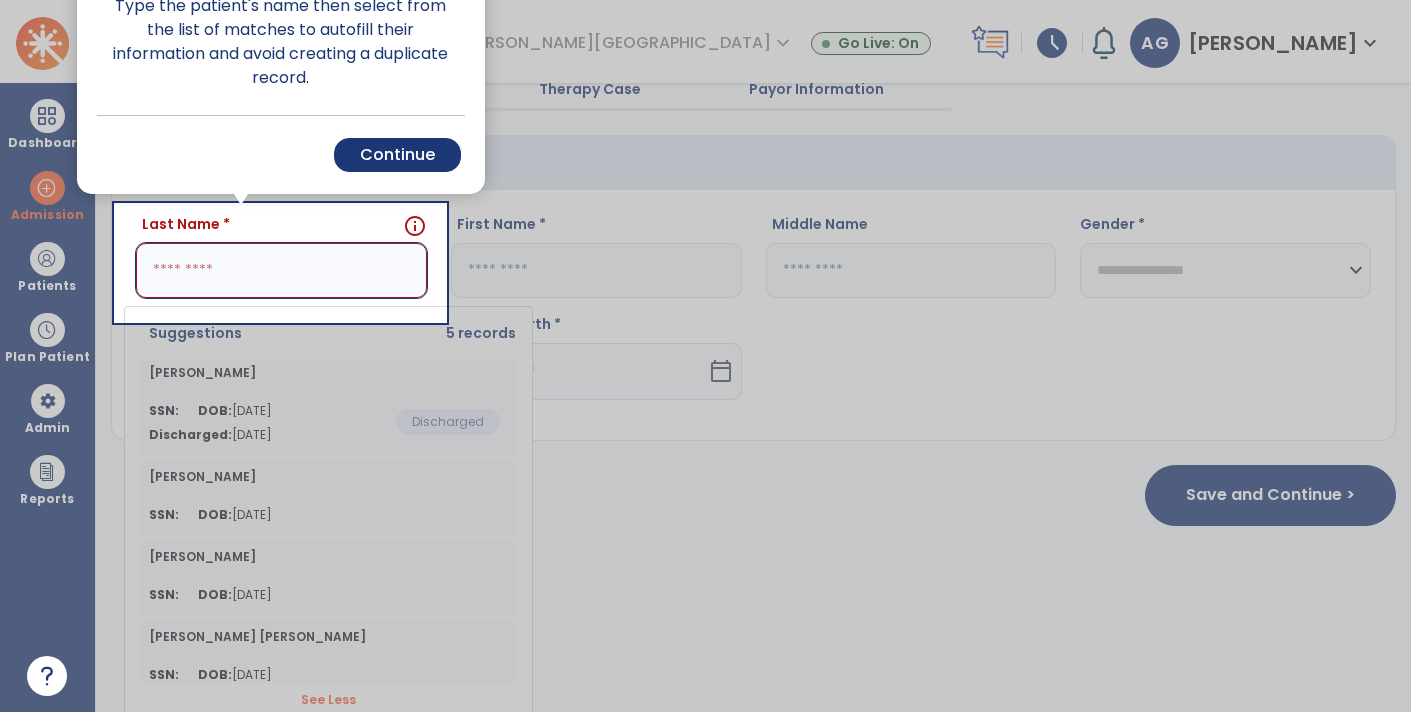 scroll, scrollTop: 0, scrollLeft: 0, axis: both 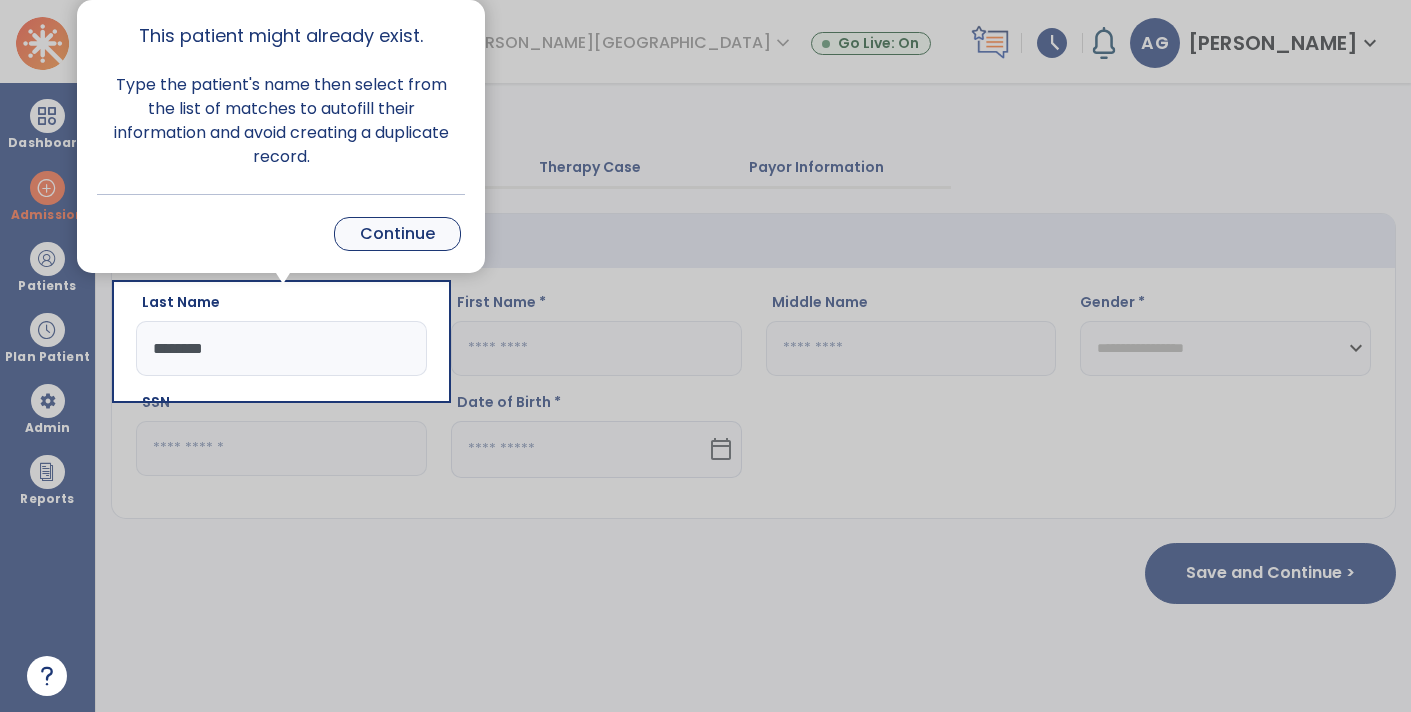 type on "********" 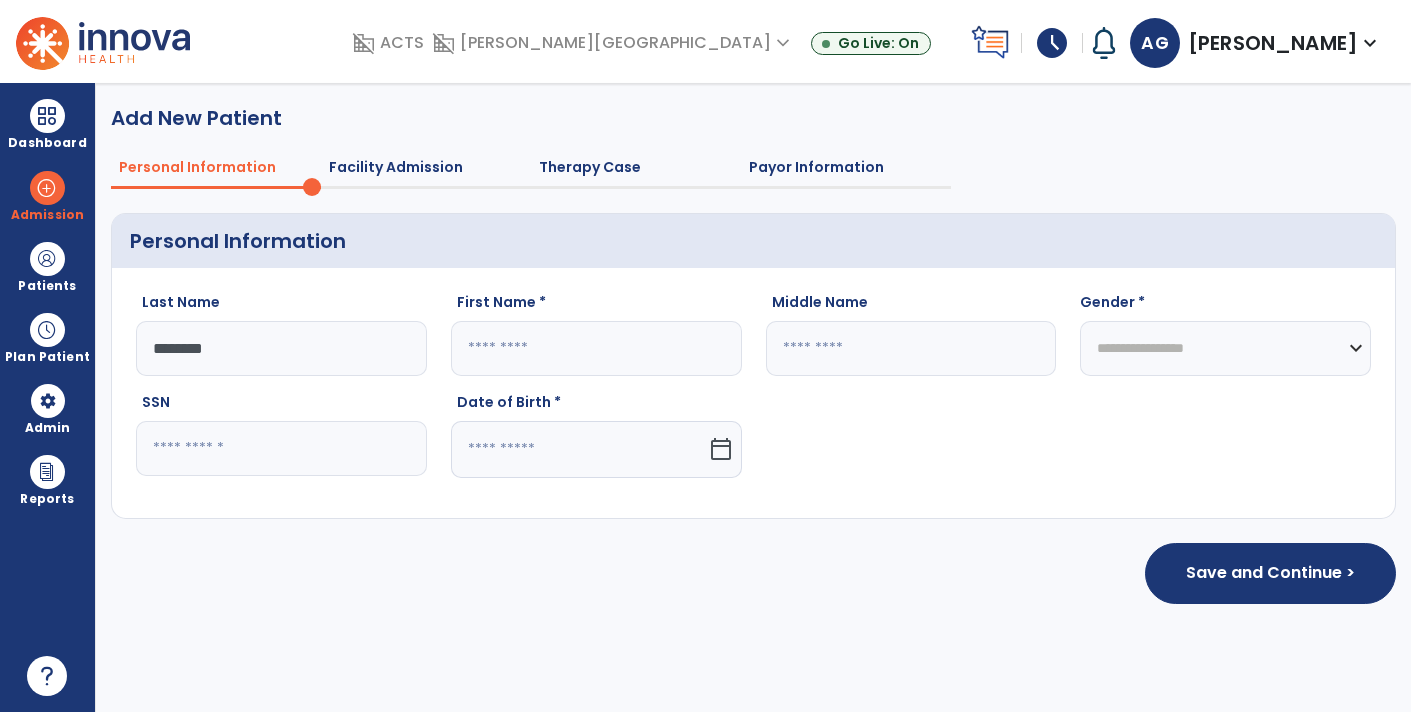 click 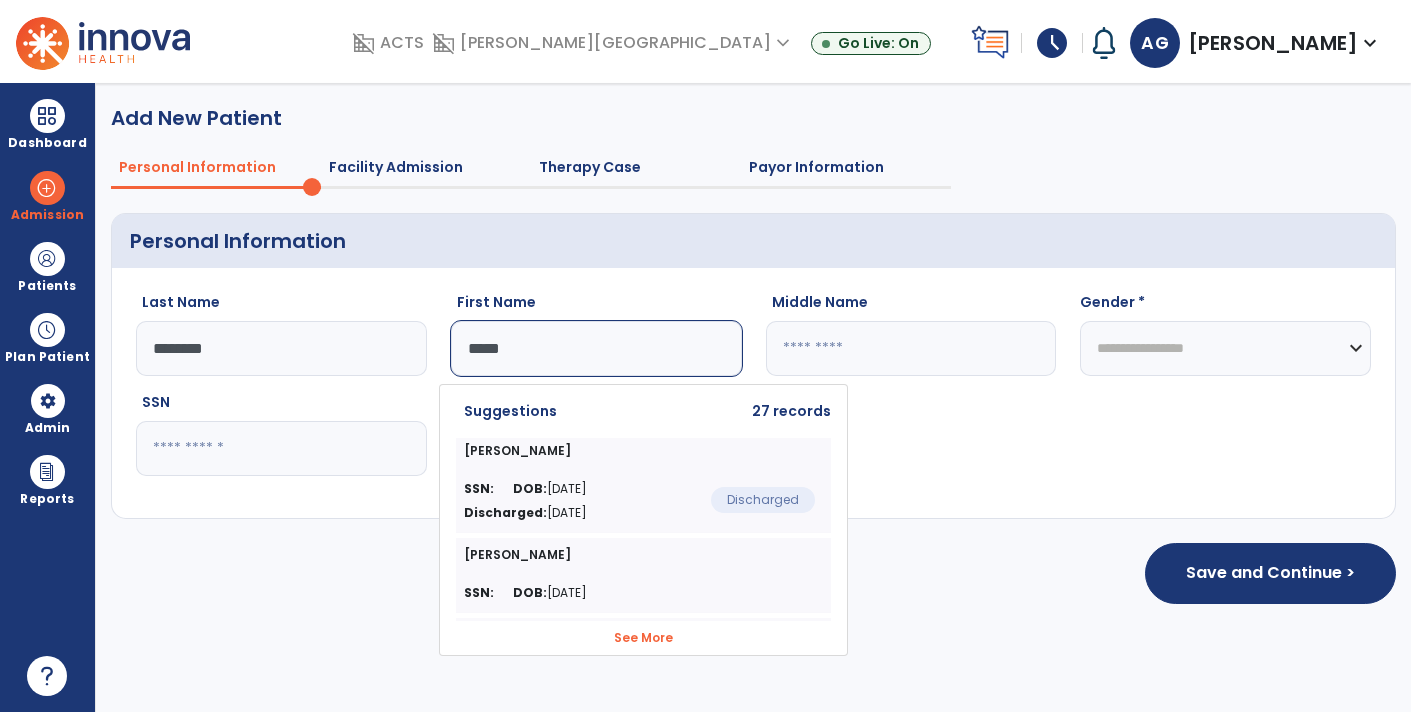 type on "*****" 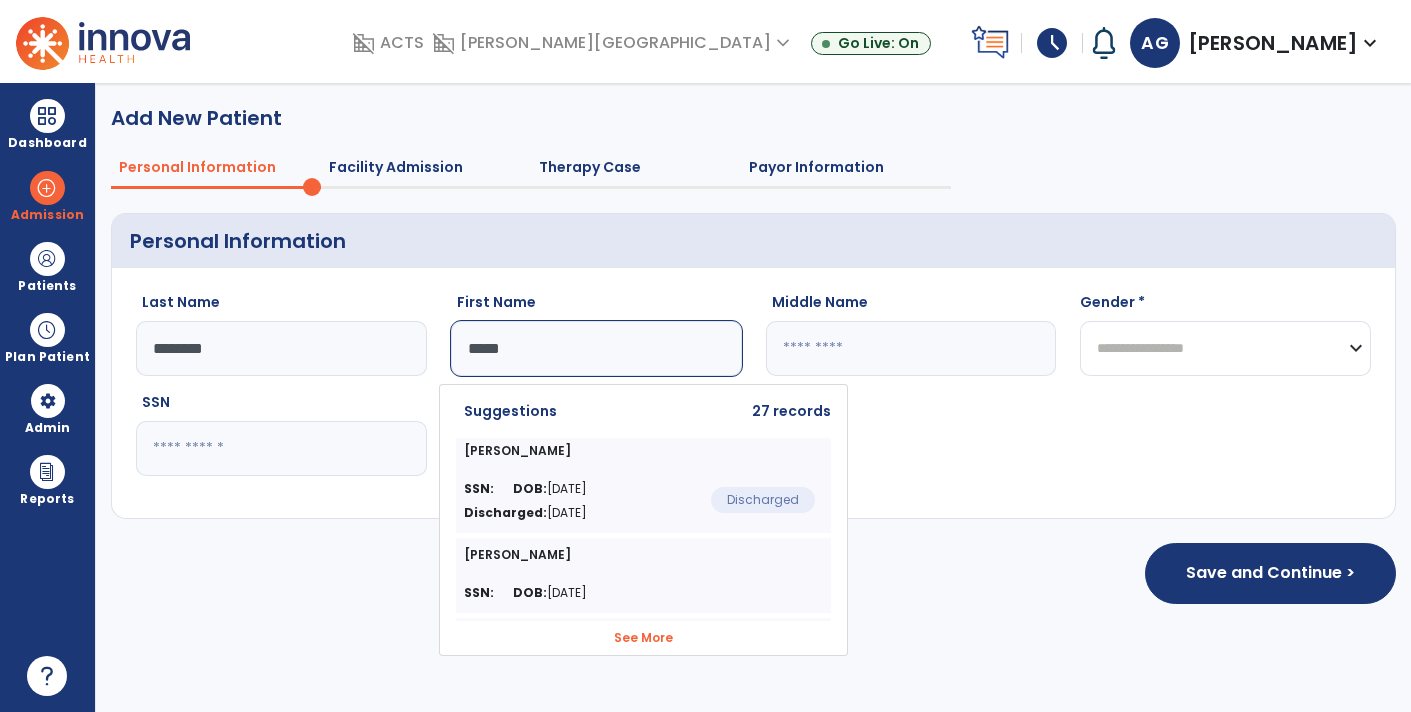 click on "**********" 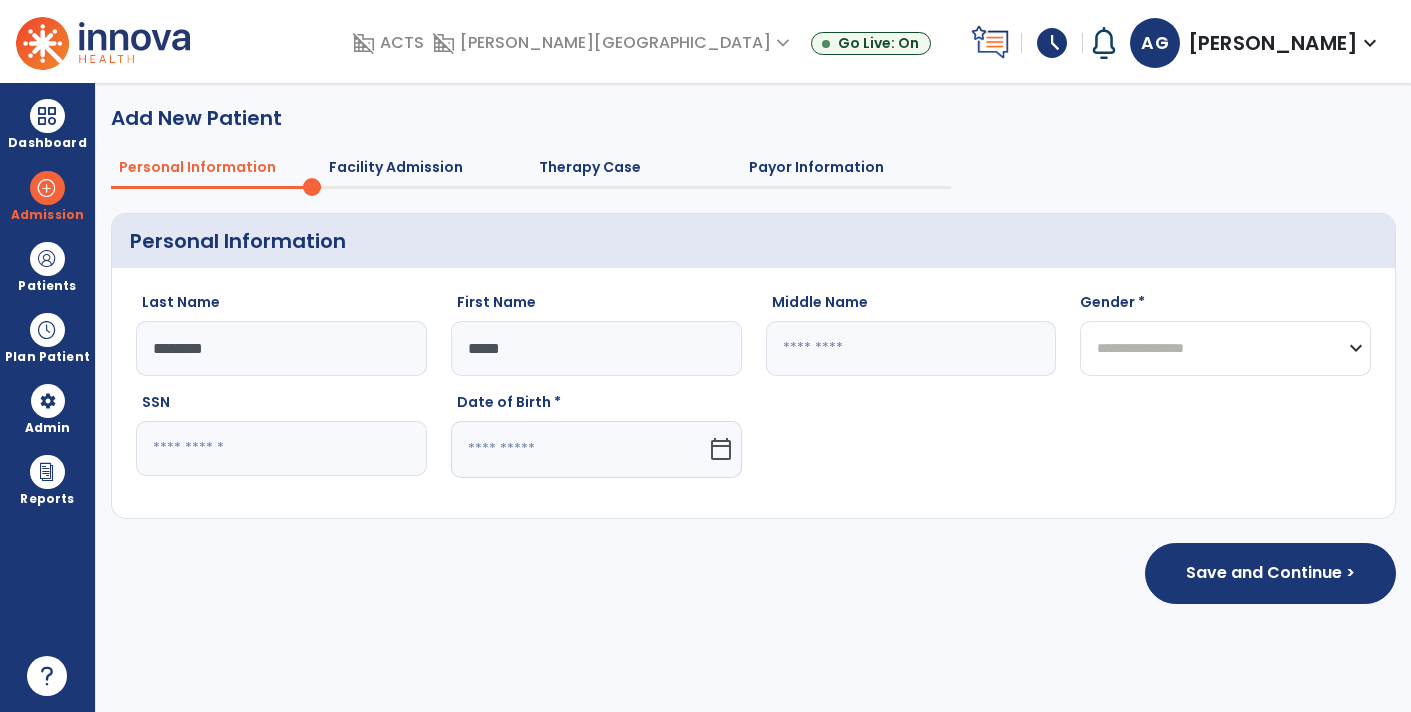 select on "****" 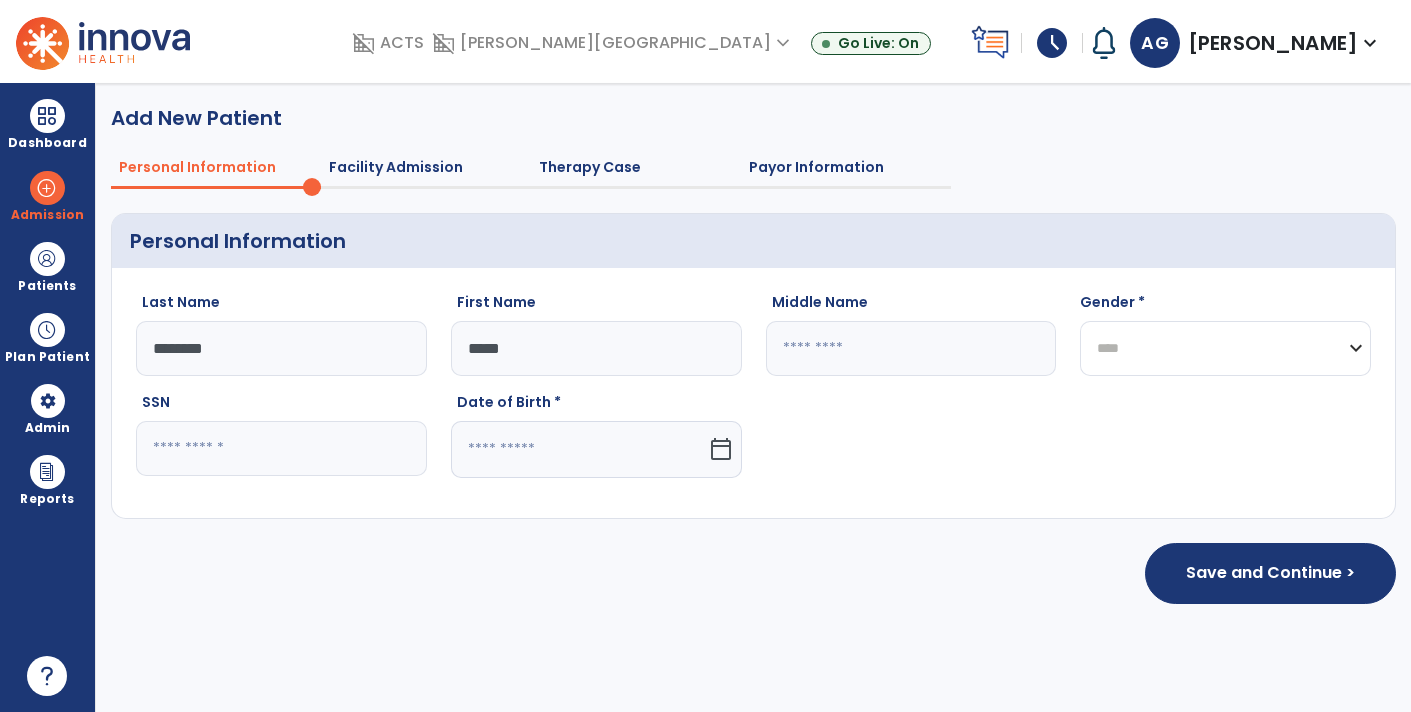click on "**********" 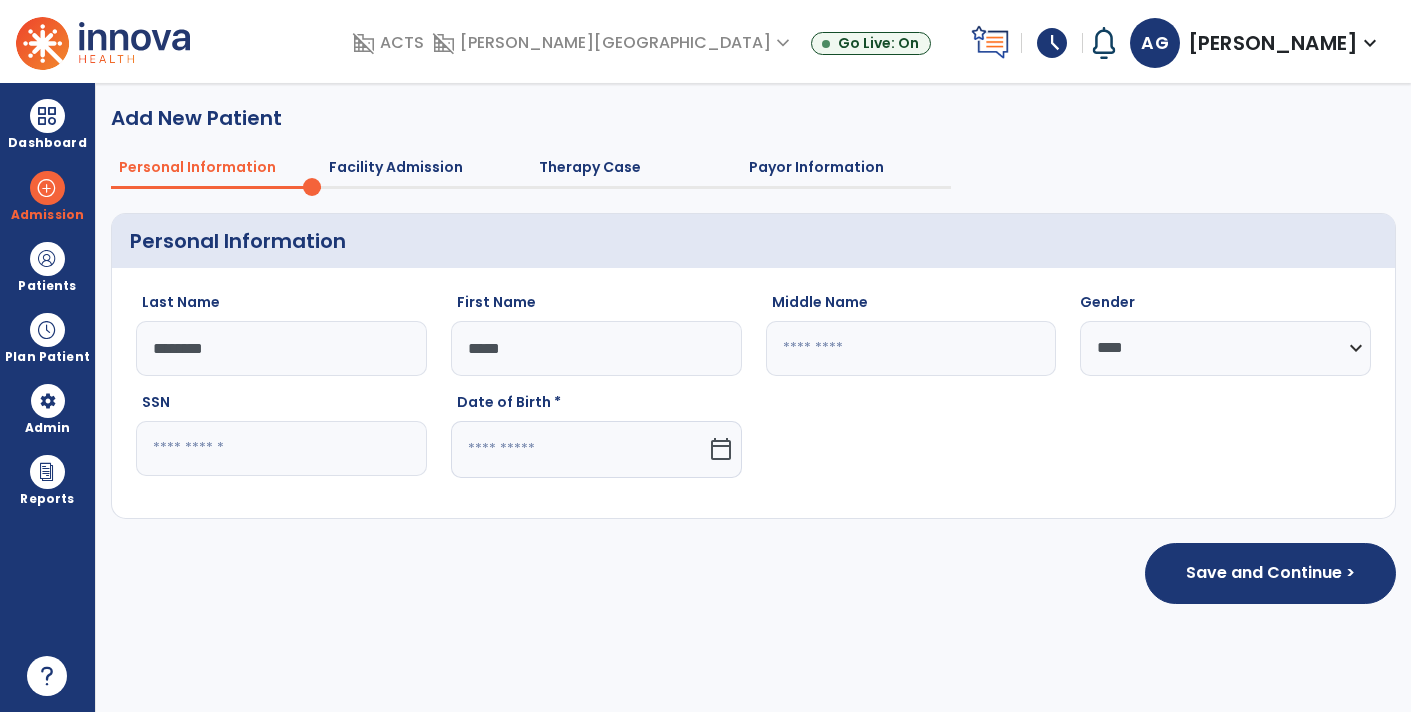 click on "calendar_today" 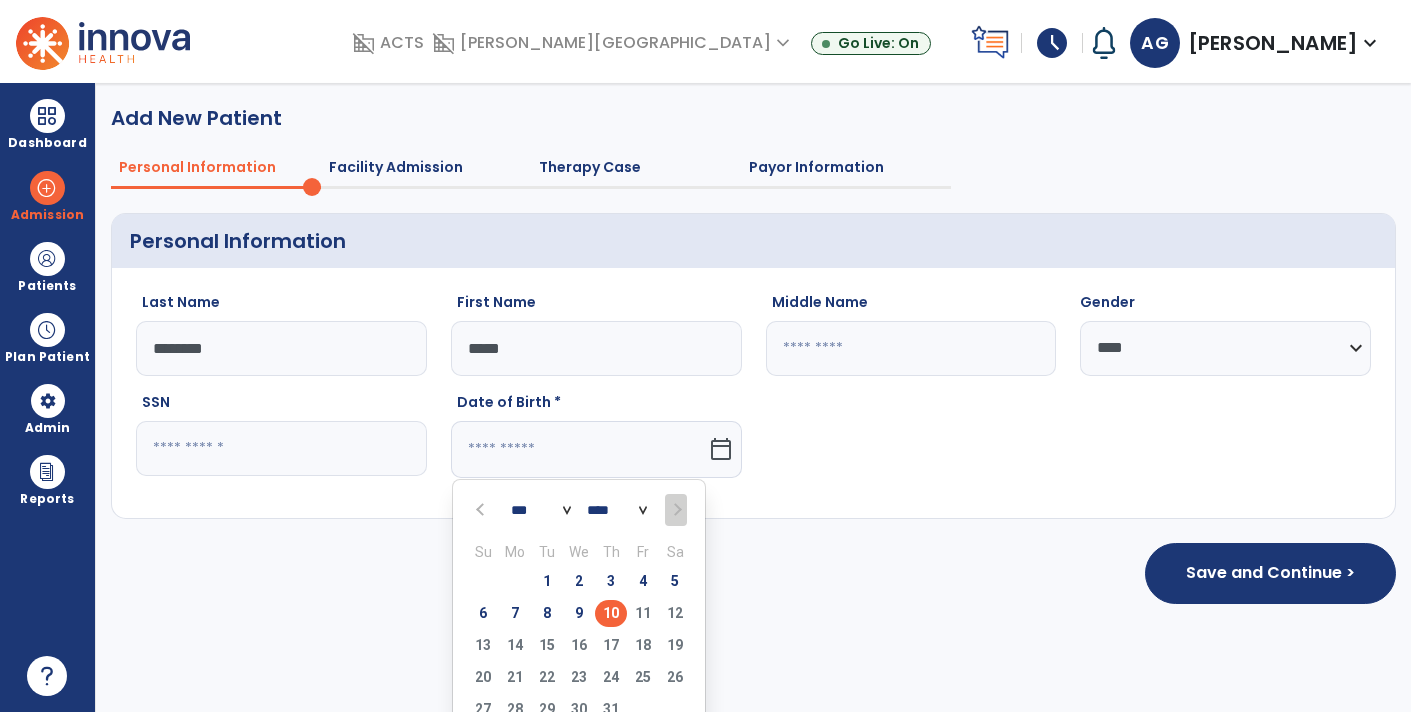 click on "**** **** **** **** **** **** **** **** **** **** **** **** **** **** **** **** **** **** **** **** **** **** **** **** **** **** **** **** **** **** **** **** **** **** **** **** **** **** **** **** **** **** **** **** **** **** **** **** **** **** **** **** **** **** **** **** **** **** **** **** **** **** **** **** **** **** **** **** **** **** **** **** **** **** **** **** **** **** **** **** **** **** **** **** **** **** **** **** **** **** **** **** **** **** **** **** **** **** **** **** **** **** **** **** **** **** **** **** **** **** **** **** **** **** **** **** **** **** **** **** **** **** **** **** **** ****" 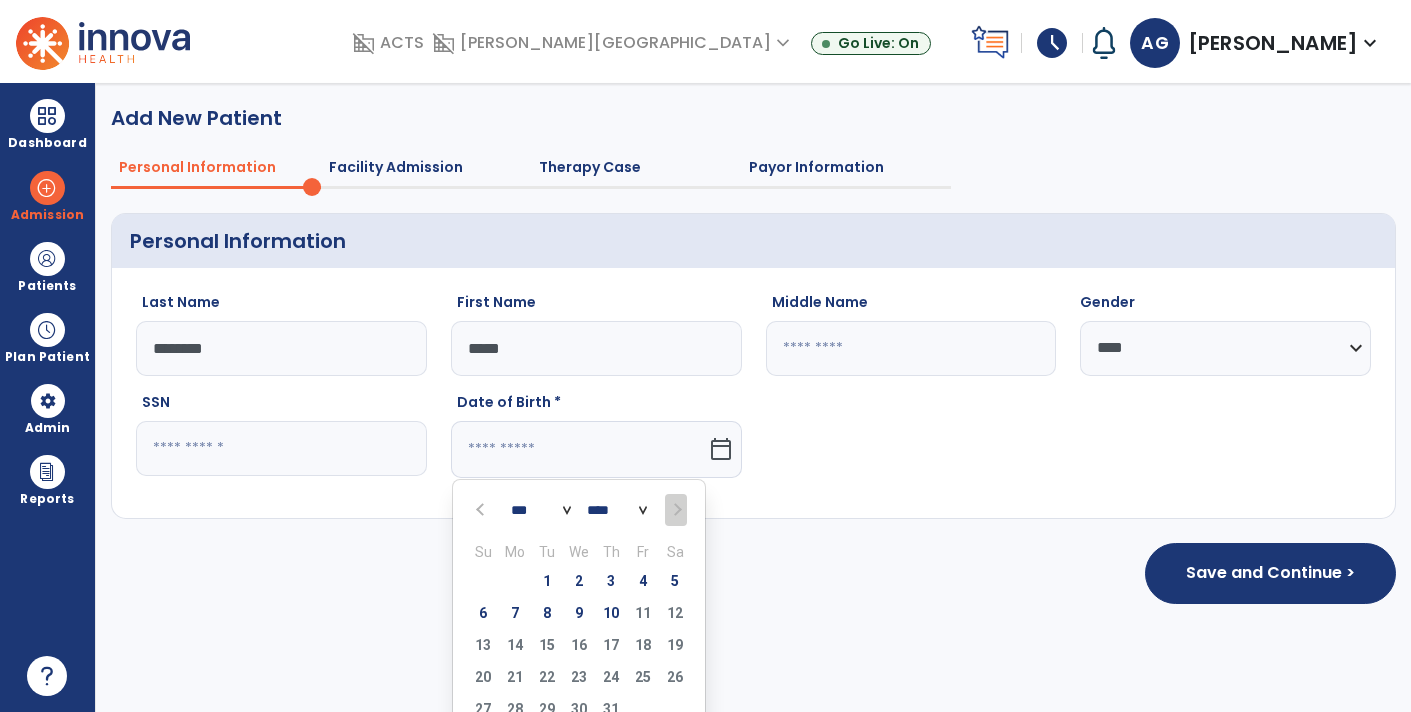select on "****" 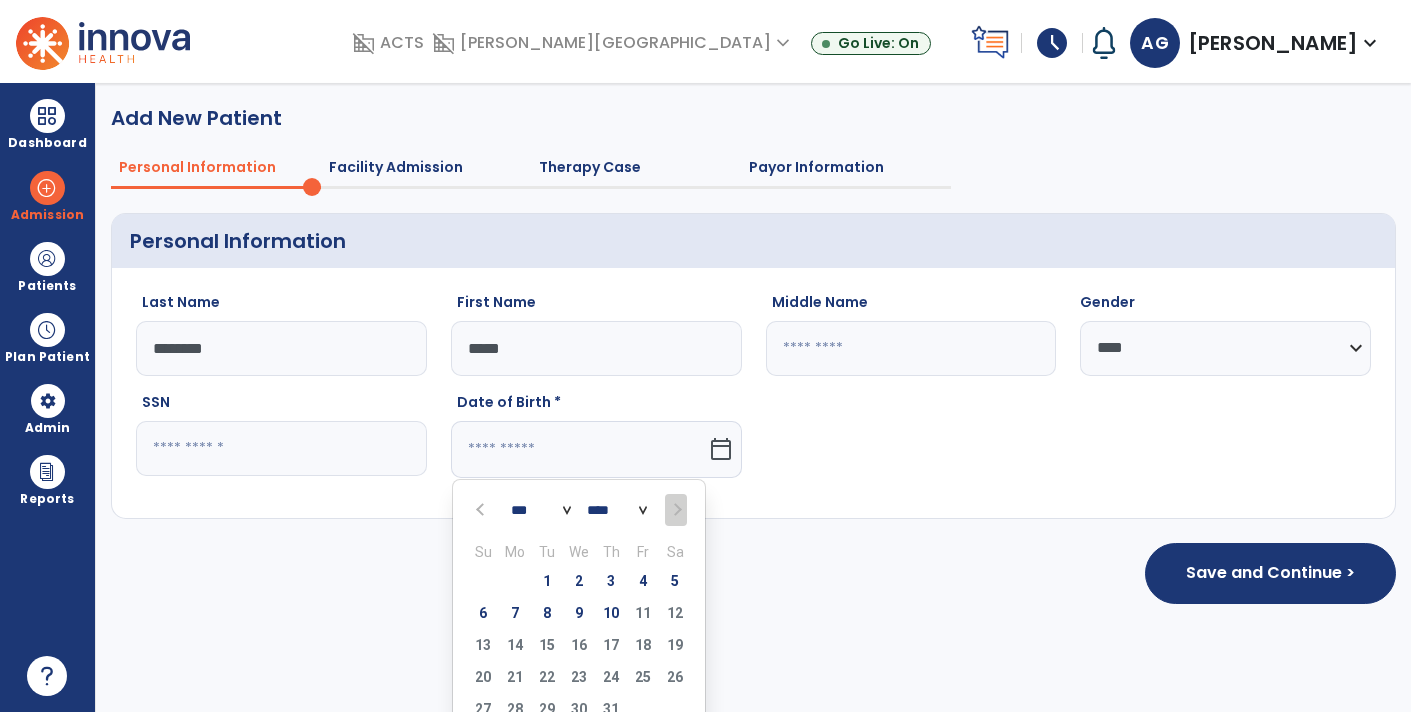 click on "**** **** **** **** **** **** **** **** **** **** **** **** **** **** **** **** **** **** **** **** **** **** **** **** **** **** **** **** **** **** **** **** **** **** **** **** **** **** **** **** **** **** **** **** **** **** **** **** **** **** **** **** **** **** **** **** **** **** **** **** **** **** **** **** **** **** **** **** **** **** **** **** **** **** **** **** **** **** **** **** **** **** **** **** **** **** **** **** **** **** **** **** **** **** **** **** **** **** **** **** **** **** **** **** **** **** **** **** **** **** **** **** **** **** **** **** **** **** **** **** **** **** **** **** **** ****" 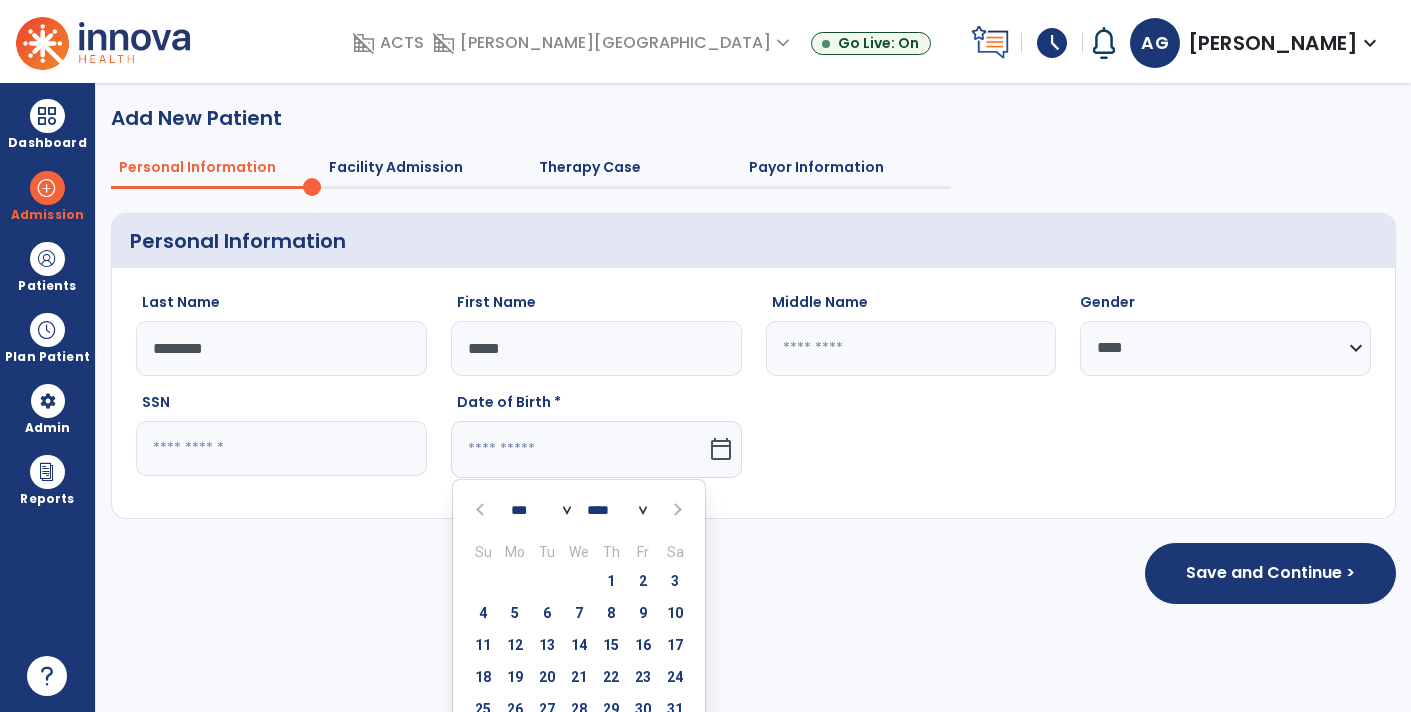 click 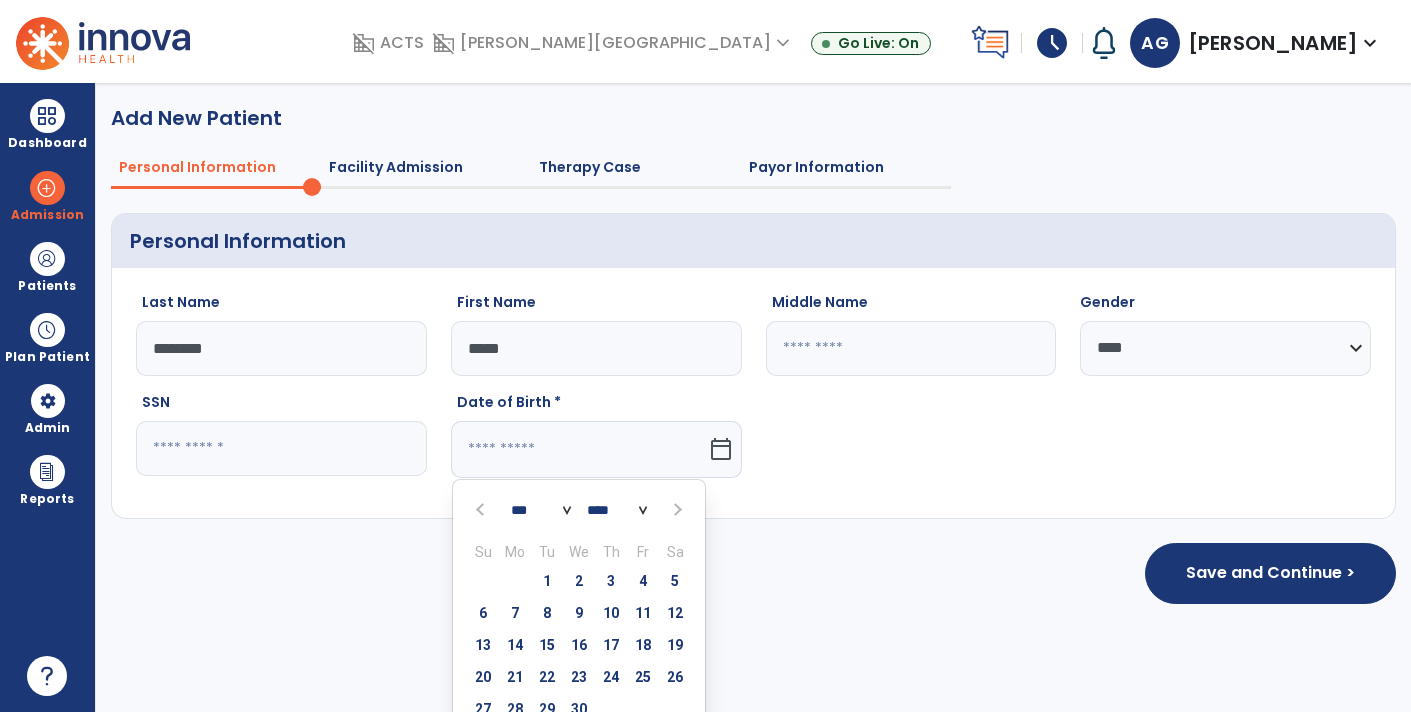 click on "*** *** *** *** *** *** *** *** *** *** *** ***" 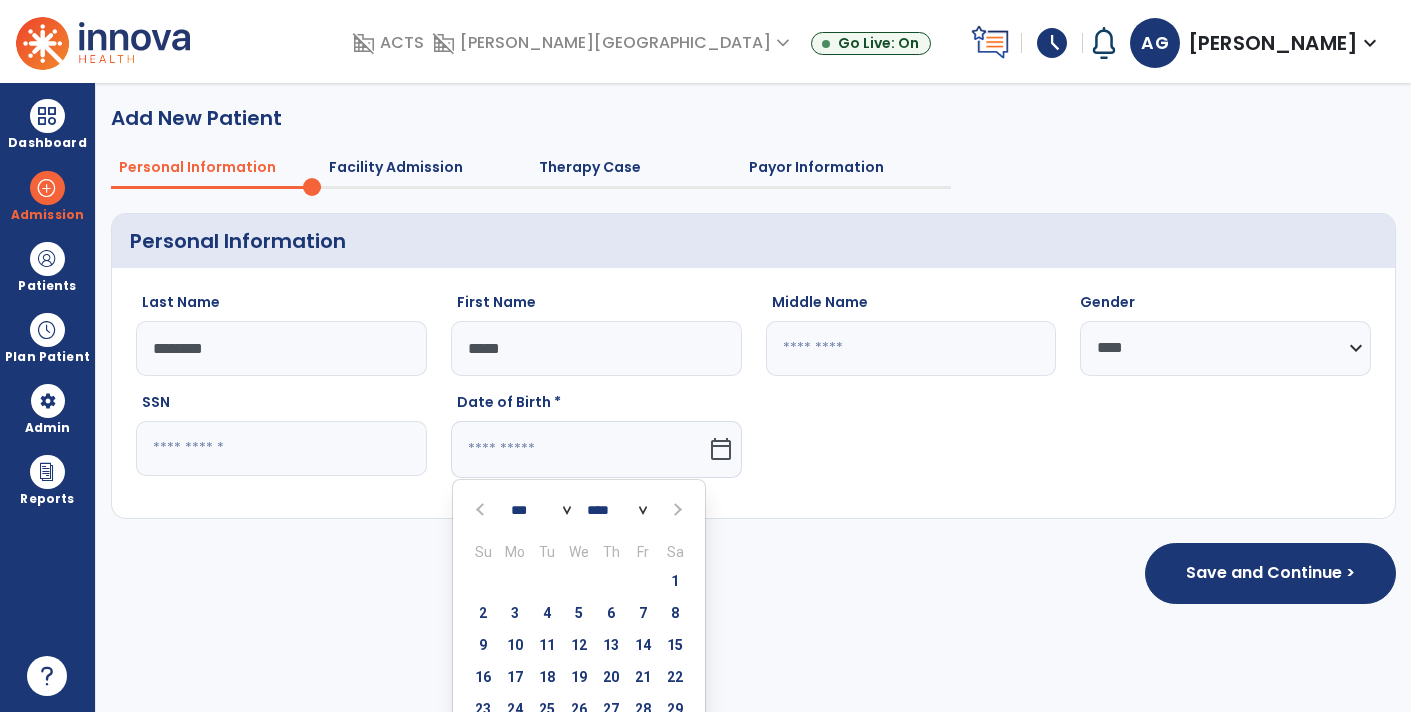 click 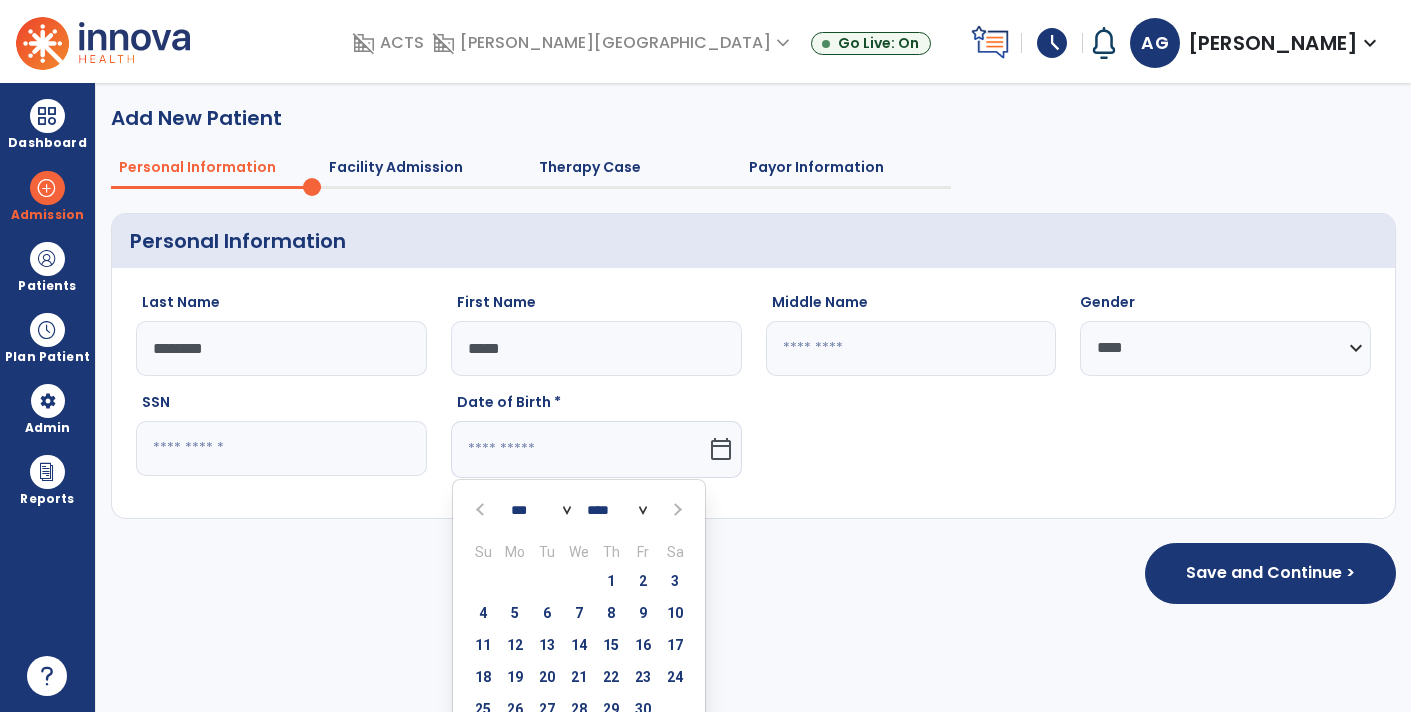 click 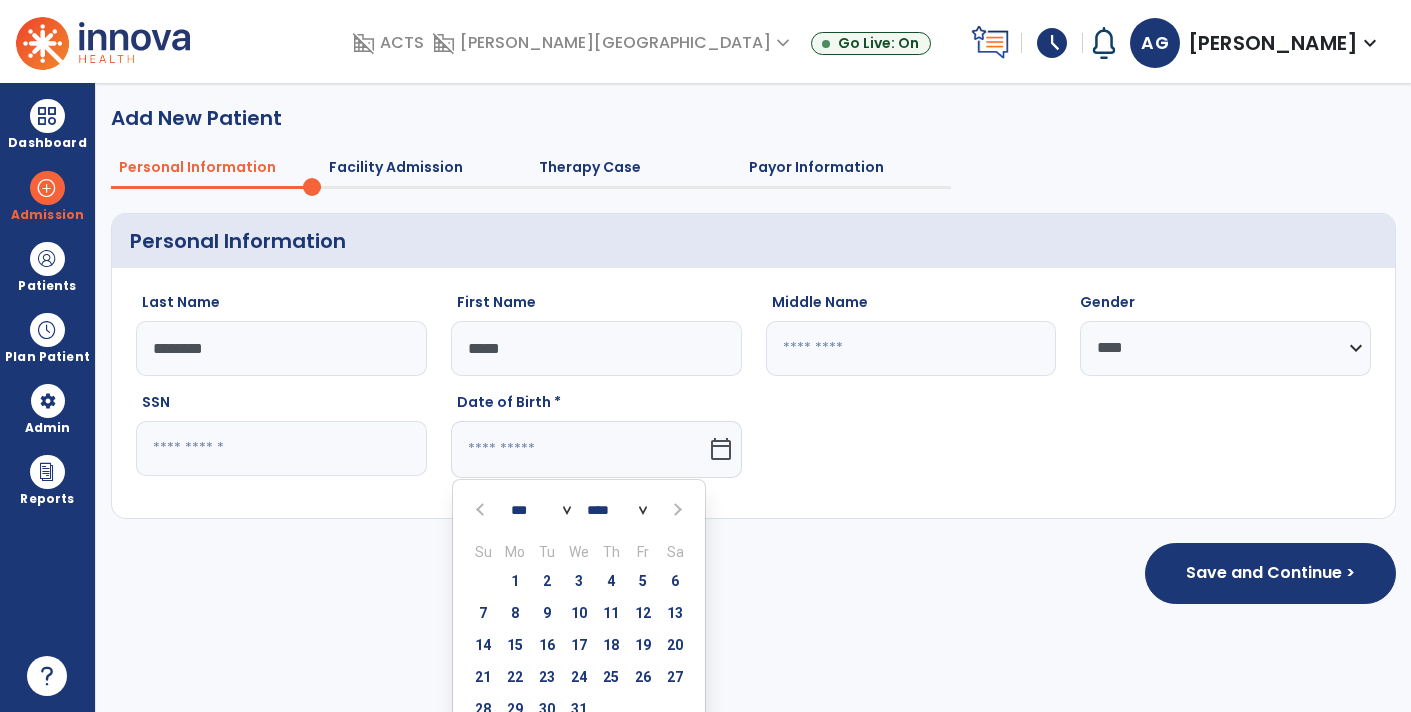 click 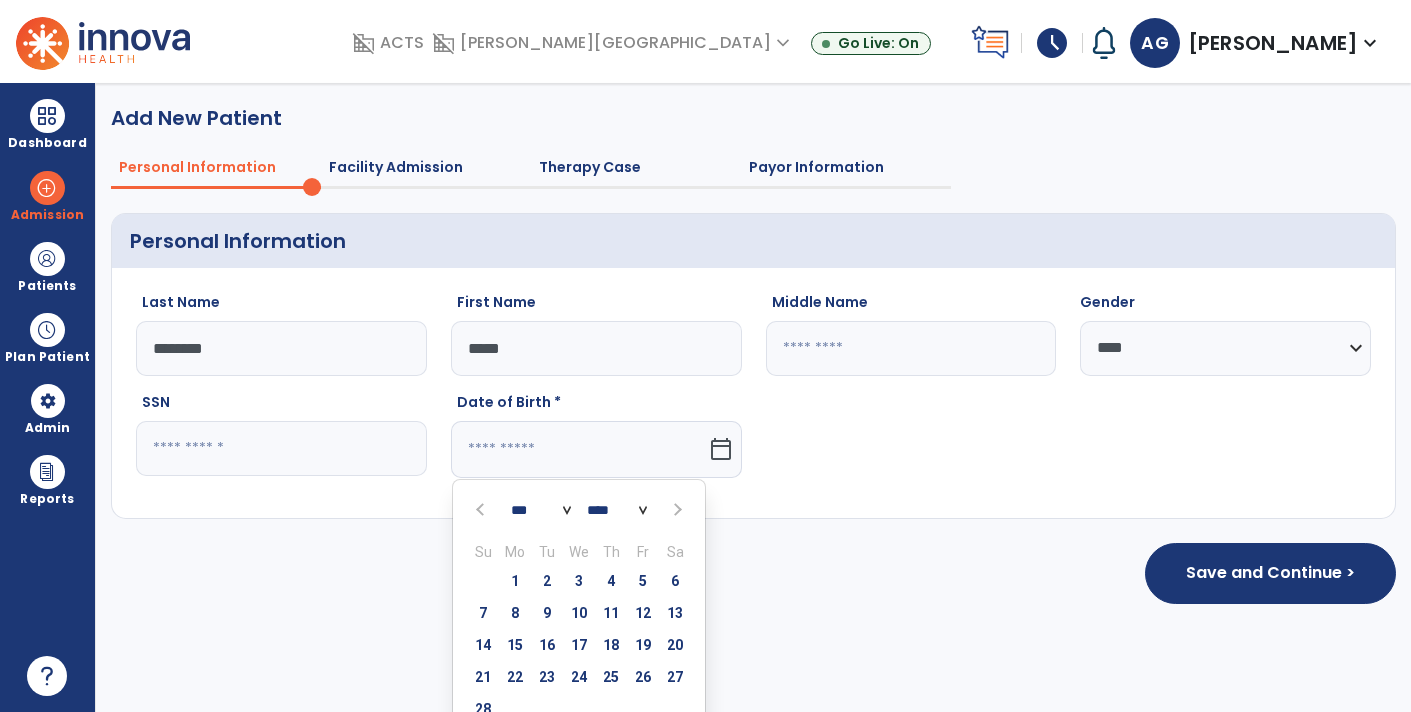 click 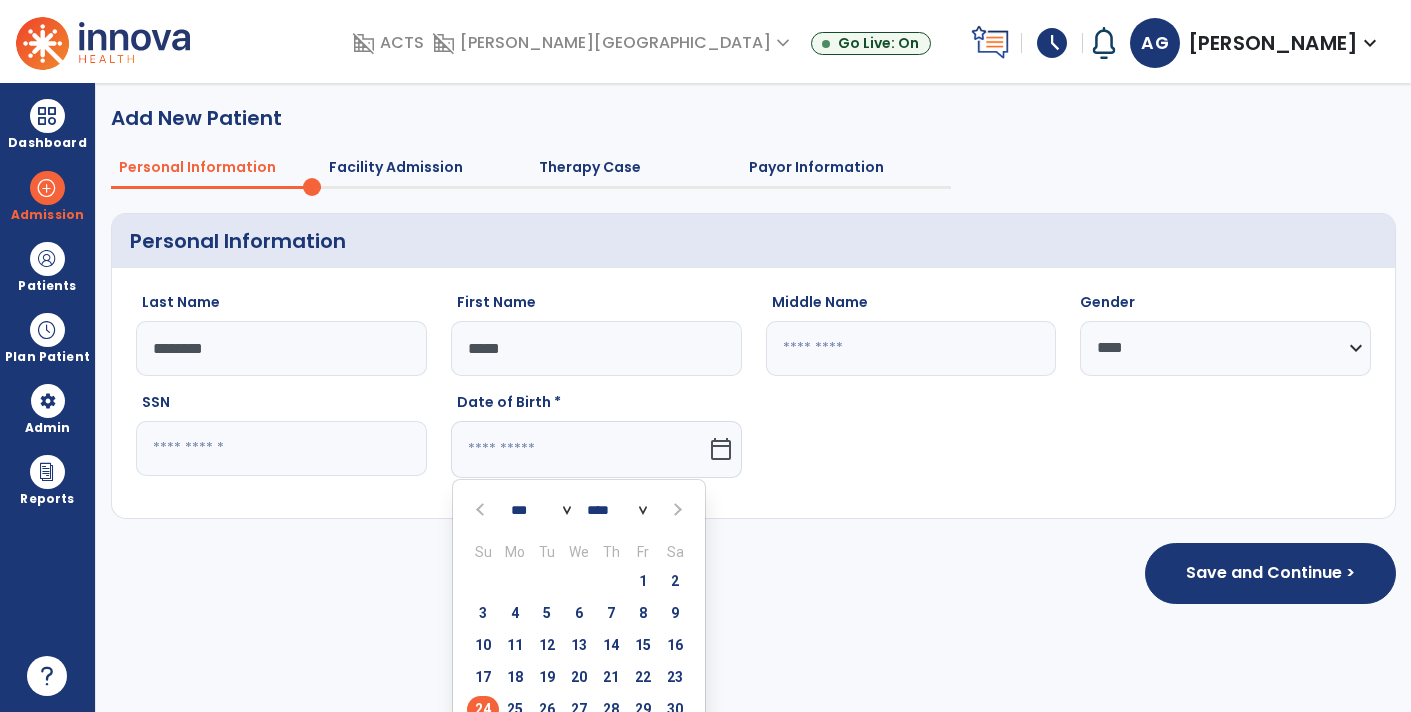 click on "24" 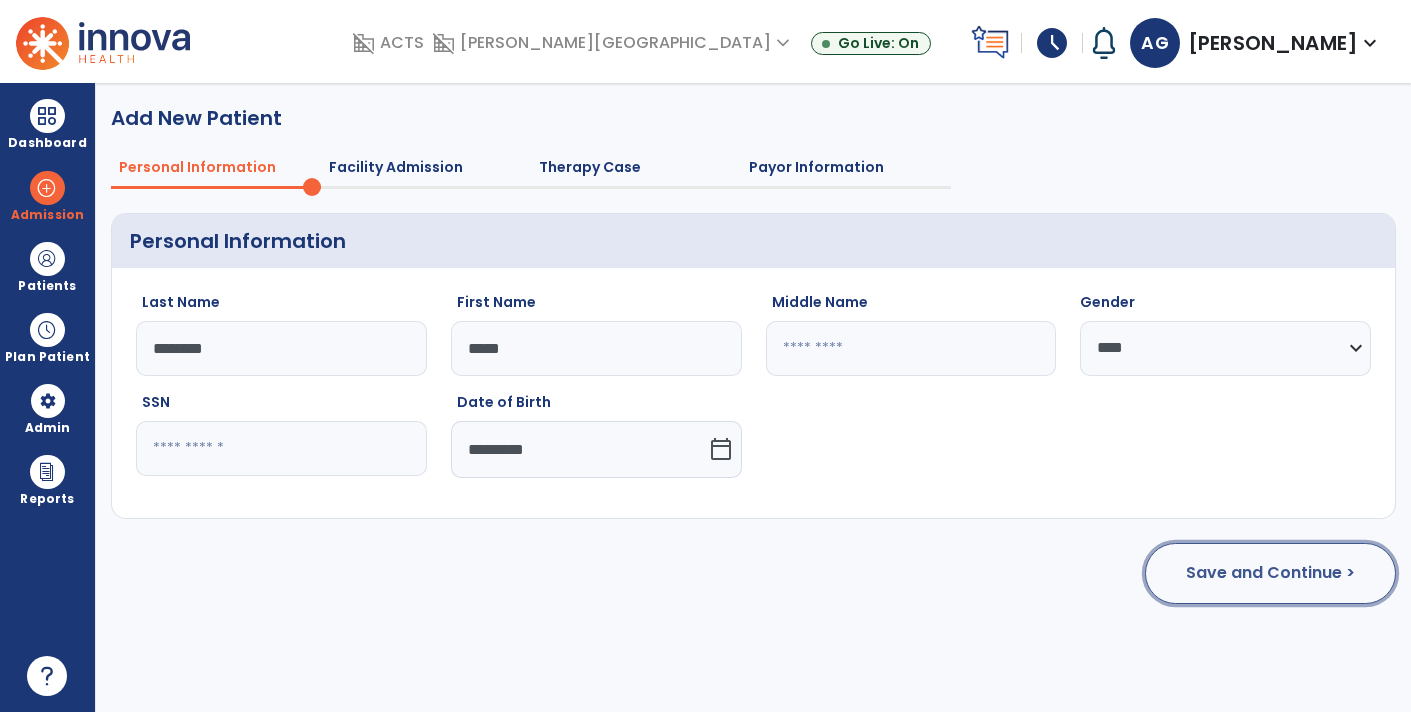 click on "Save and Continue >" 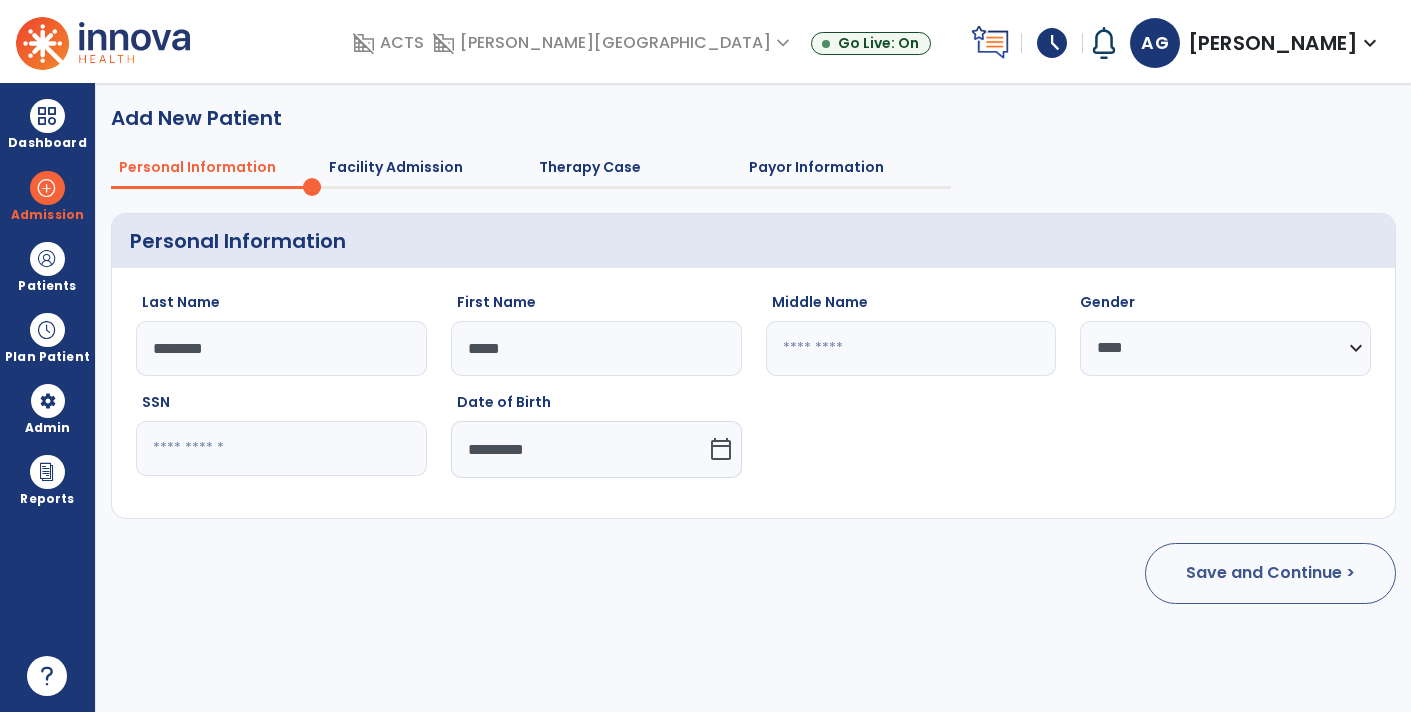 select on "**********" 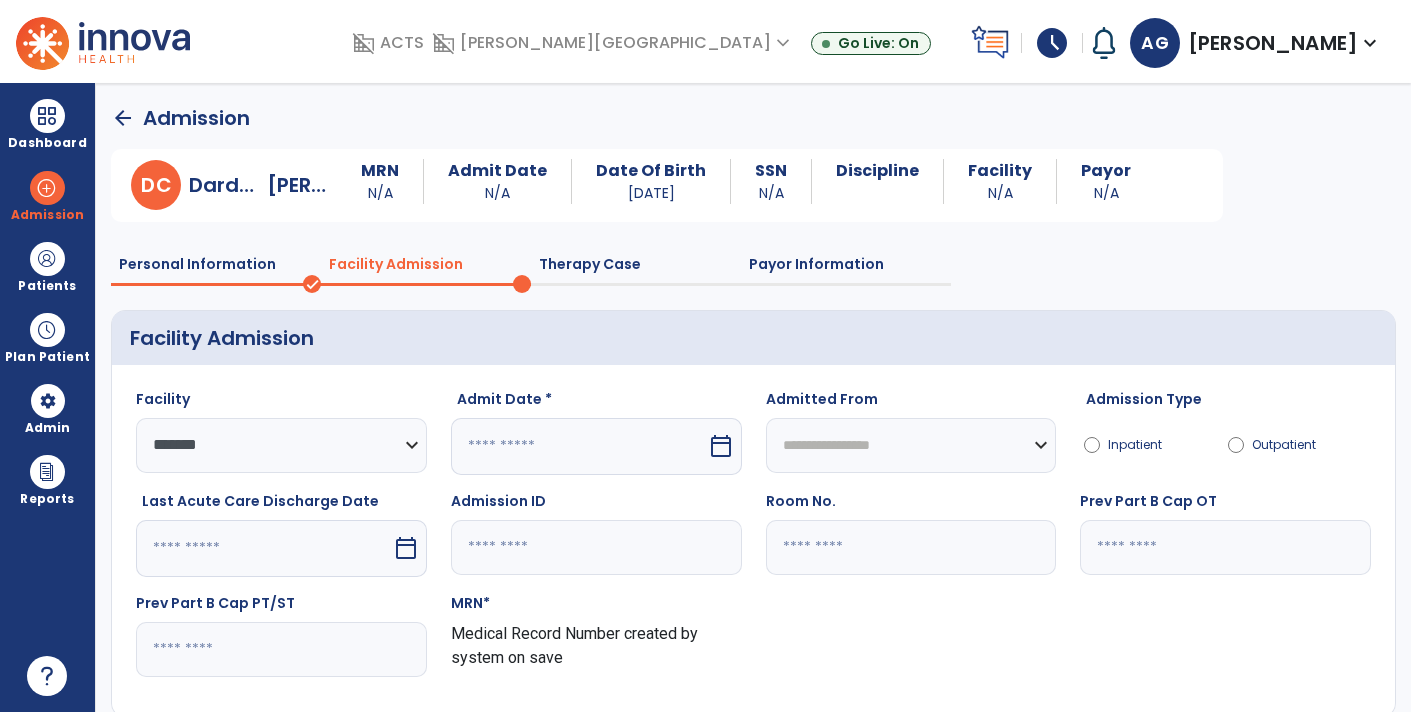 click 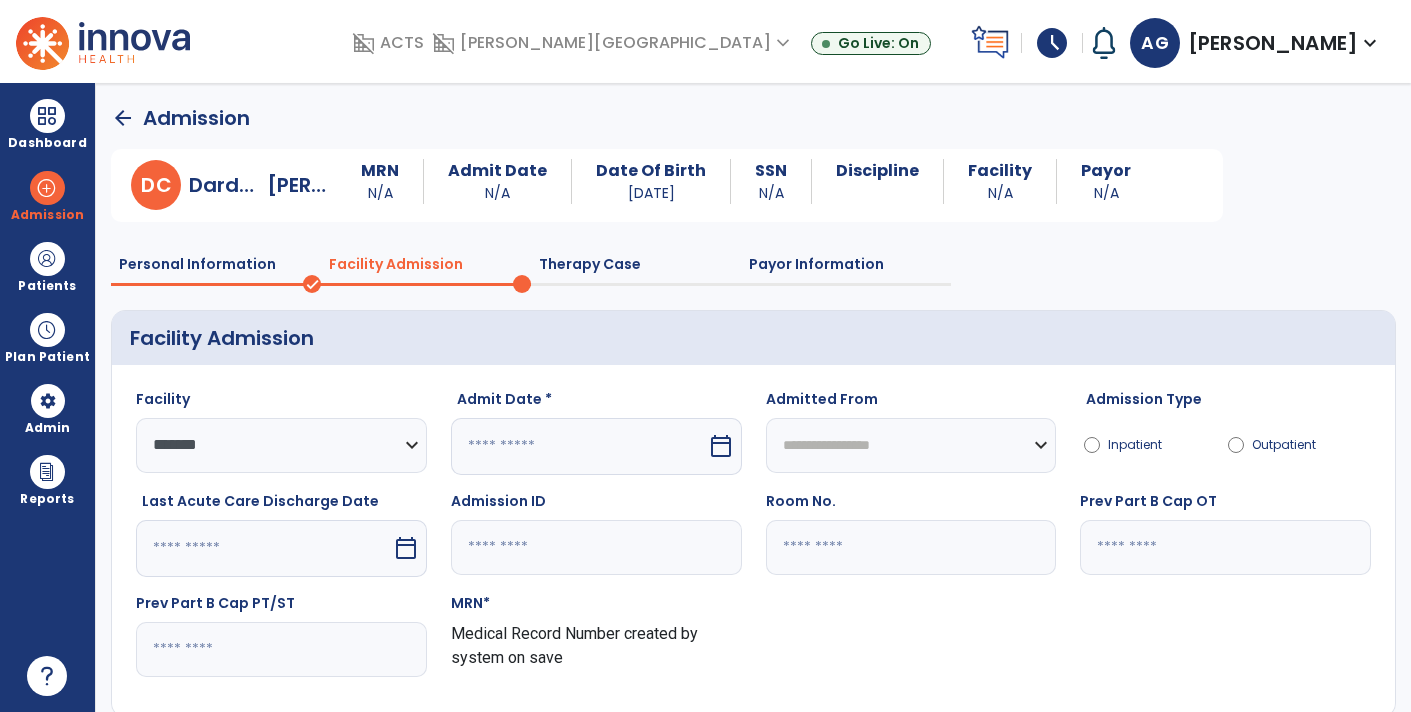 click 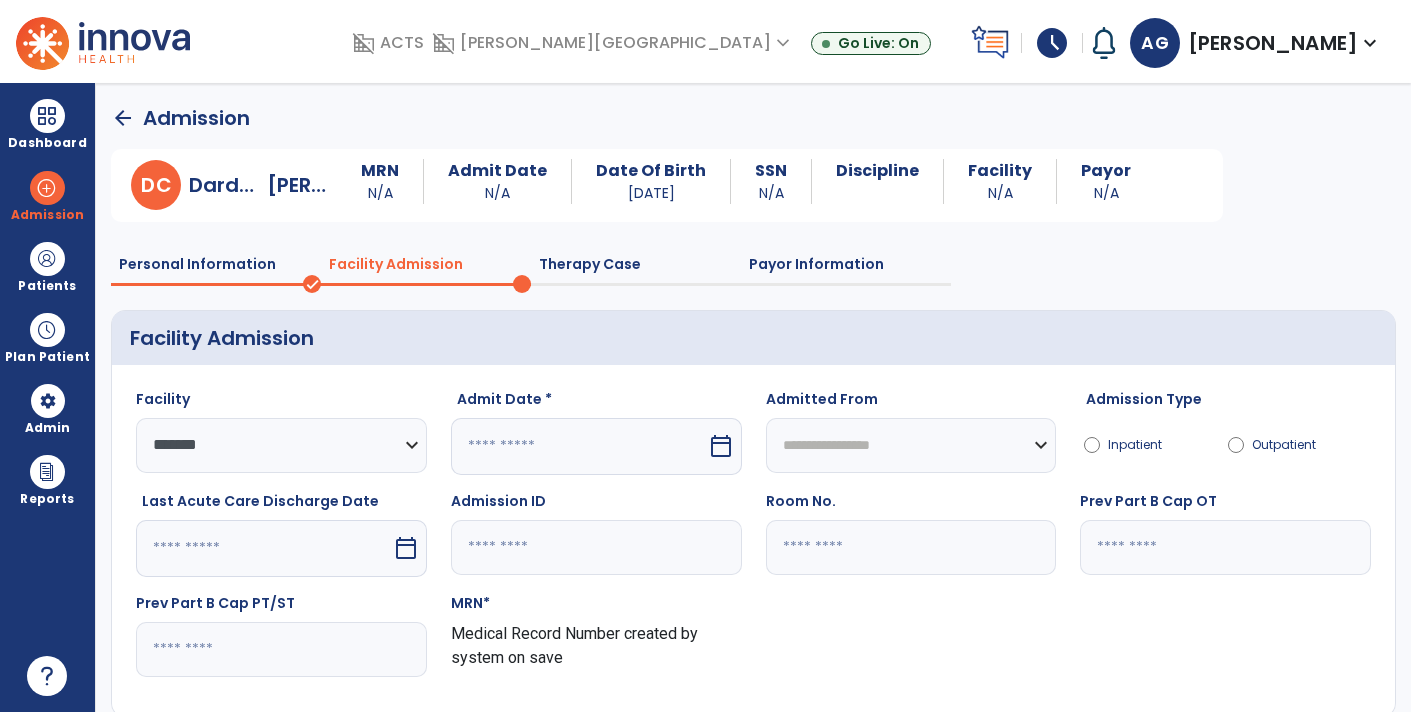 click 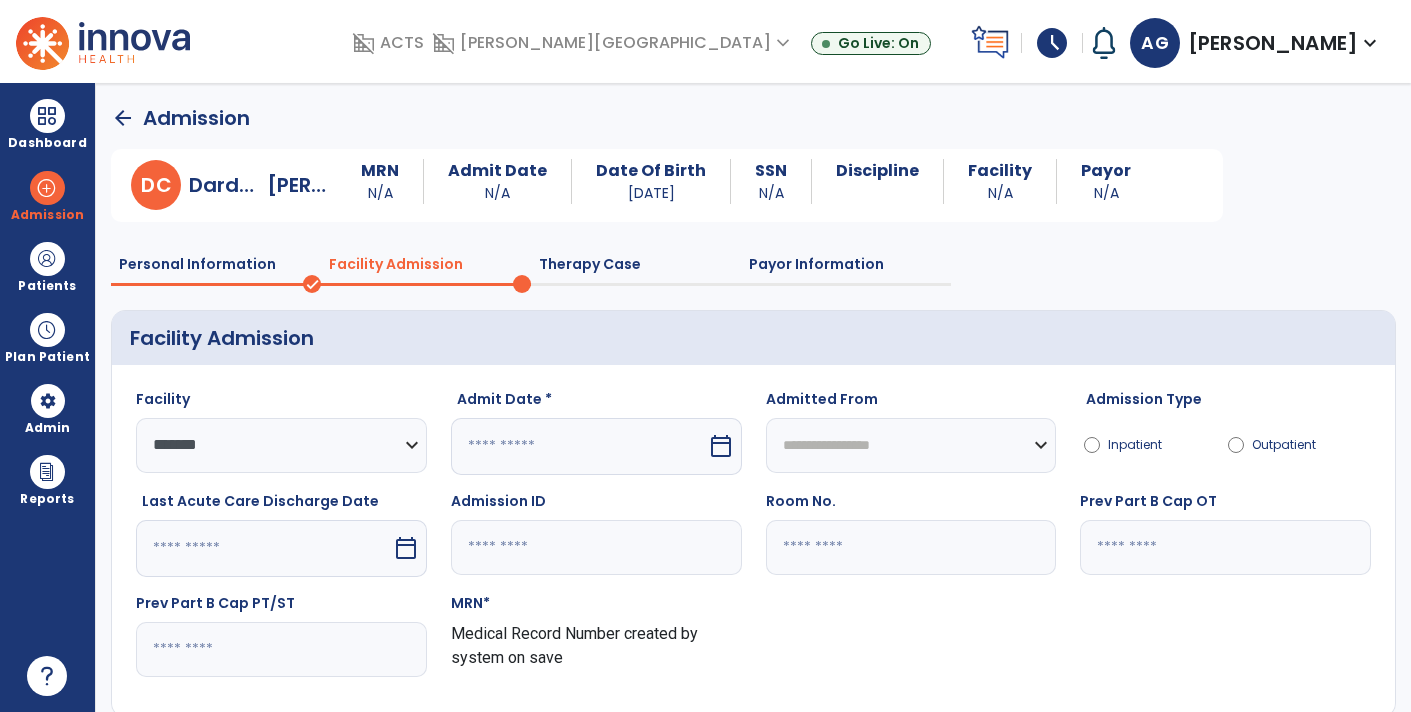 click 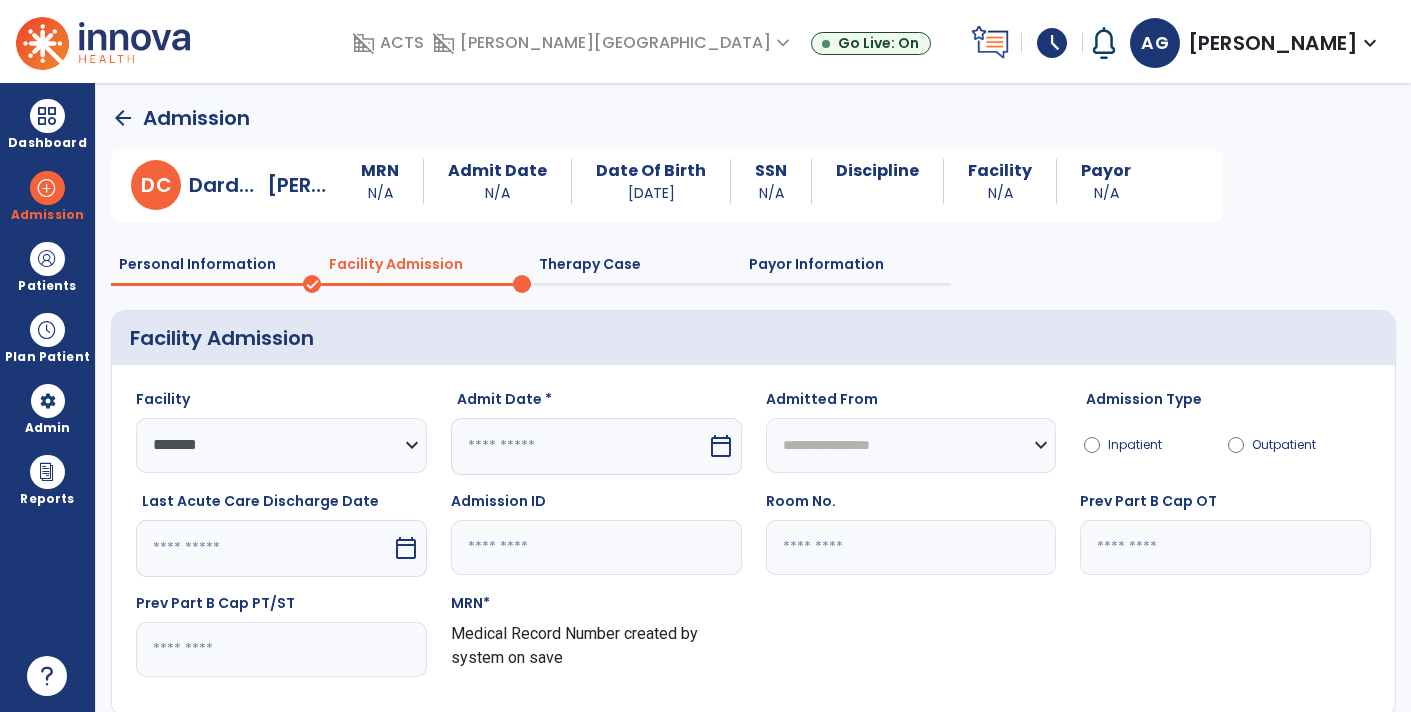 paste on "******" 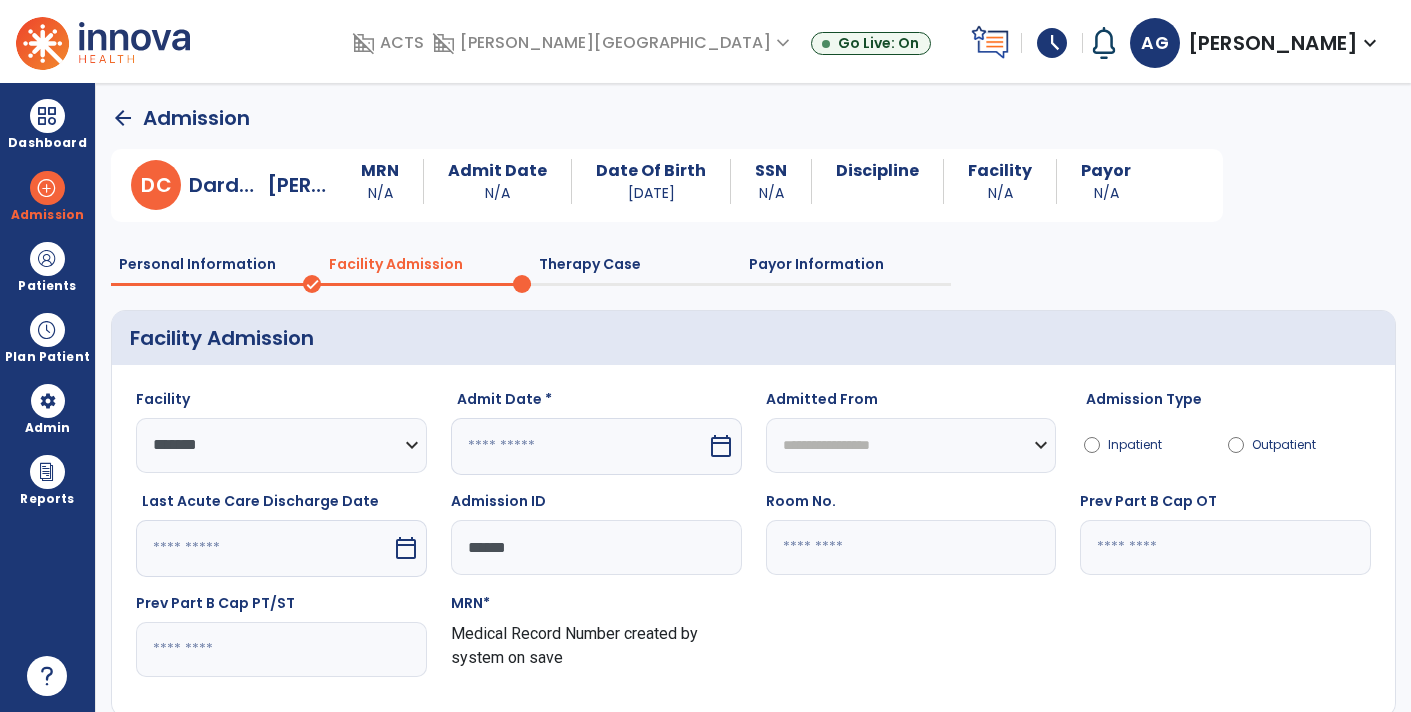 type on "******" 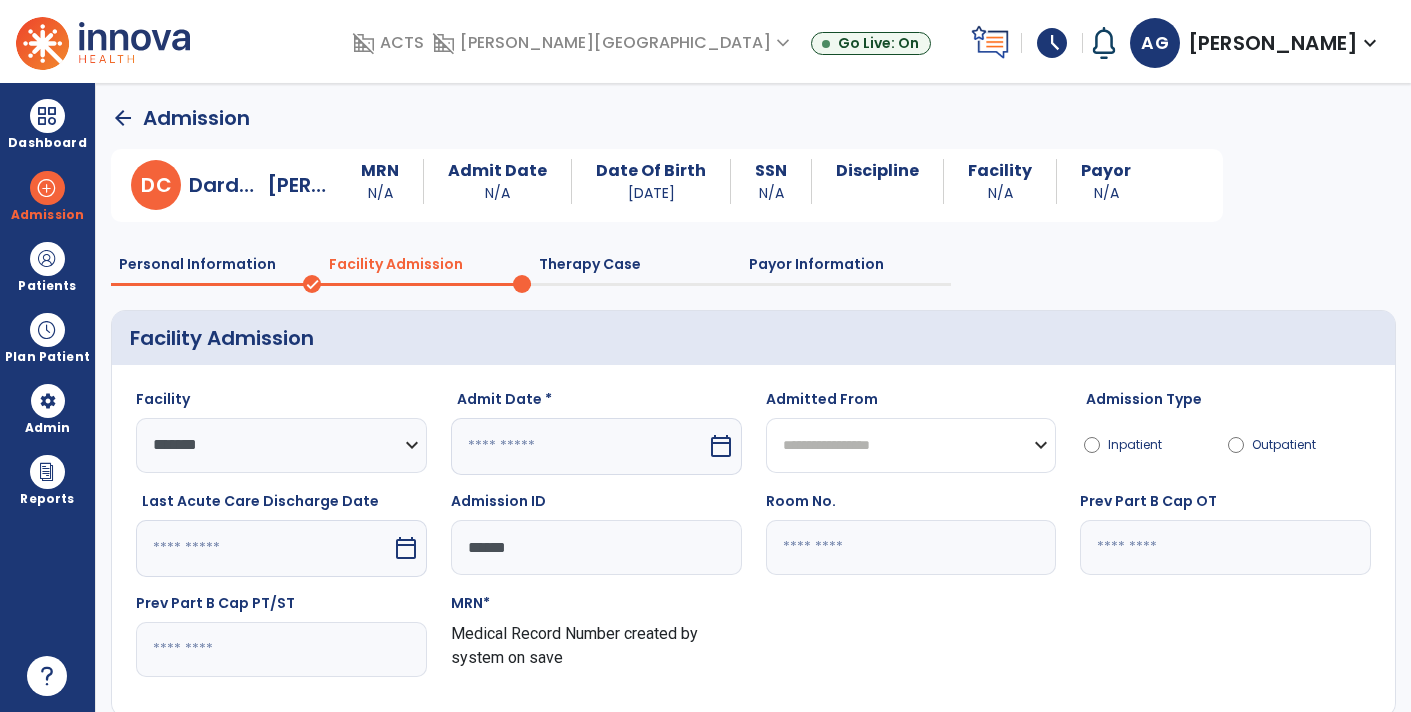 click on "**********" 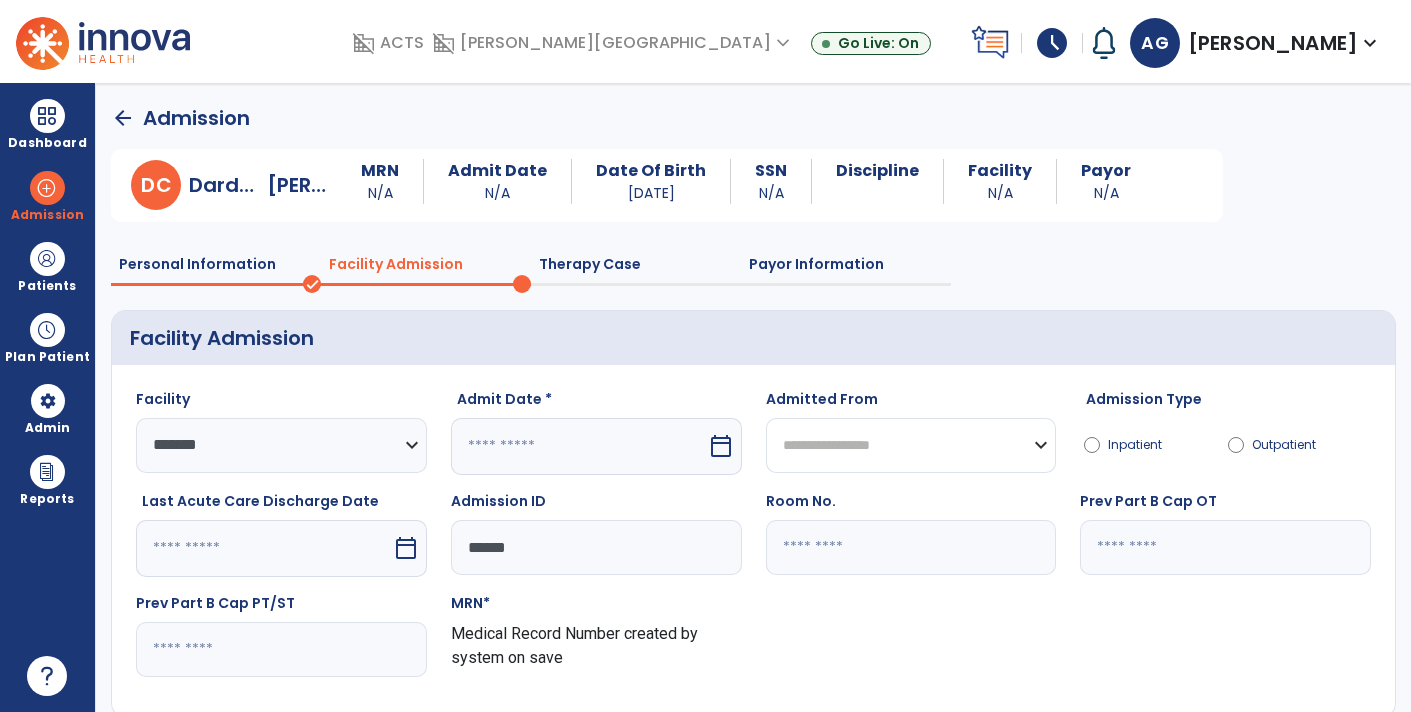 select on "********" 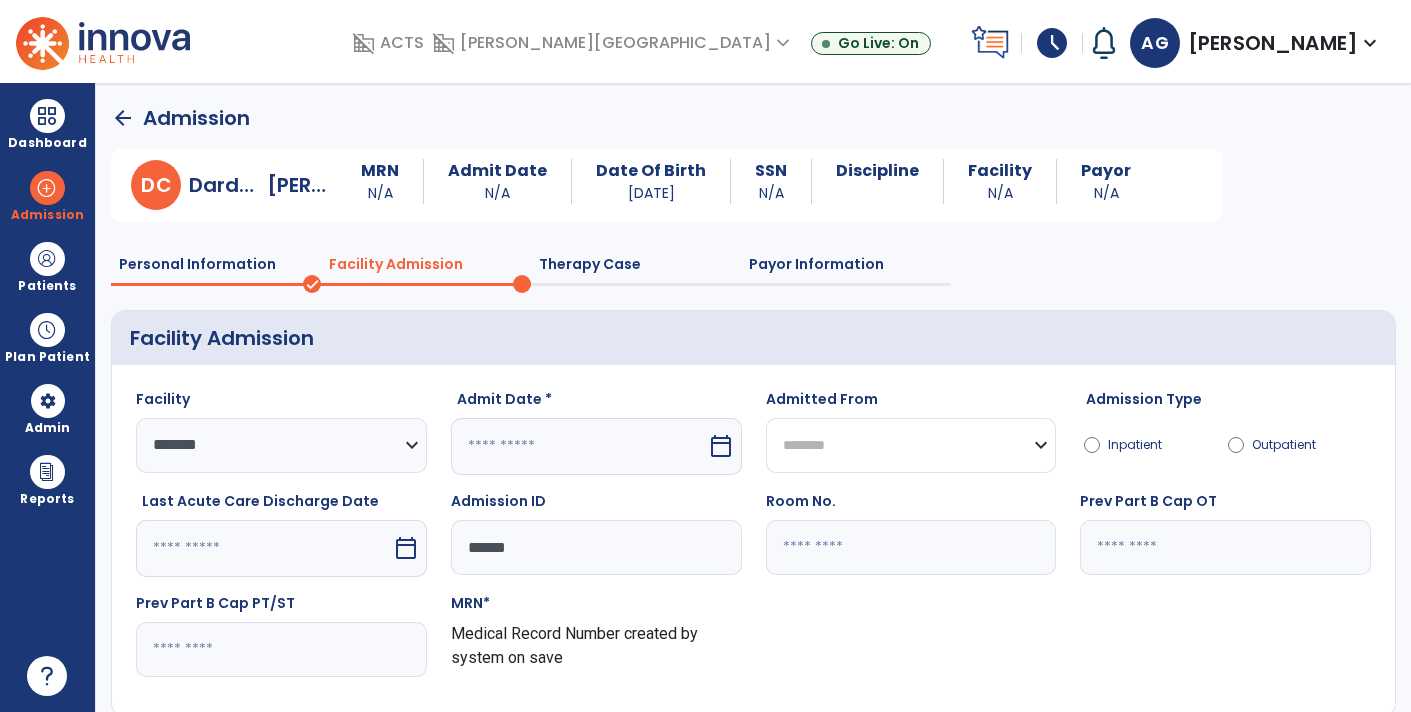 click on "**********" 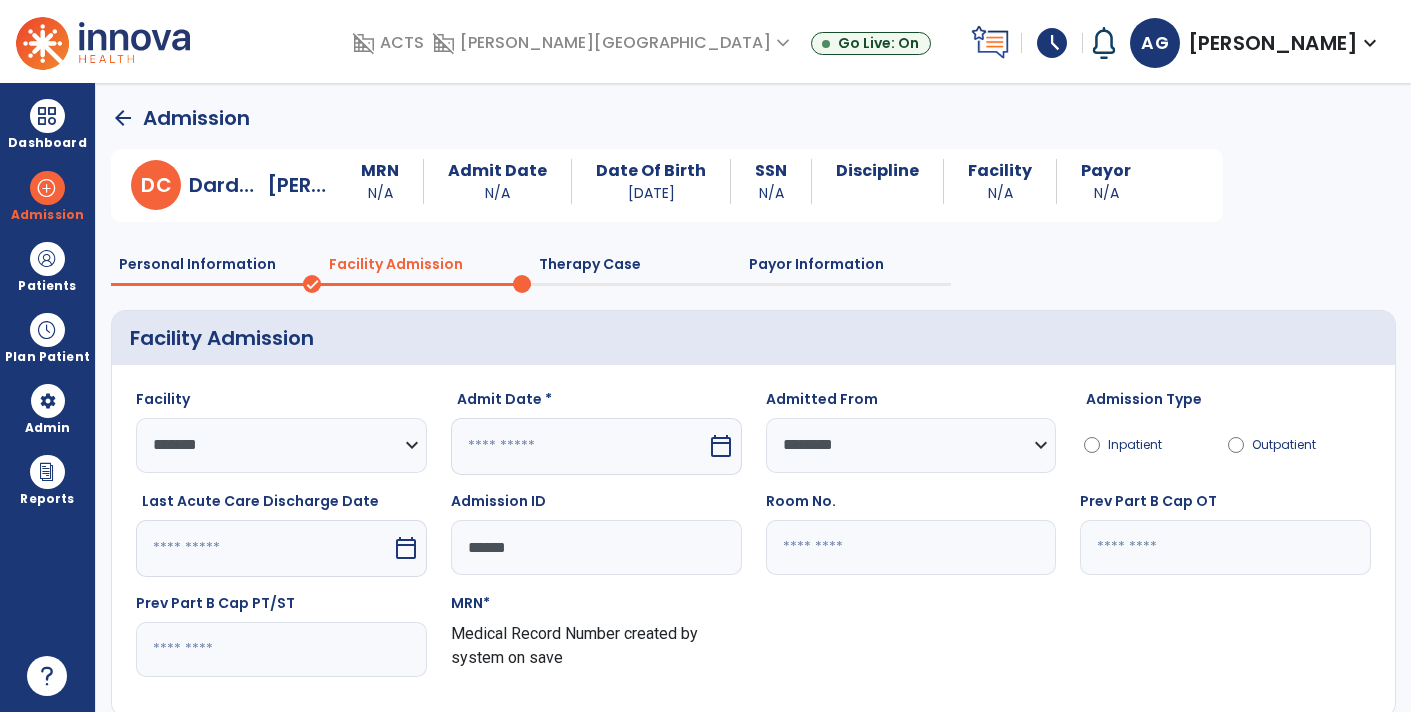click at bounding box center [264, 548] 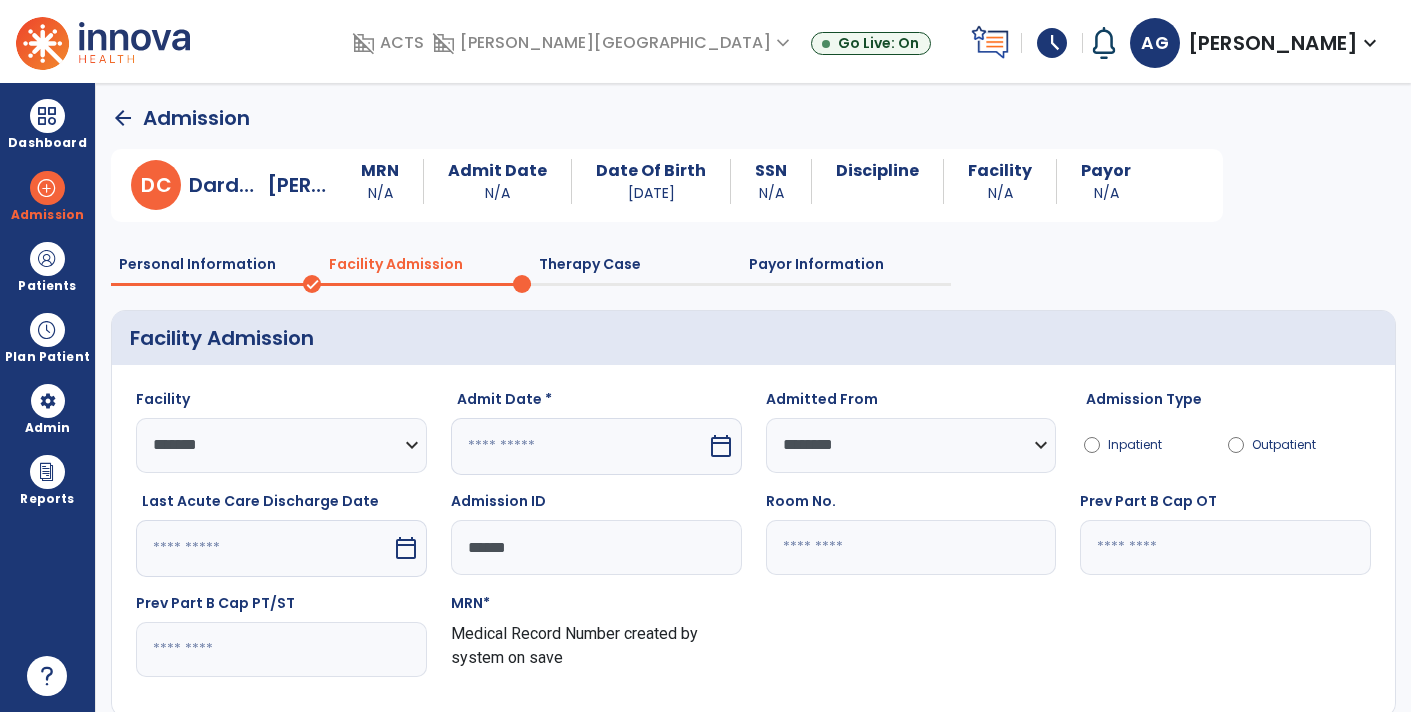 select on "*" 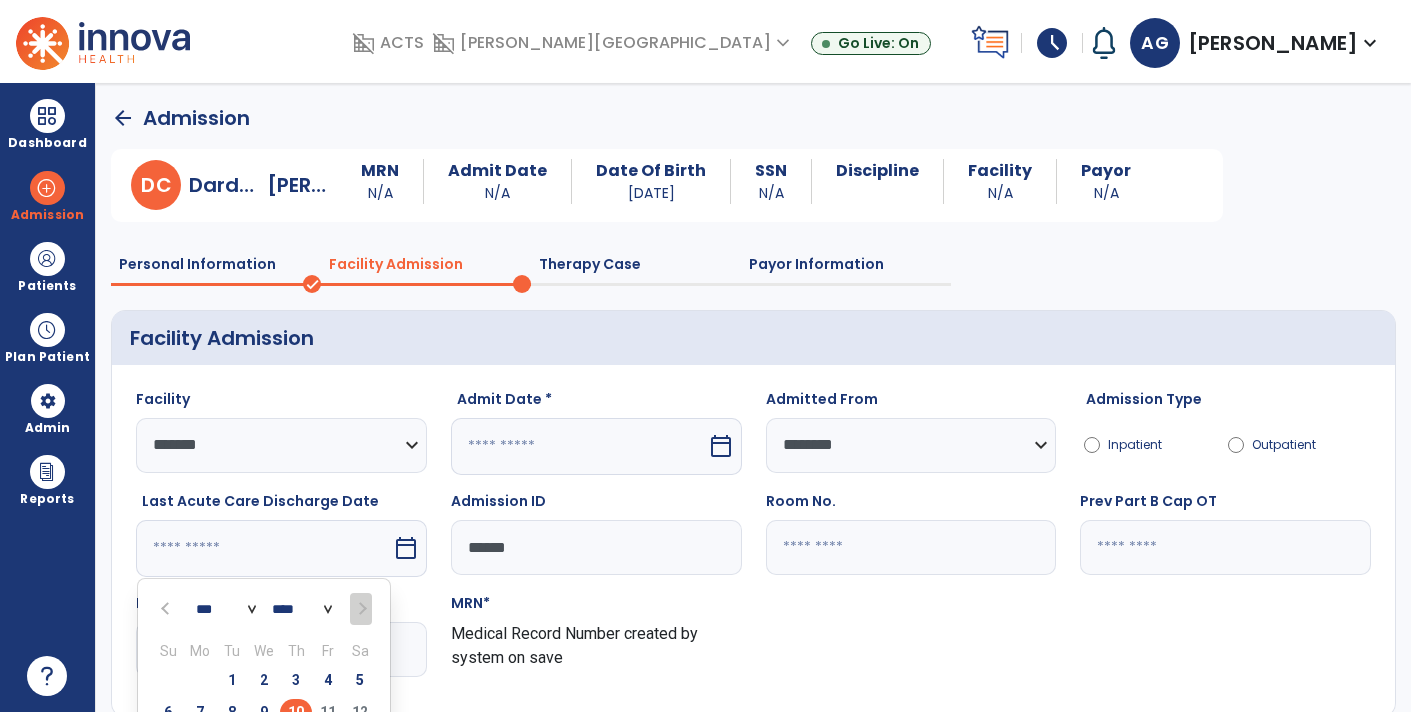 scroll, scrollTop: 16, scrollLeft: 0, axis: vertical 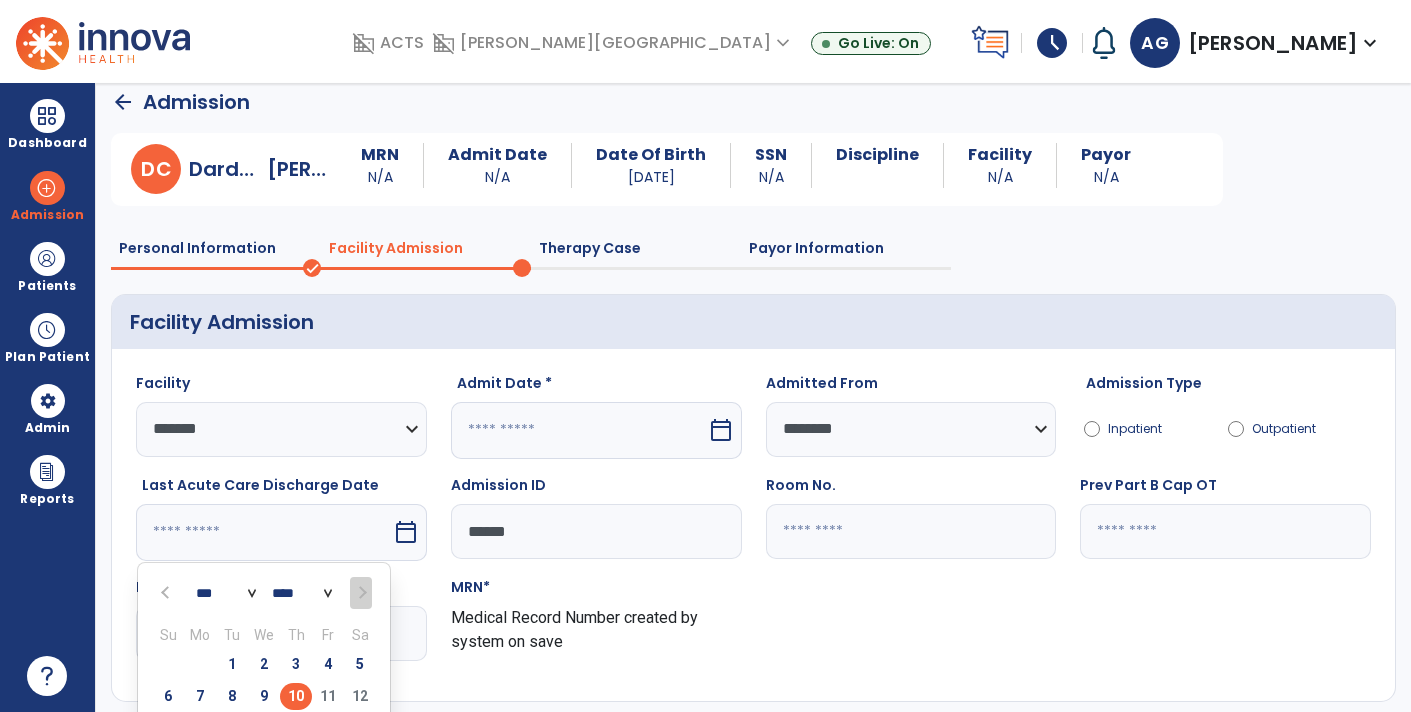 click on "**** **** **** **** **** **** **** **** **** **** **** **** **** **** **** **** **** **** **** **** **** **** **** **** **** **** **** **** **** **** **** **** **** **** **** **** **** **** **** **** **** **** **** **** **** **** **** **** **** **** **** **** **** **** **** **** **** **** **** **** **** **** **** **** **** **** **** **** **** **** **** **** **** **** **** **** **** **** **** **** **** **** **** **** **** **** **** **** **** **** **** **** **** **** **** **** **** **** **** **** **** **** **** **** **** **** **** **** **** **** **** **** **** **** **** **** **** **** **** **** **** **** **** **** **** ****" at bounding box center [302, 593] 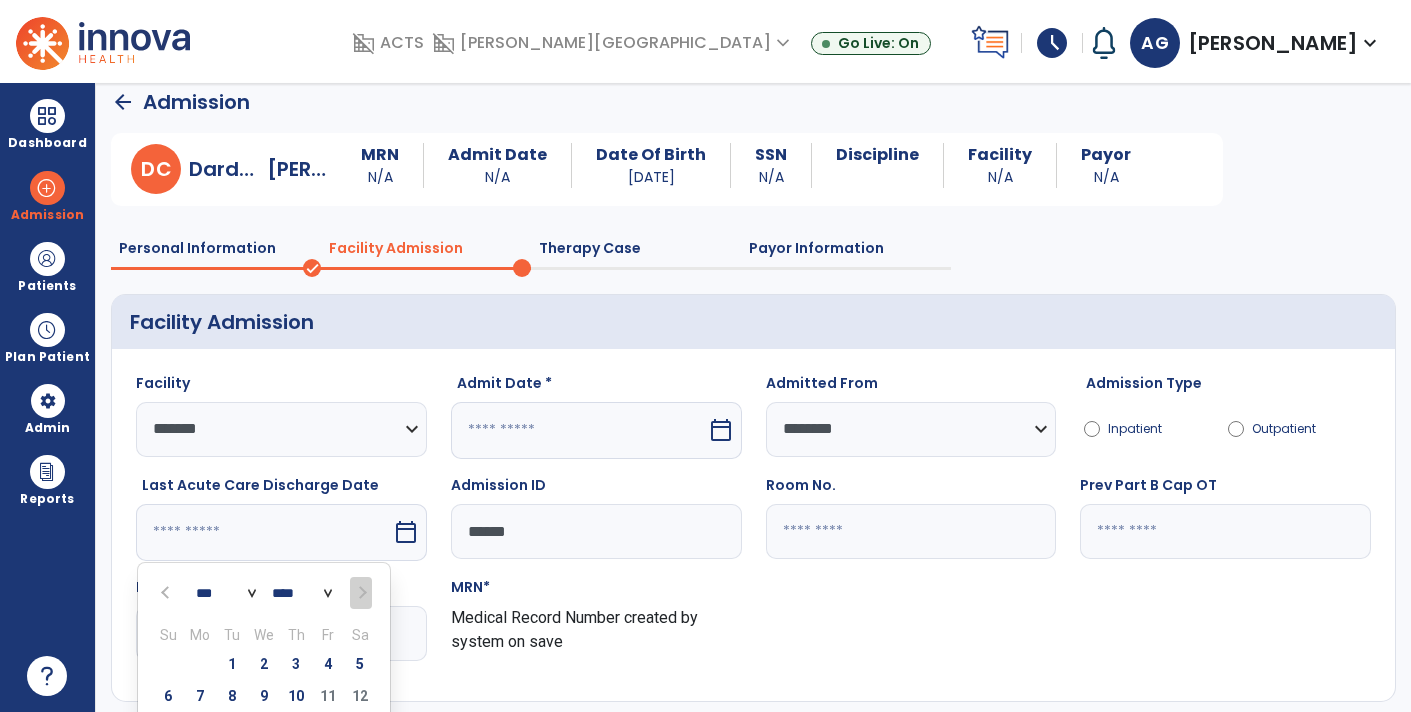 select on "****" 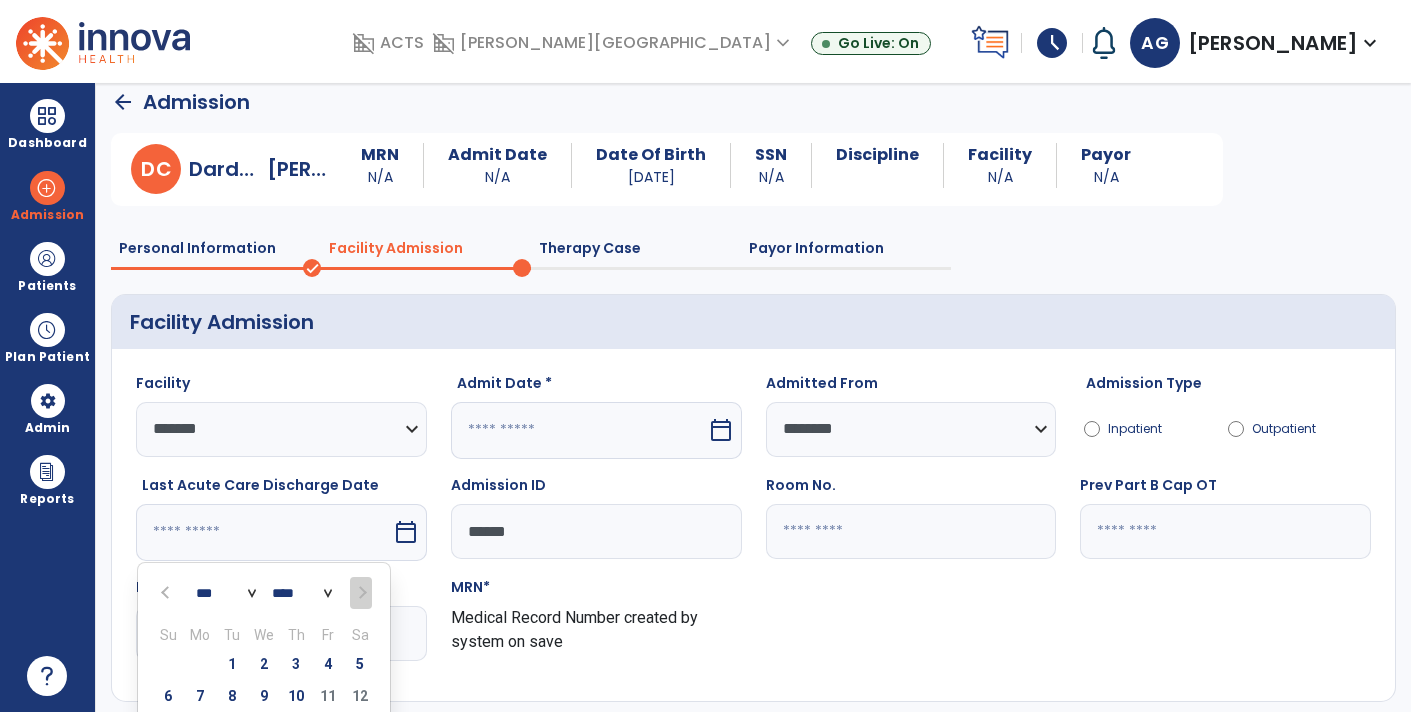 click on "**** **** **** **** **** **** **** **** **** **** **** **** **** **** **** **** **** **** **** **** **** **** **** **** **** **** **** **** **** **** **** **** **** **** **** **** **** **** **** **** **** **** **** **** **** **** **** **** **** **** **** **** **** **** **** **** **** **** **** **** **** **** **** **** **** **** **** **** **** **** **** **** **** **** **** **** **** **** **** **** **** **** **** **** **** **** **** **** **** **** **** **** **** **** **** **** **** **** **** **** **** **** **** **** **** **** **** **** **** **** **** **** **** **** **** **** **** **** **** **** **** **** **** **** **** ****" at bounding box center [302, 593] 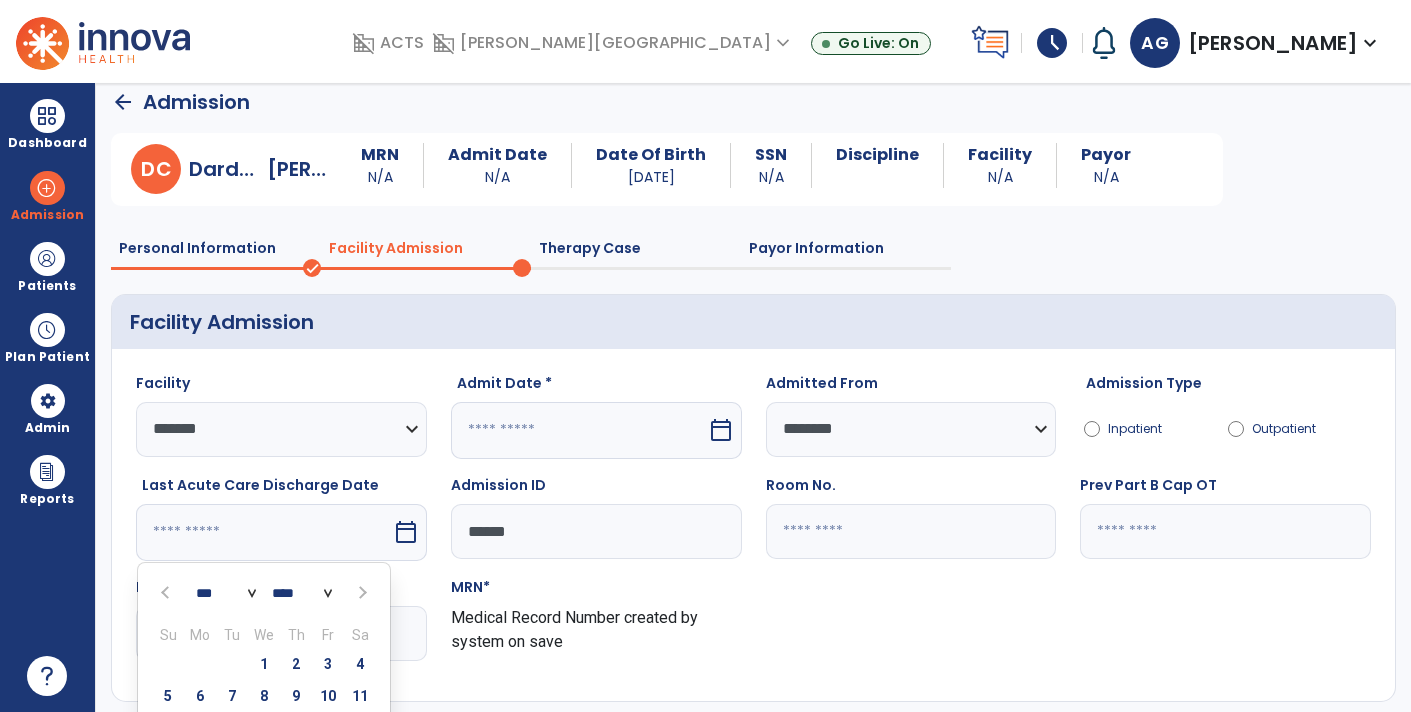 click at bounding box center [167, 592] 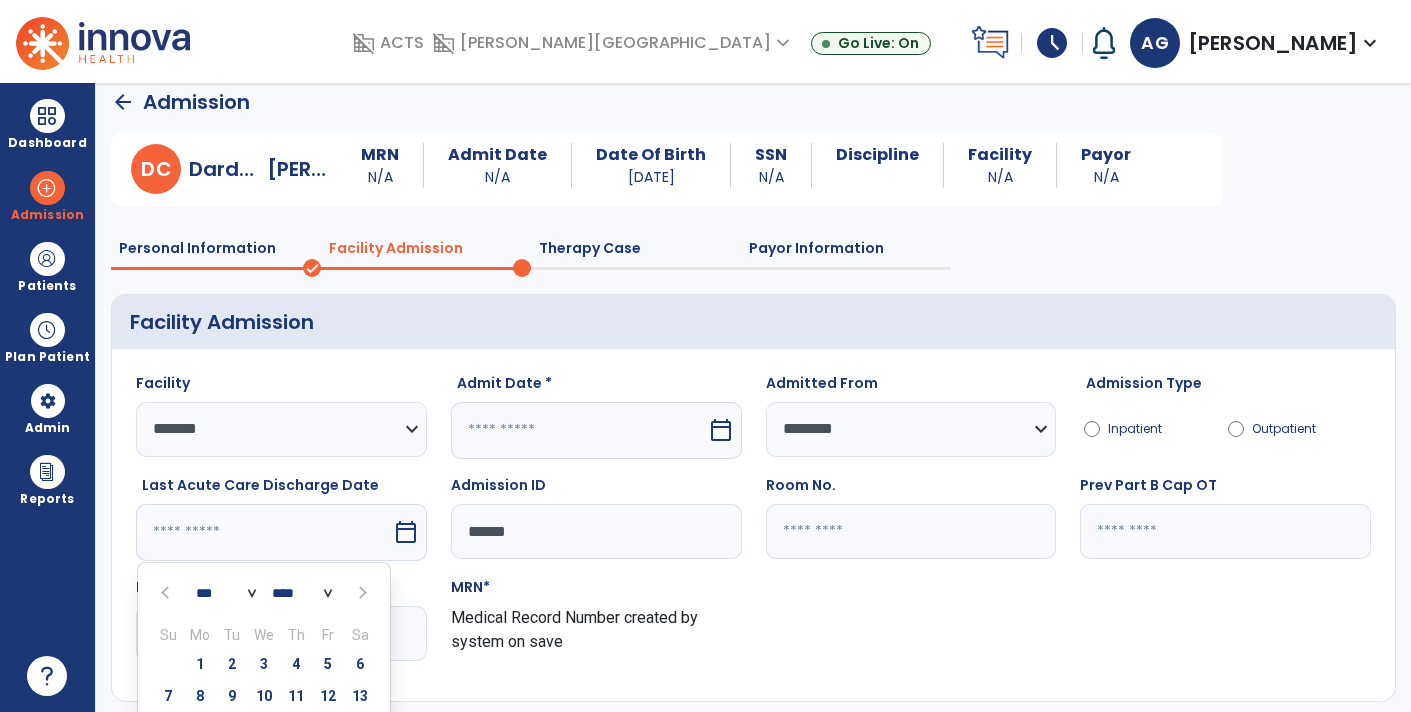 click on "*** *** *** *** *** *** *** *** *** *** *** ***" at bounding box center (226, 593) 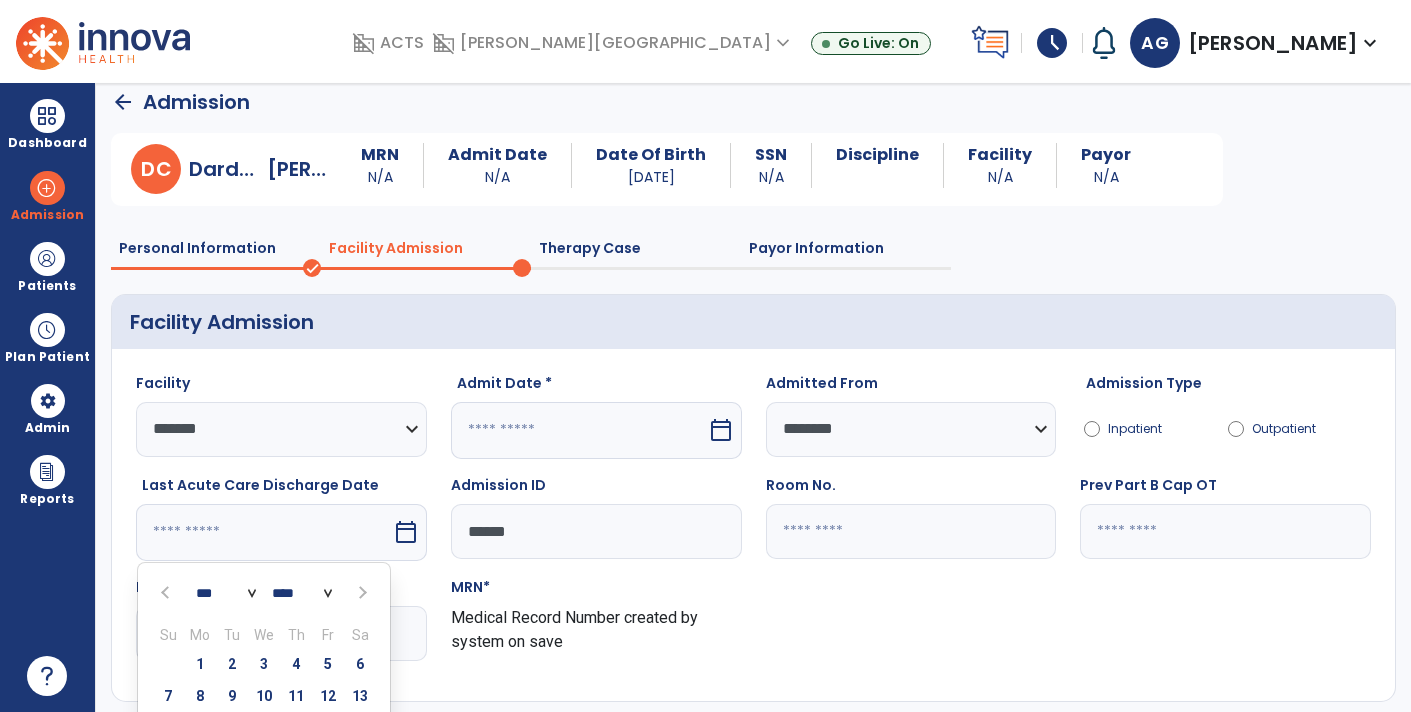select on "**" 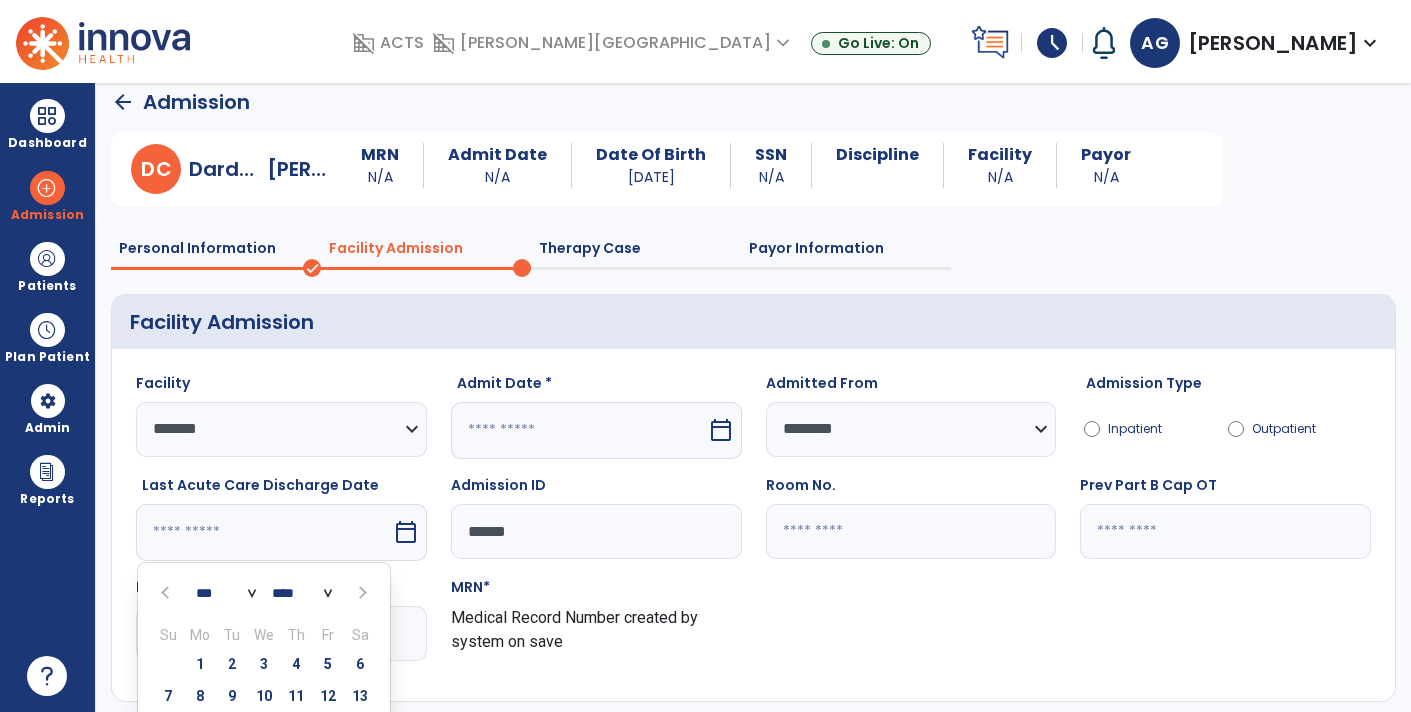 click on "*** *** *** *** *** *** *** *** *** *** *** ***" at bounding box center (226, 593) 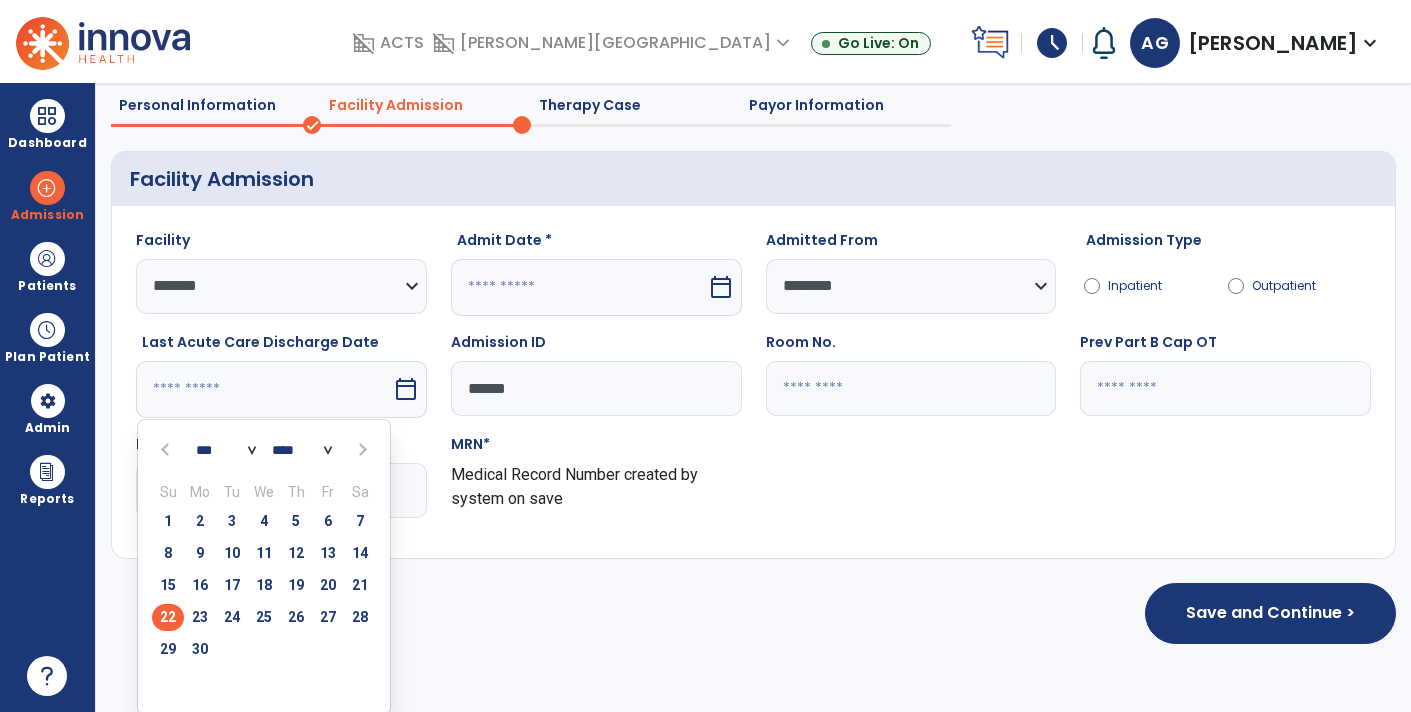click on "22" at bounding box center [168, 617] 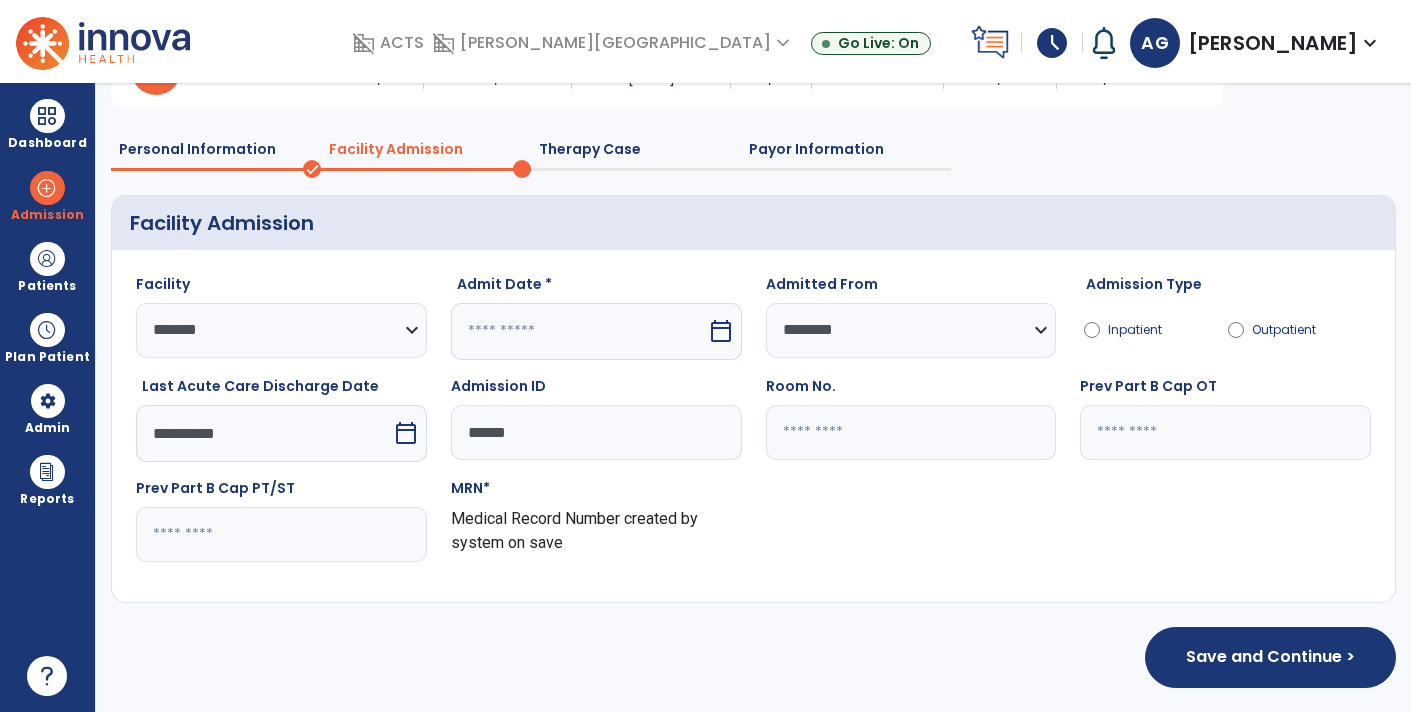 scroll, scrollTop: 113, scrollLeft: 0, axis: vertical 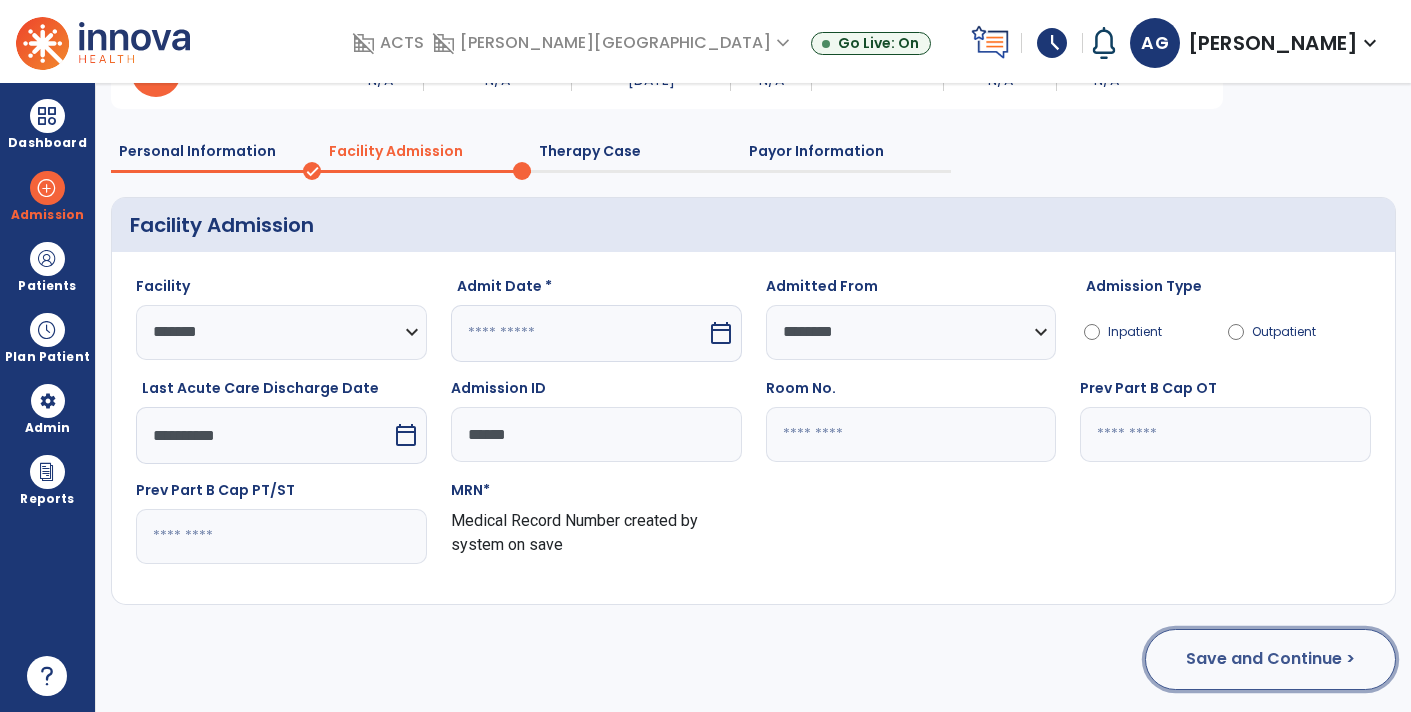 click on "Save and Continue >" 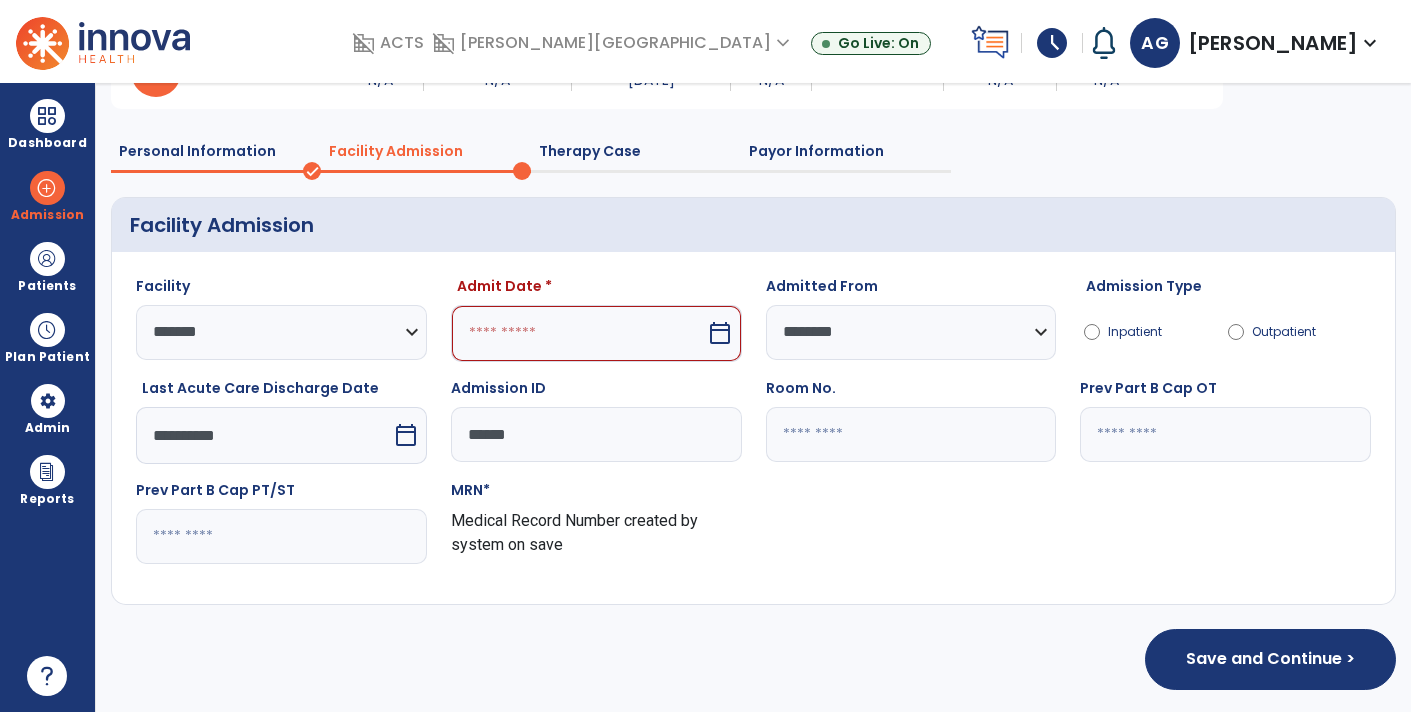 click at bounding box center (578, 333) 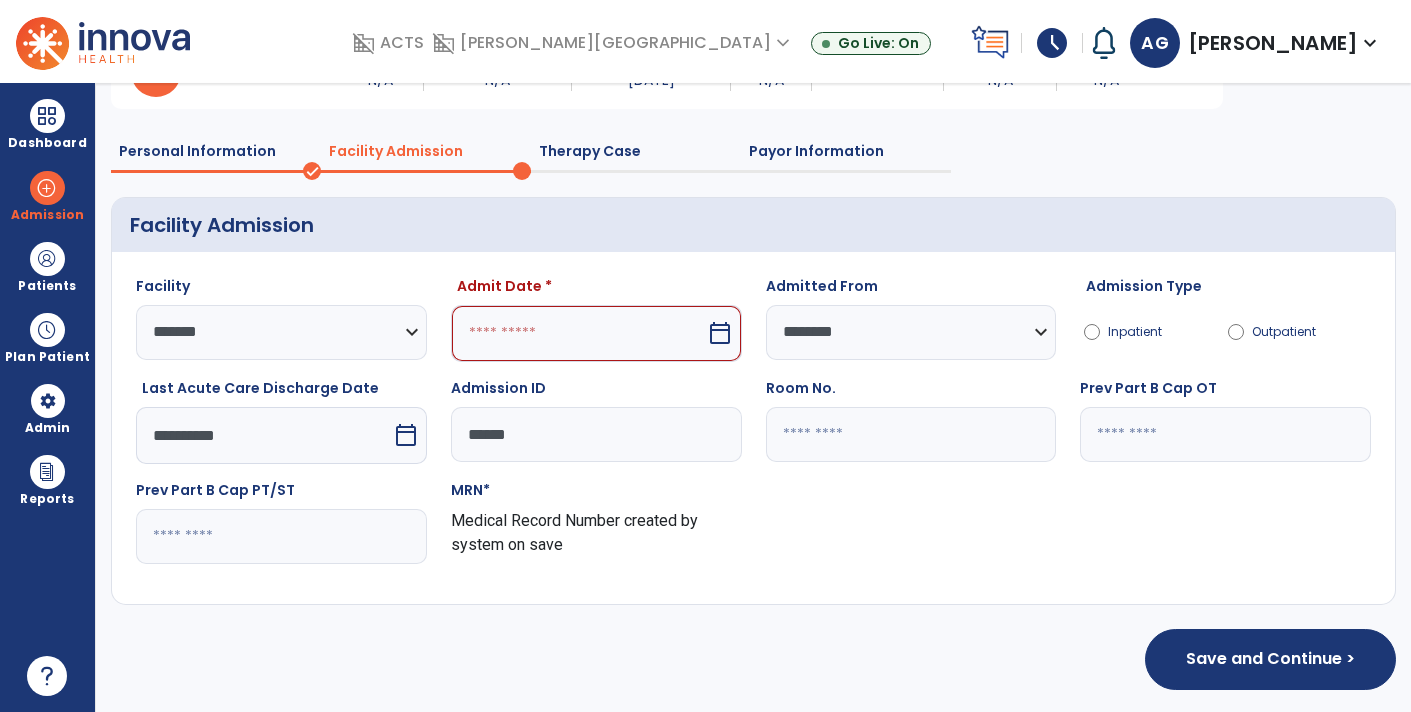 select on "*" 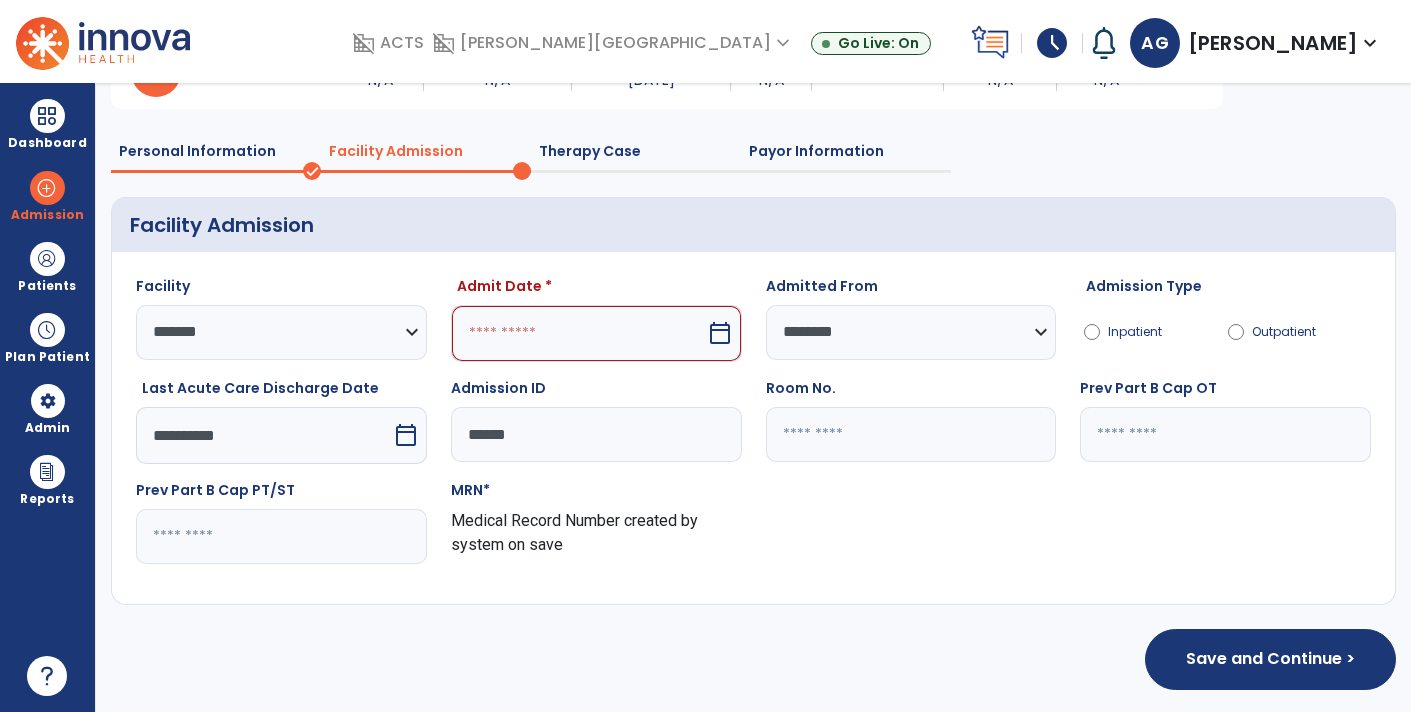 select on "****" 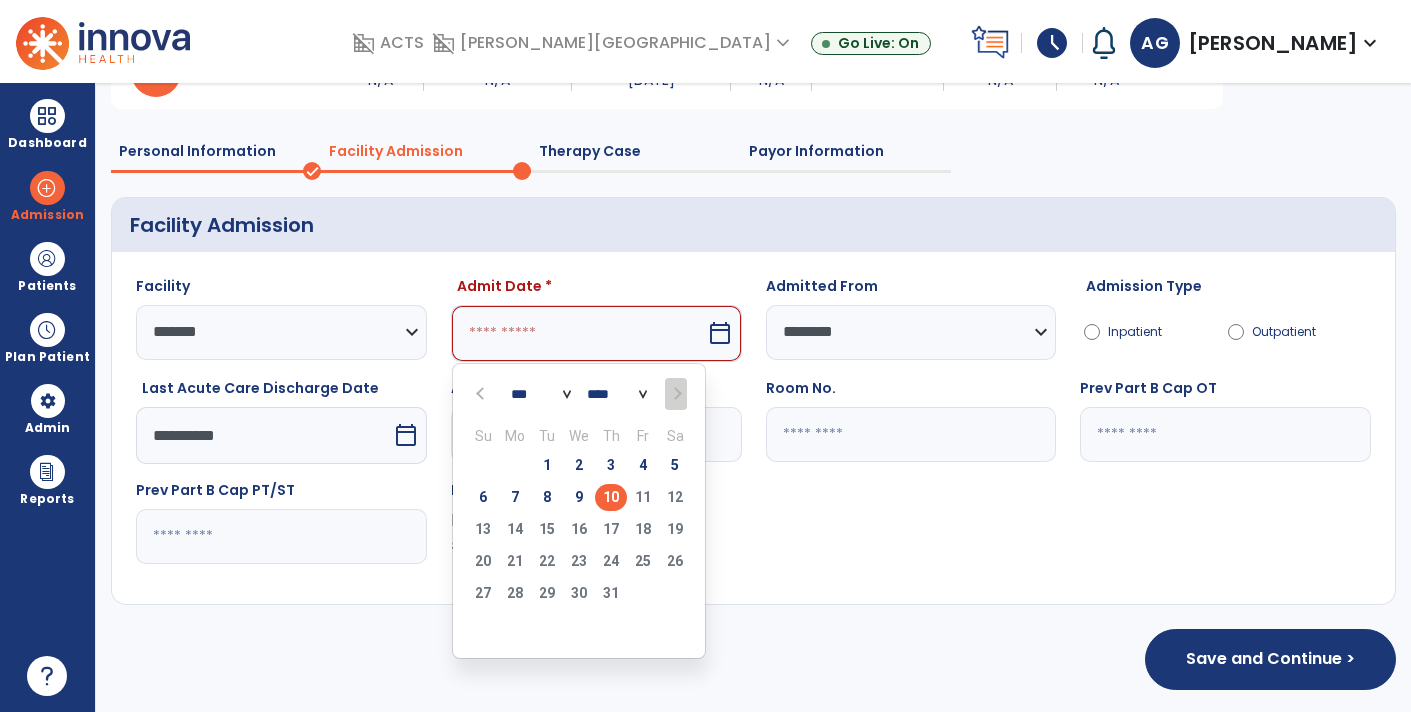 click on "10" at bounding box center [611, 497] 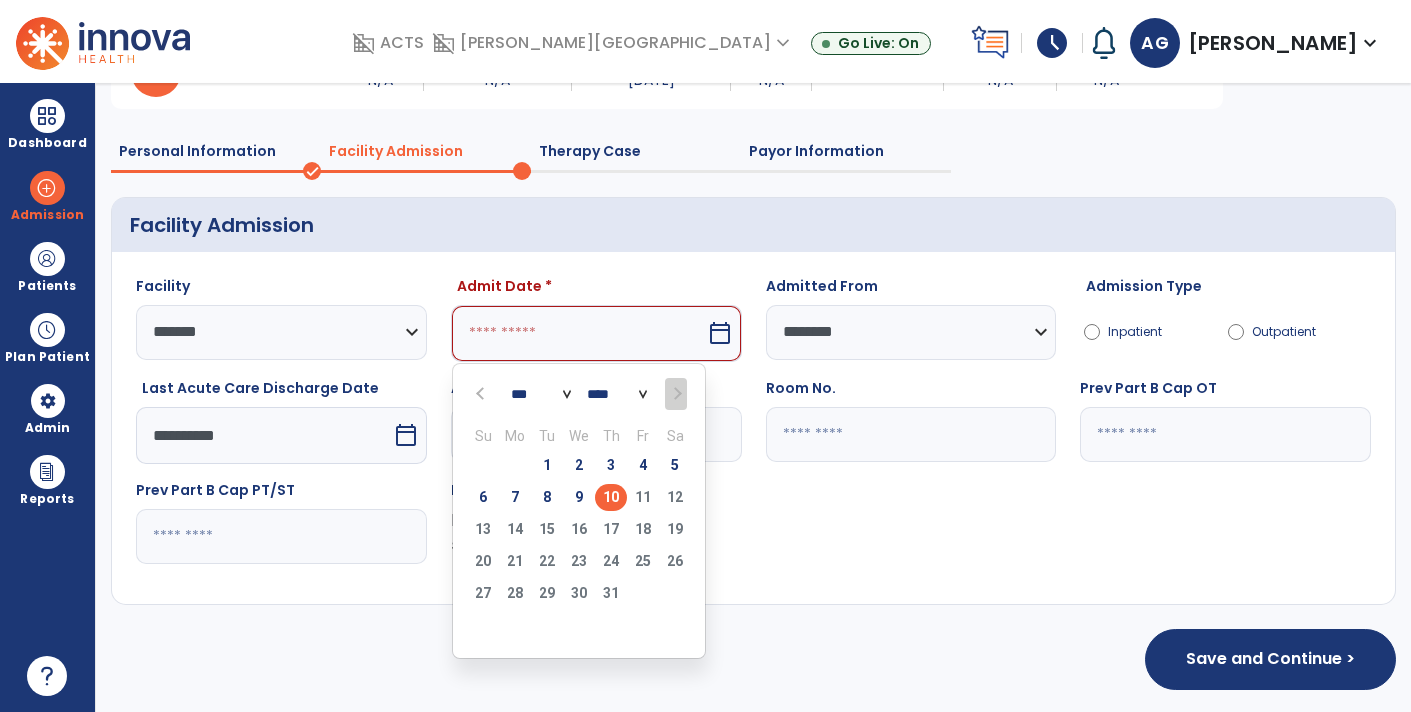 type on "*********" 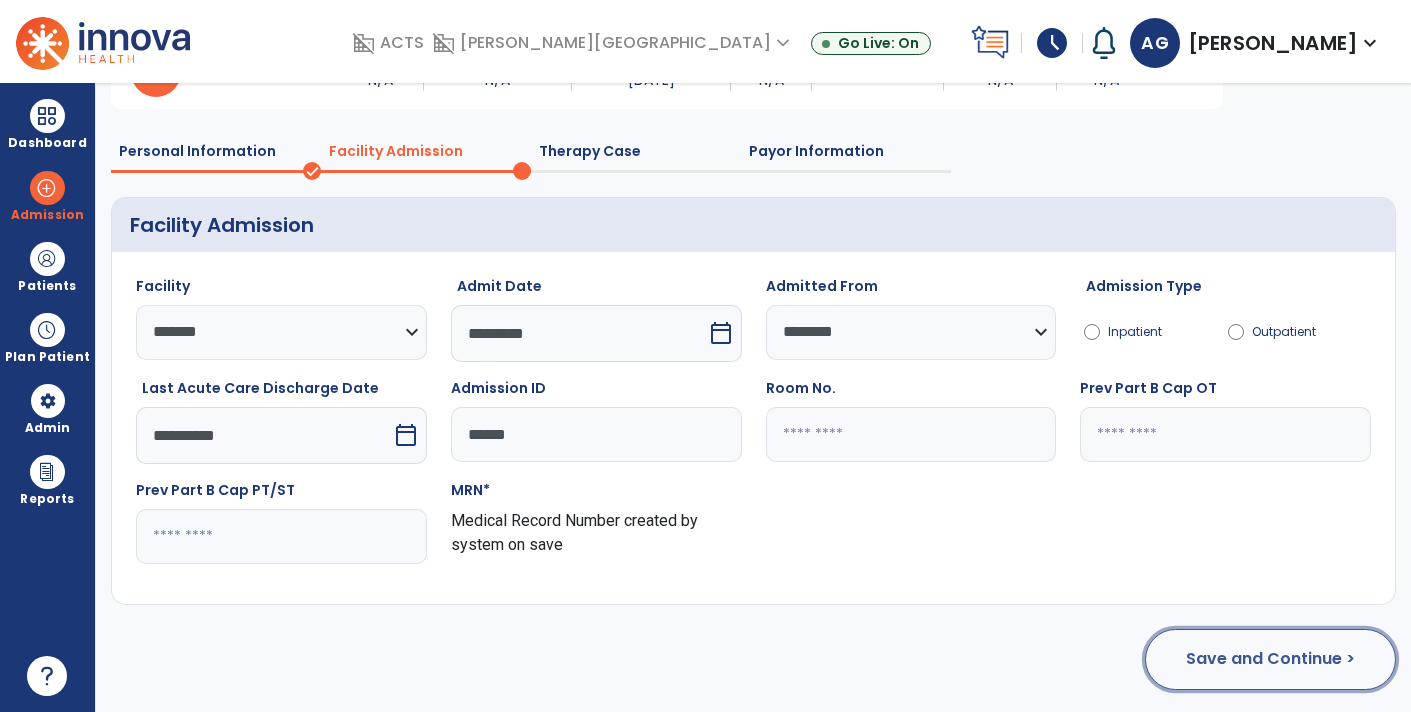 click on "Save and Continue >" 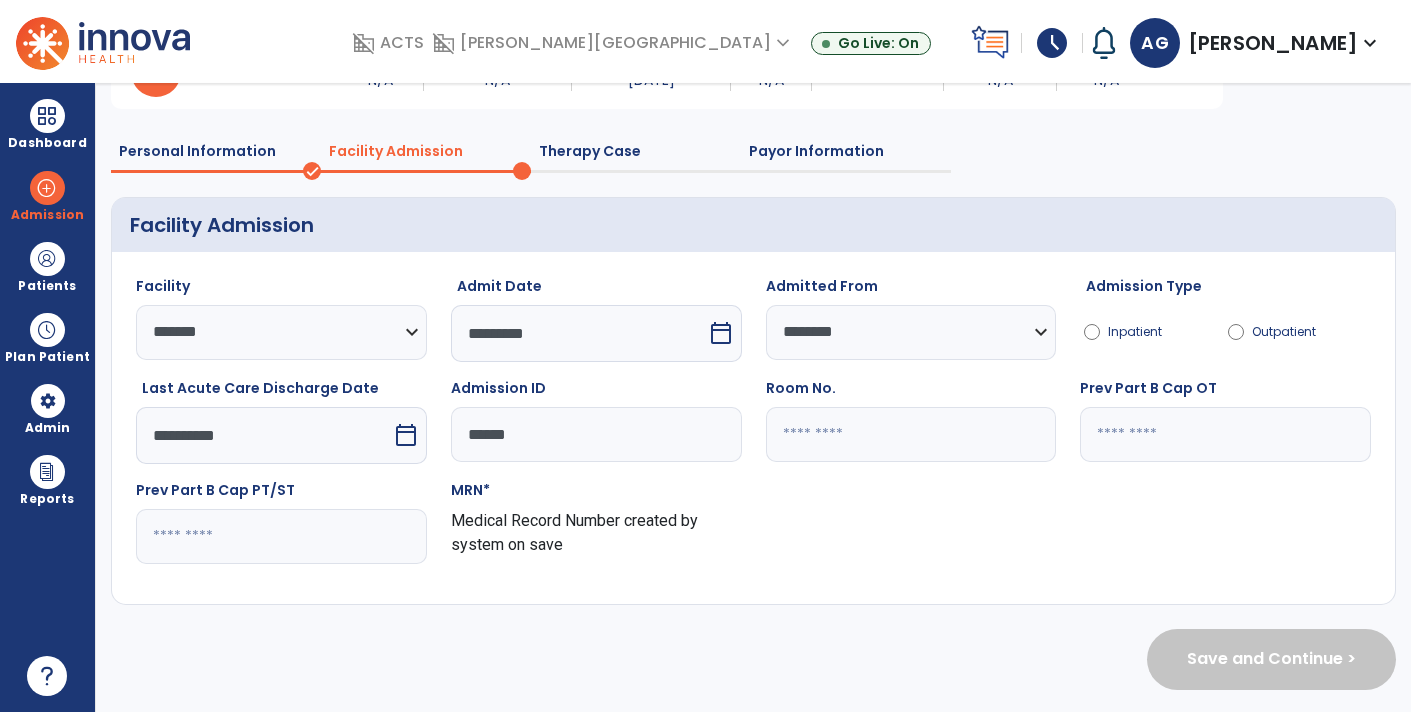 scroll, scrollTop: 0, scrollLeft: 0, axis: both 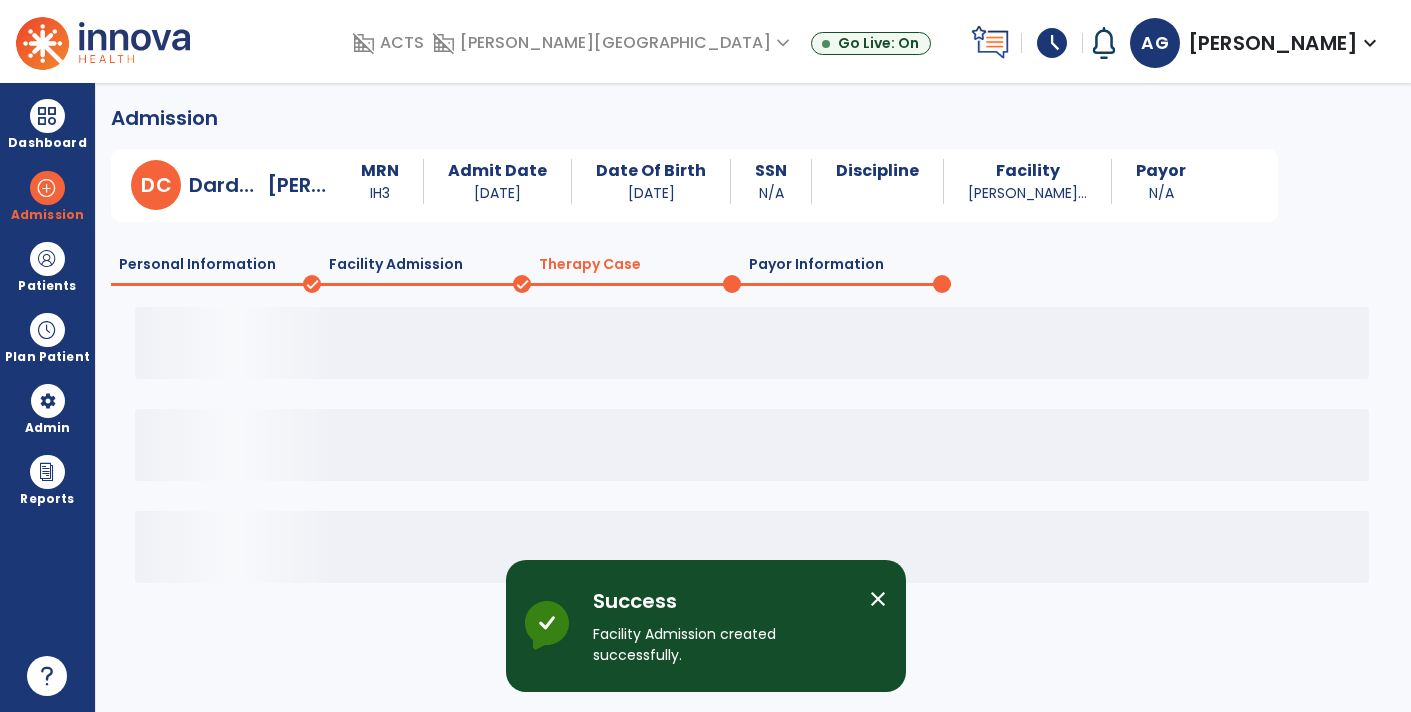 click on "Facility Admission" 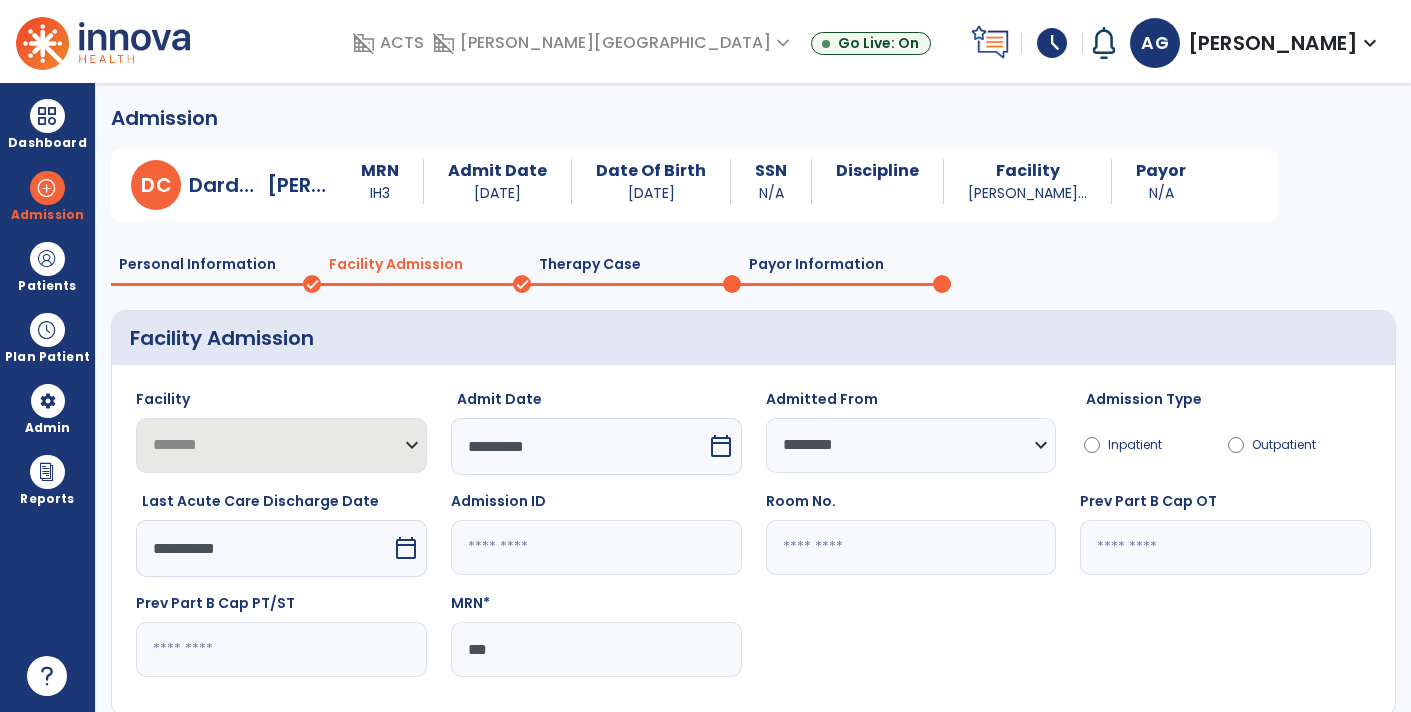 type 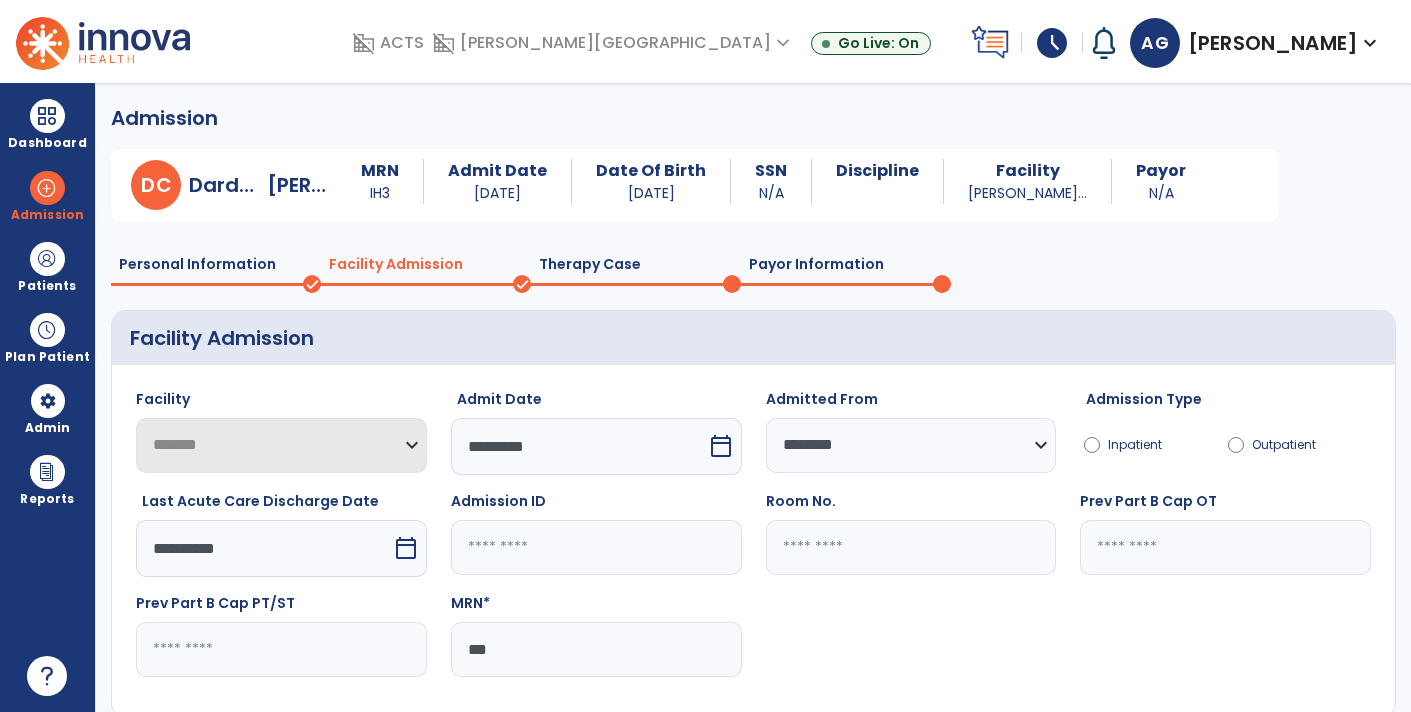 click on "***" 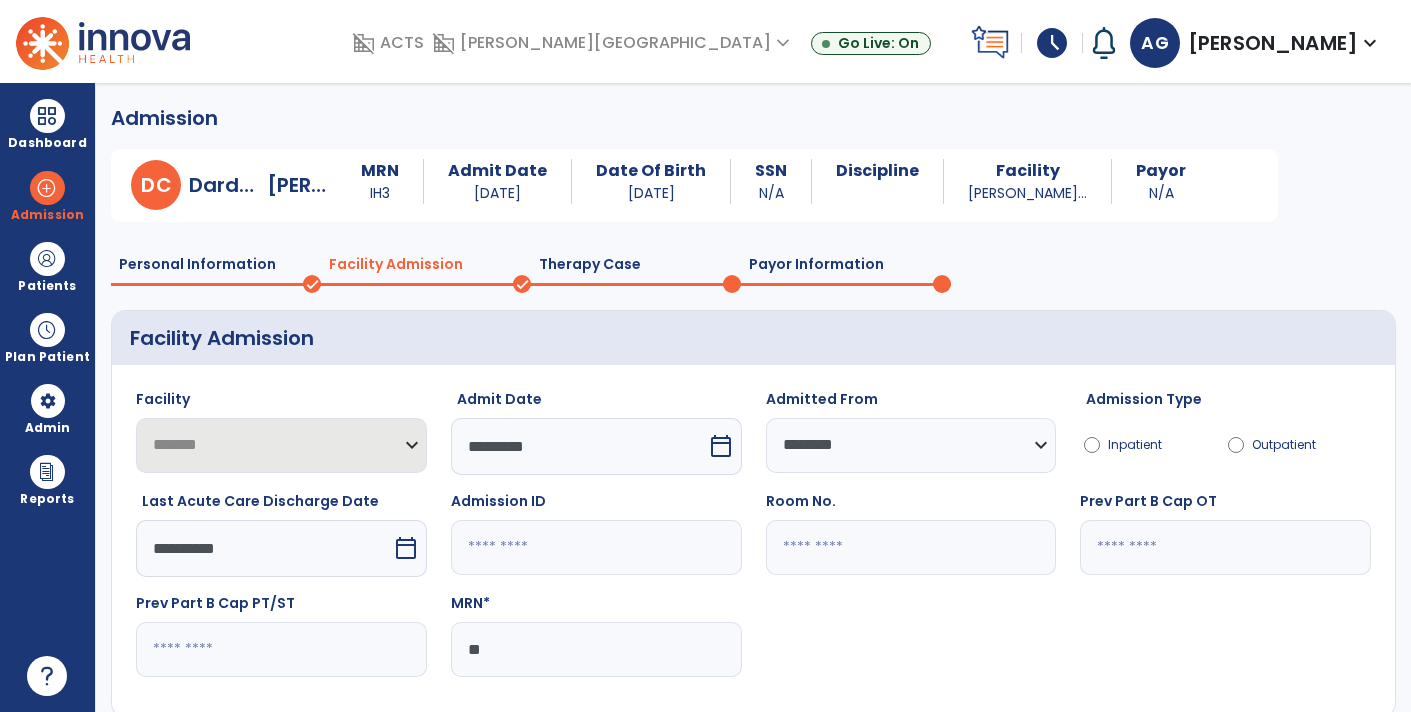 type on "*" 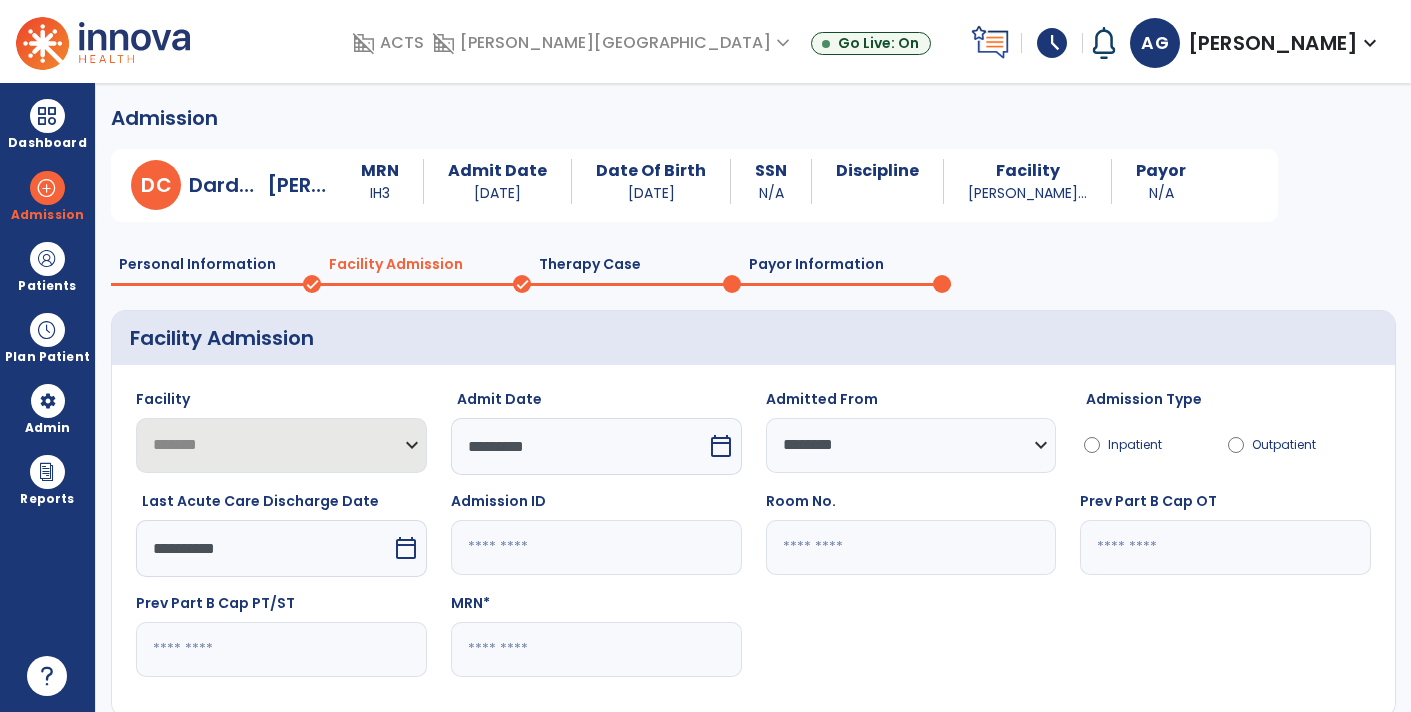 click 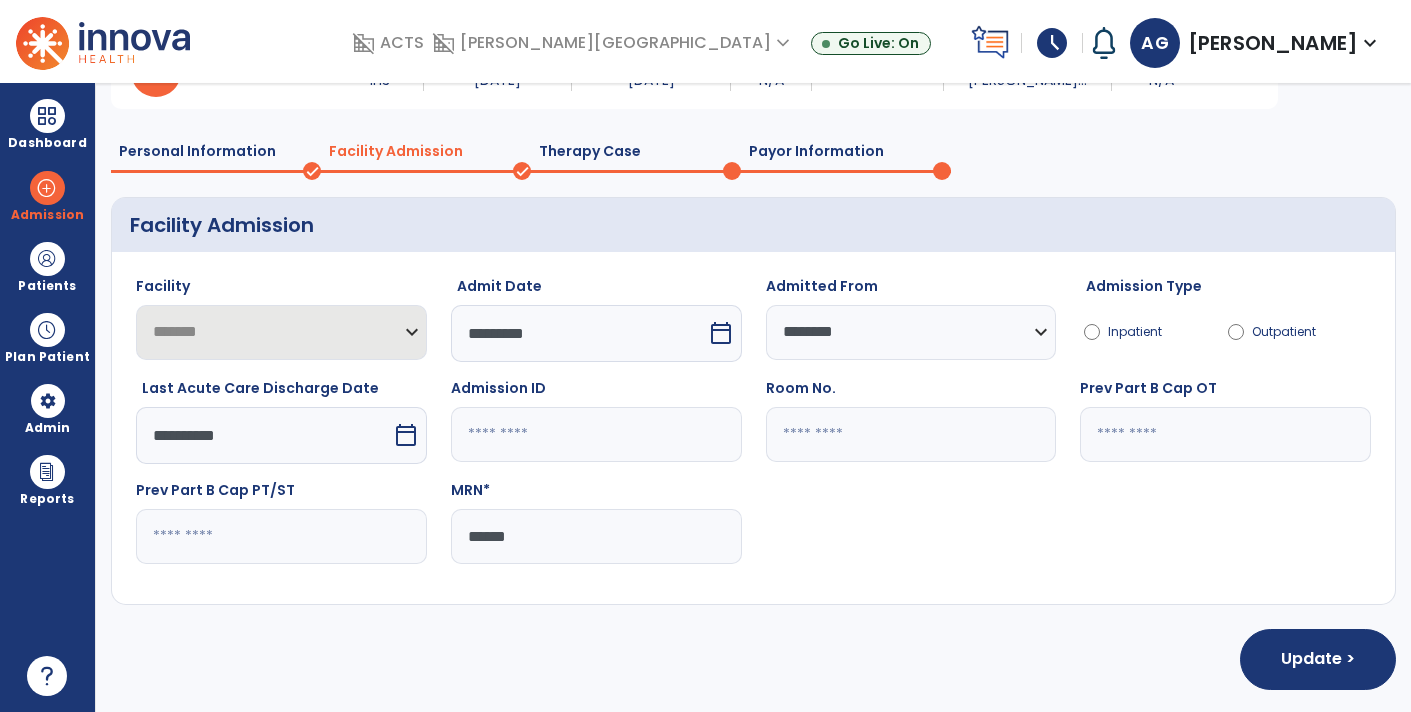 scroll, scrollTop: 110, scrollLeft: 0, axis: vertical 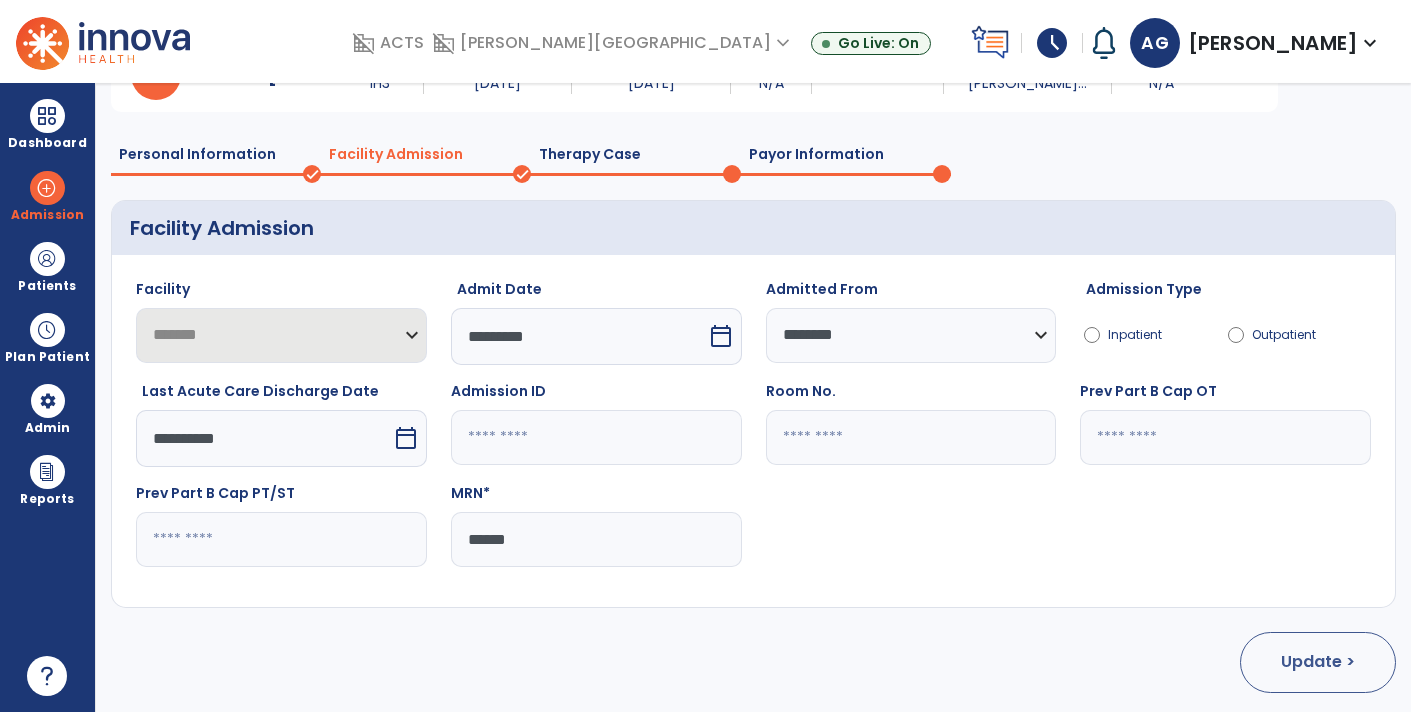 type on "******" 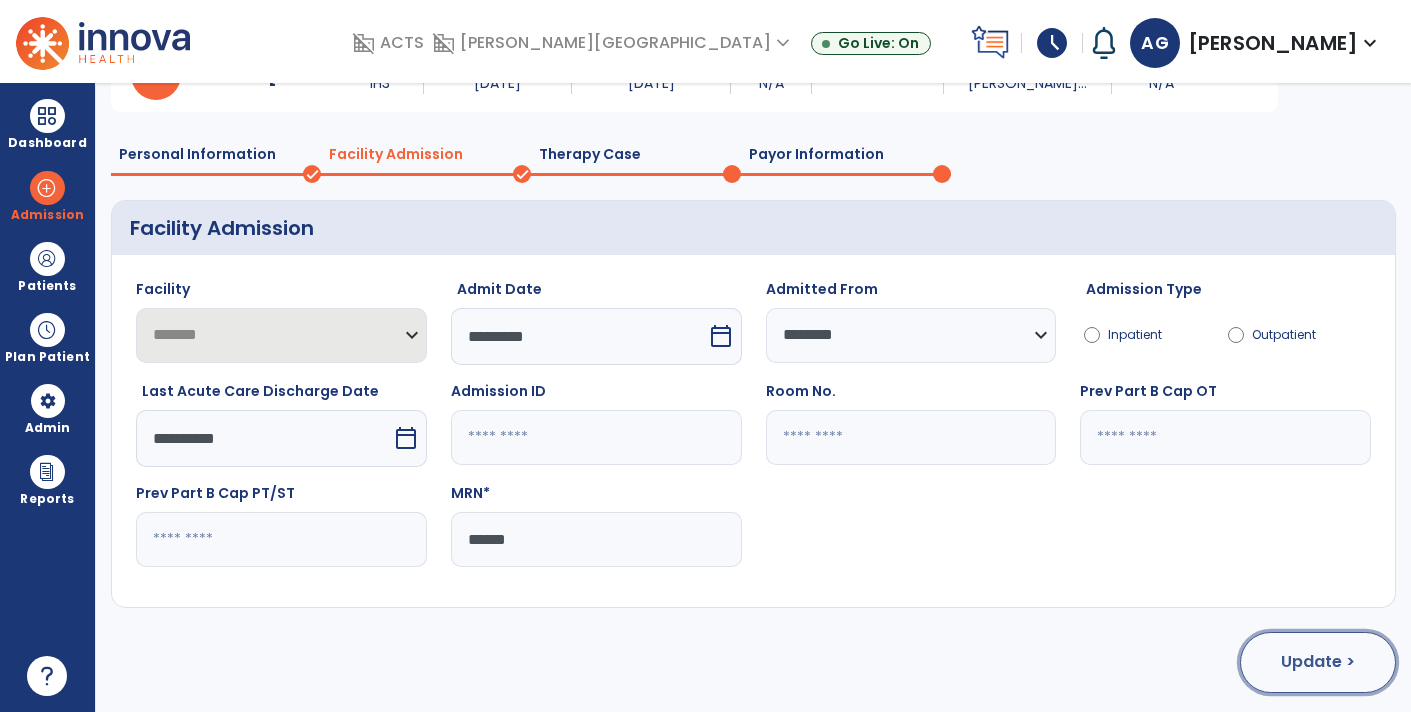 click on "Update >" 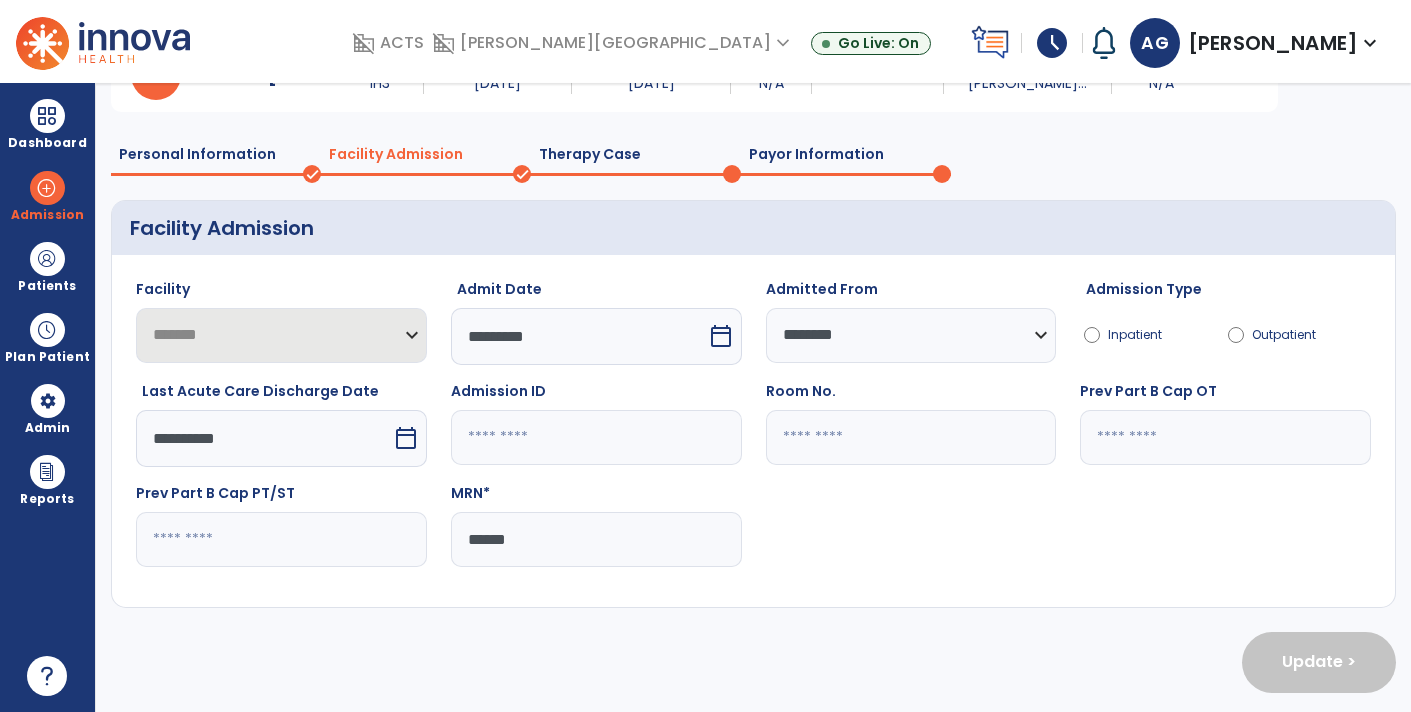 scroll, scrollTop: 0, scrollLeft: 0, axis: both 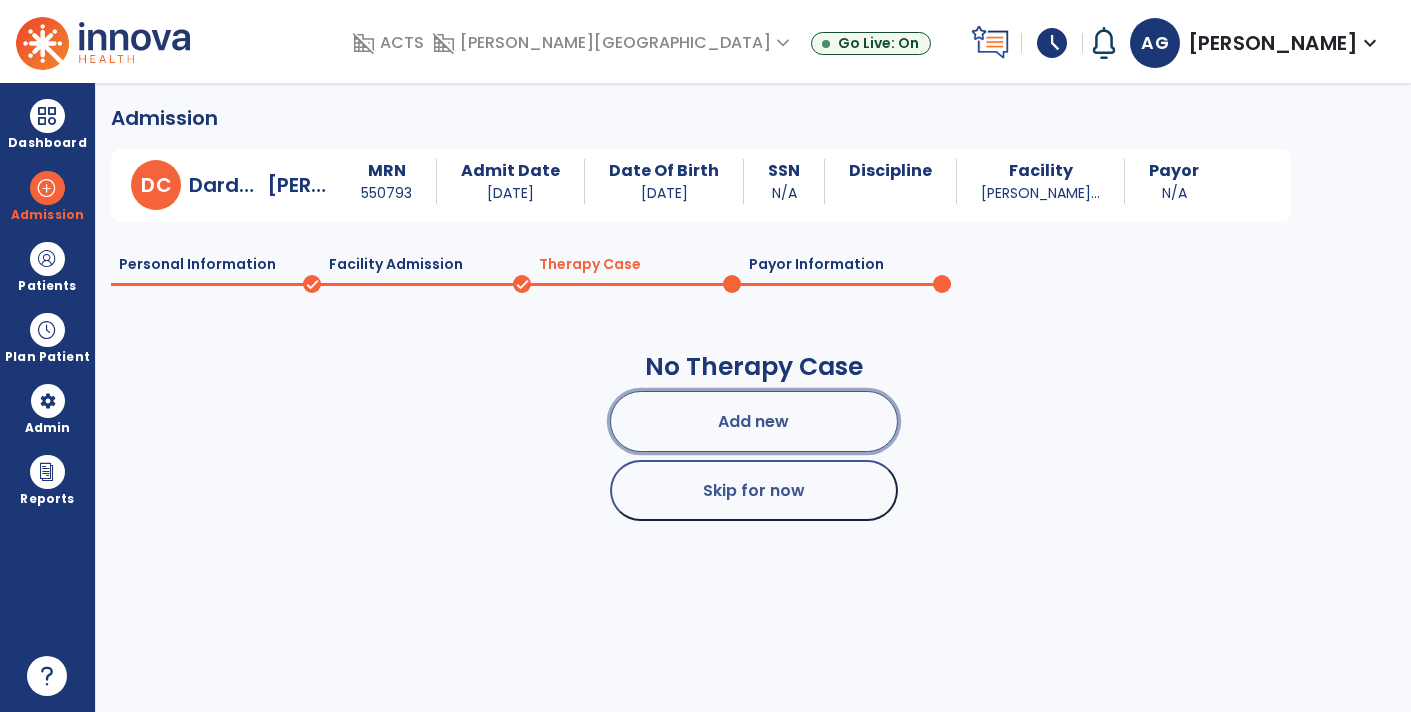 click on "Add new" at bounding box center [754, 421] 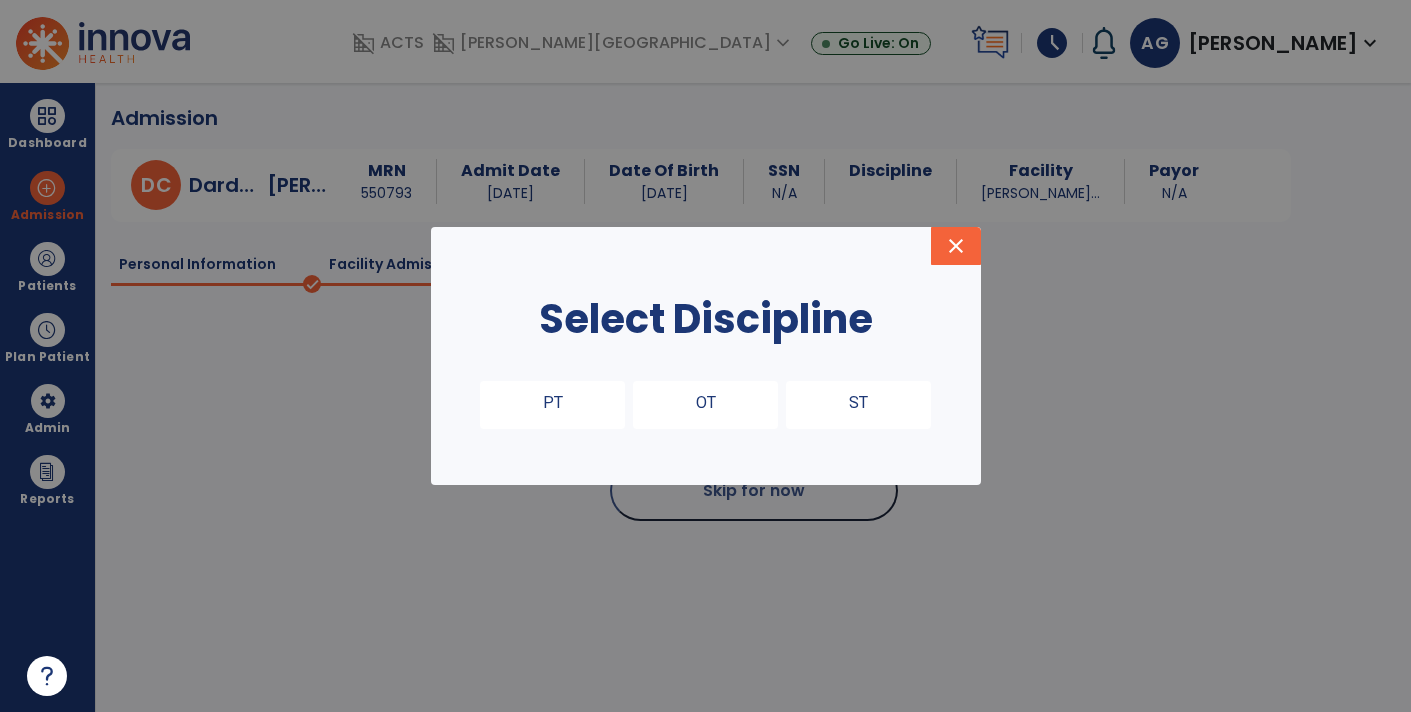 click on "PT" at bounding box center [552, 405] 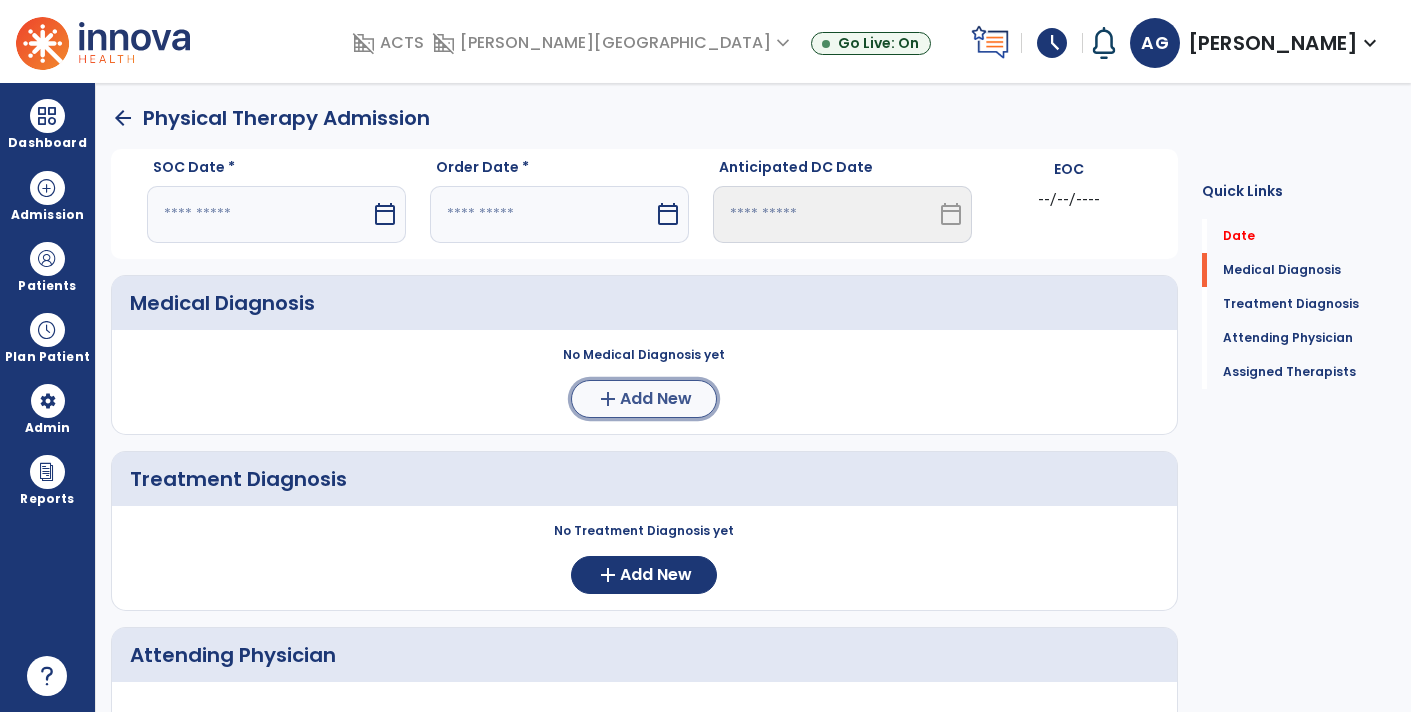 click on "Add New" 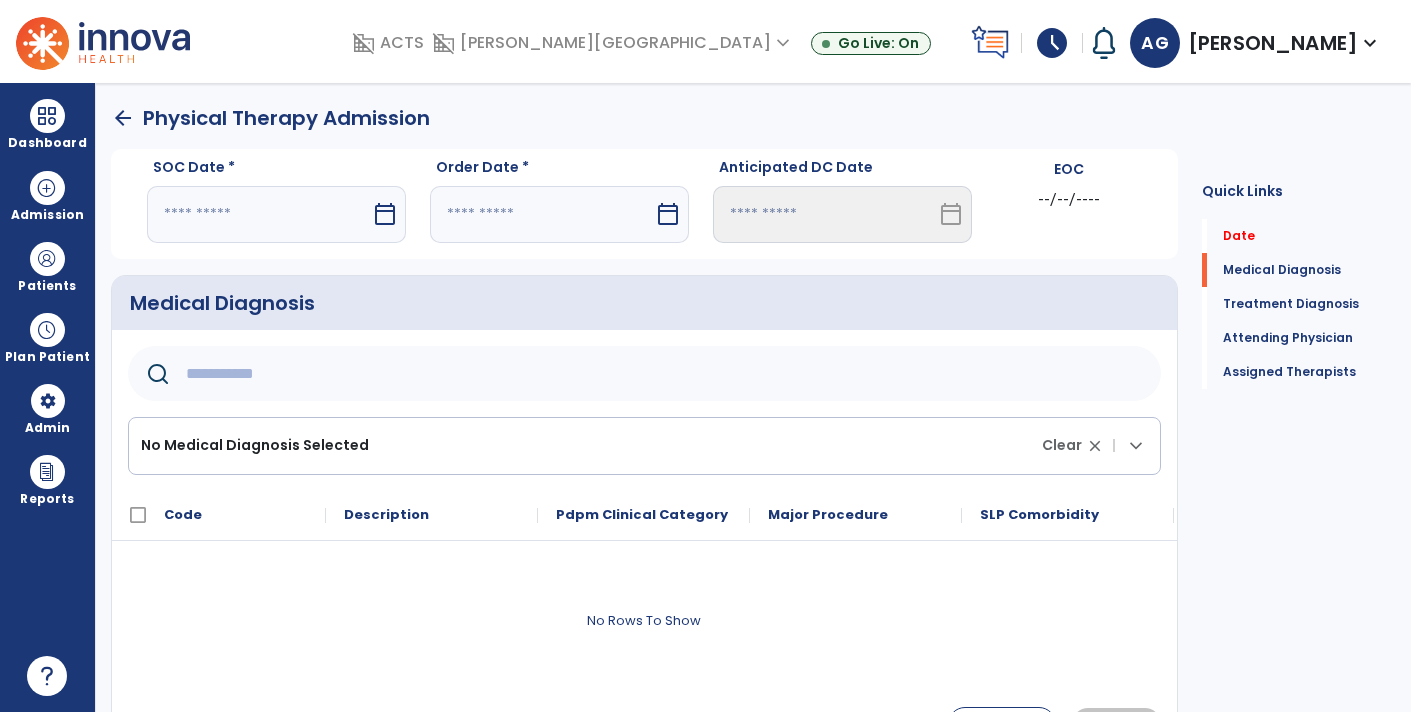 click 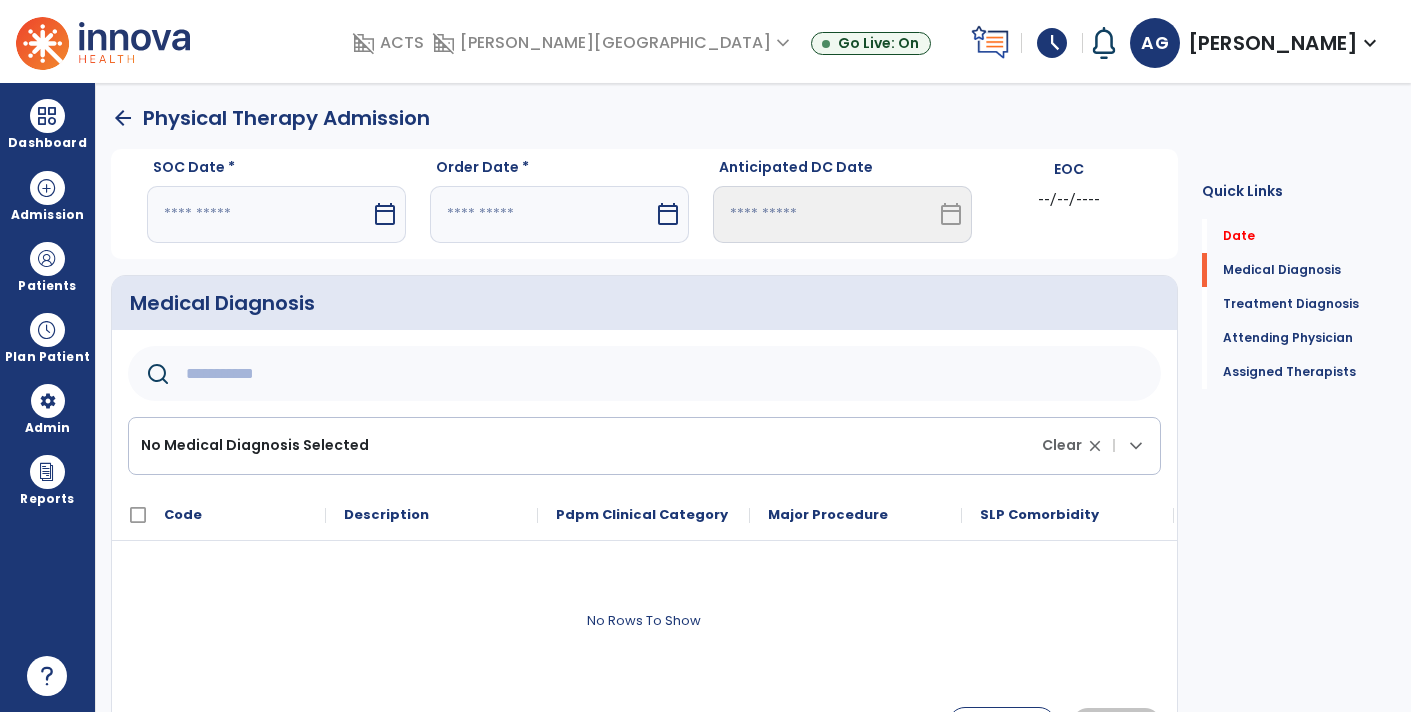 click 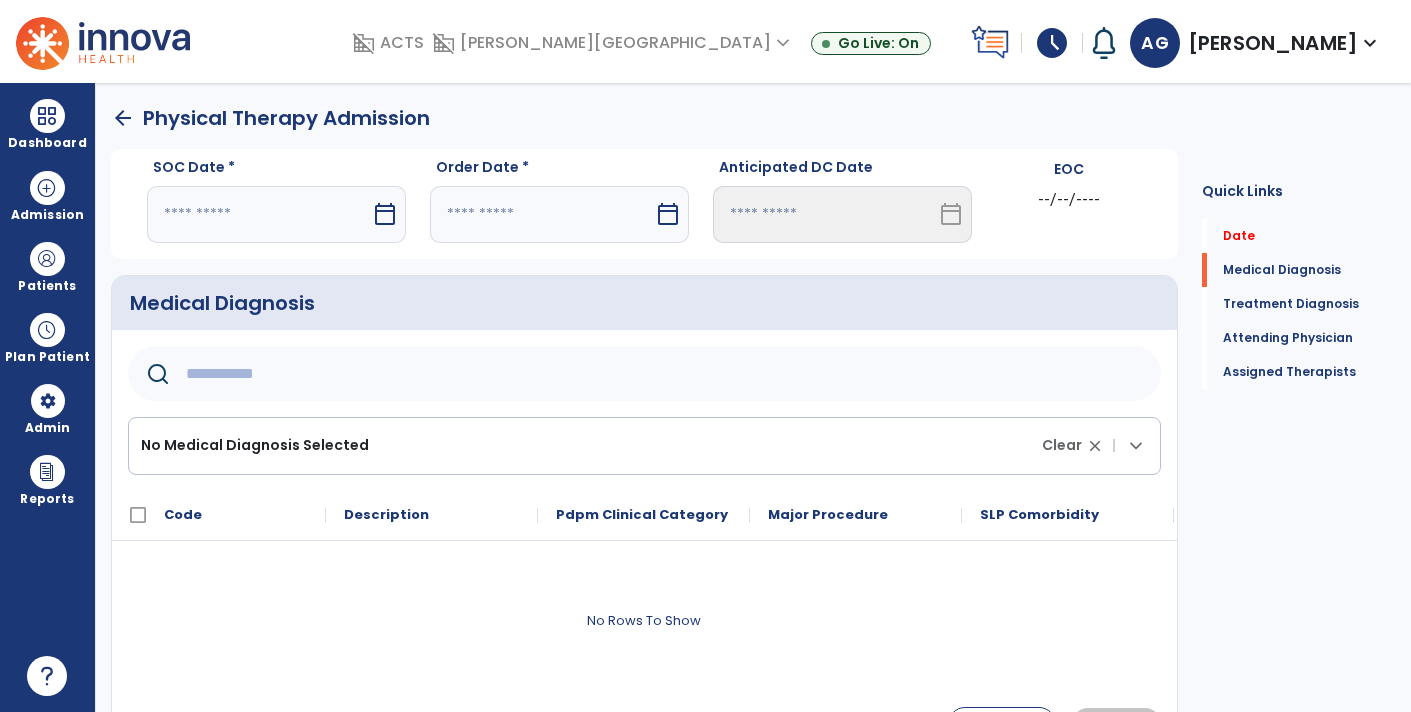 paste on "*******" 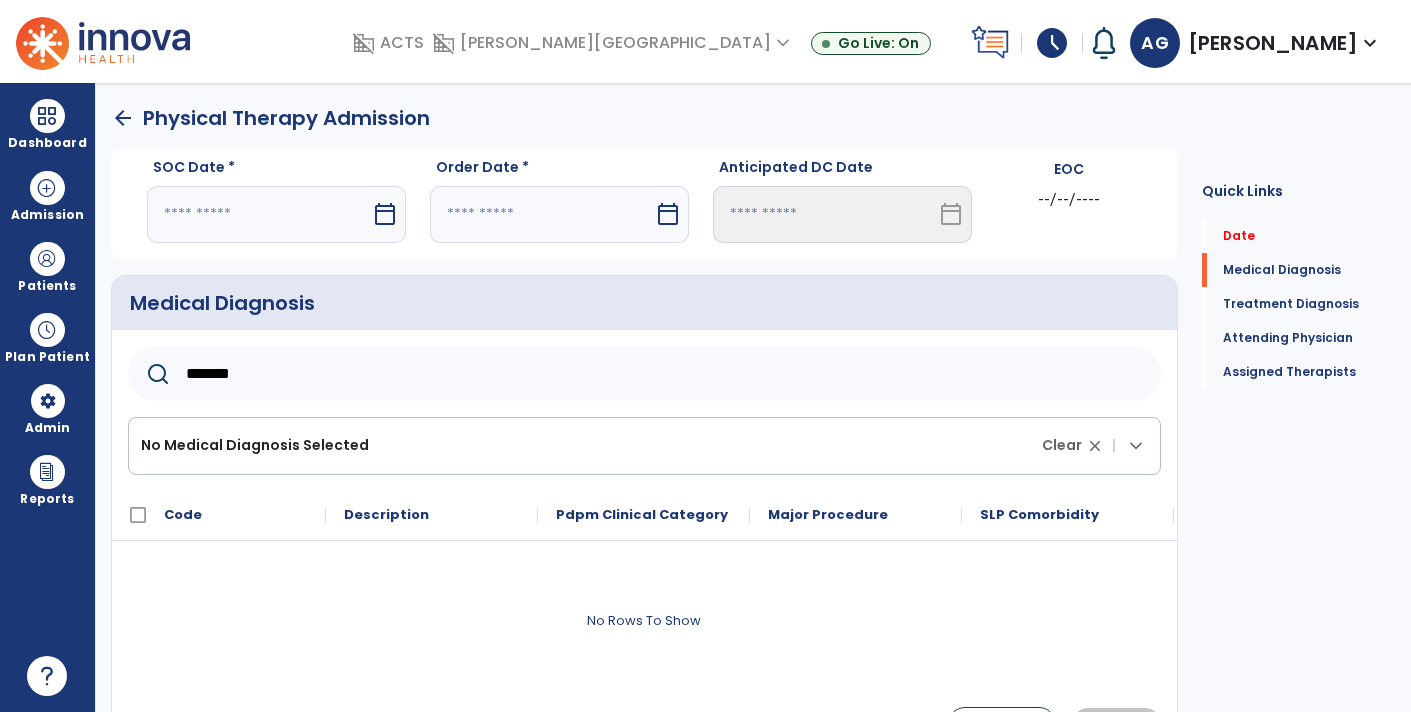 type on "*******" 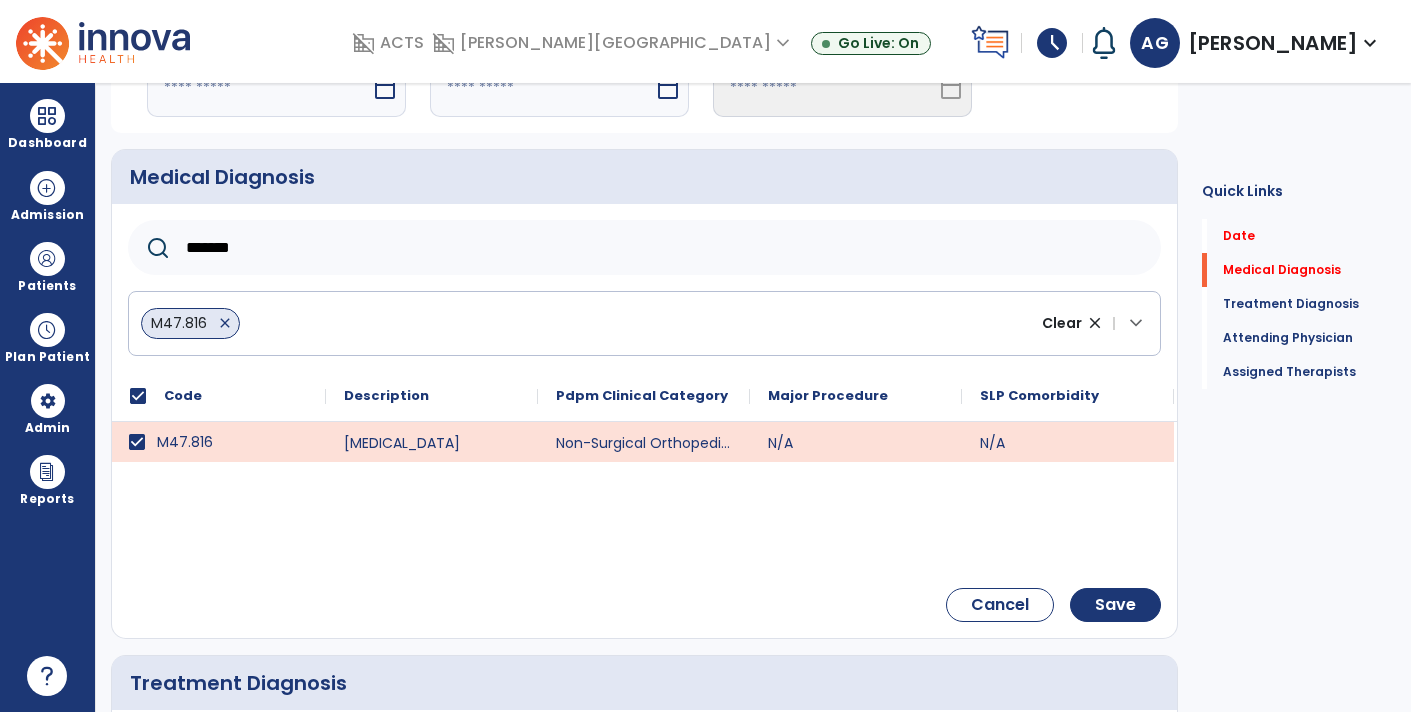 scroll, scrollTop: 192, scrollLeft: 0, axis: vertical 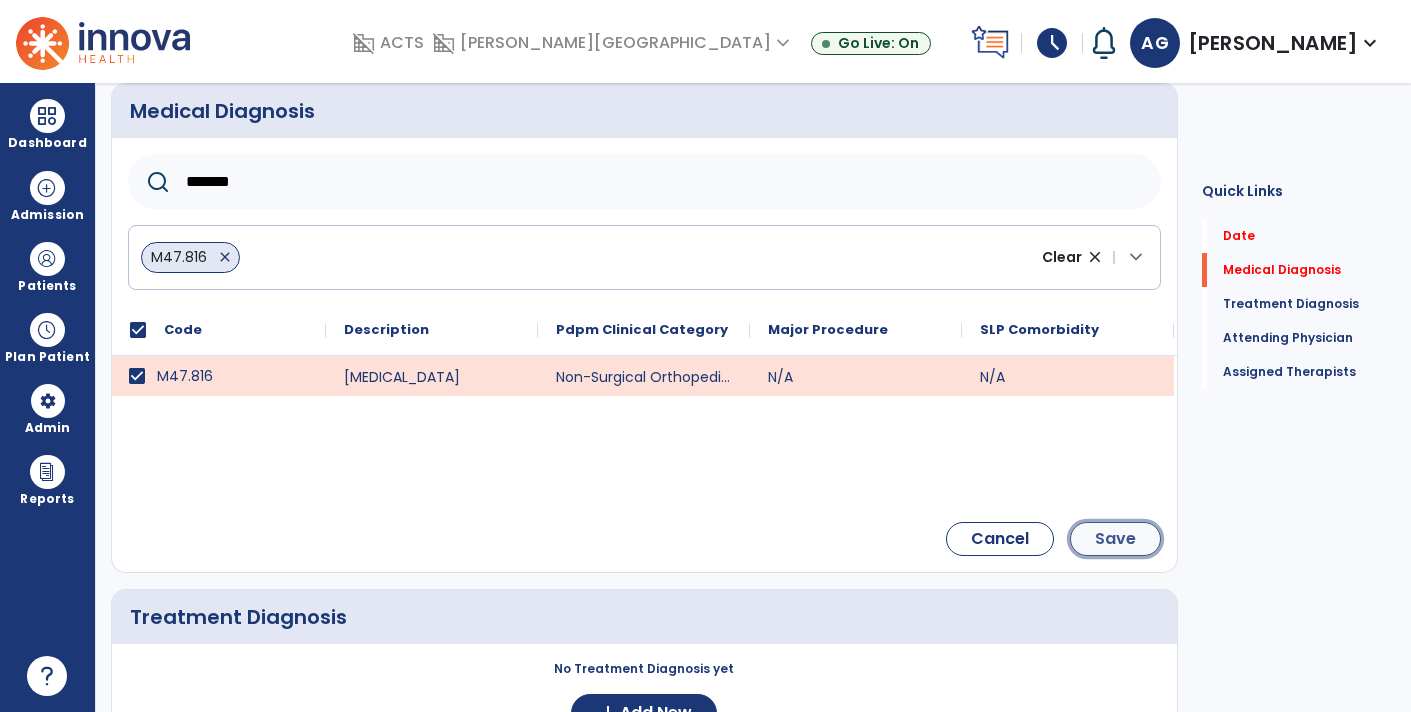 click on "Save" 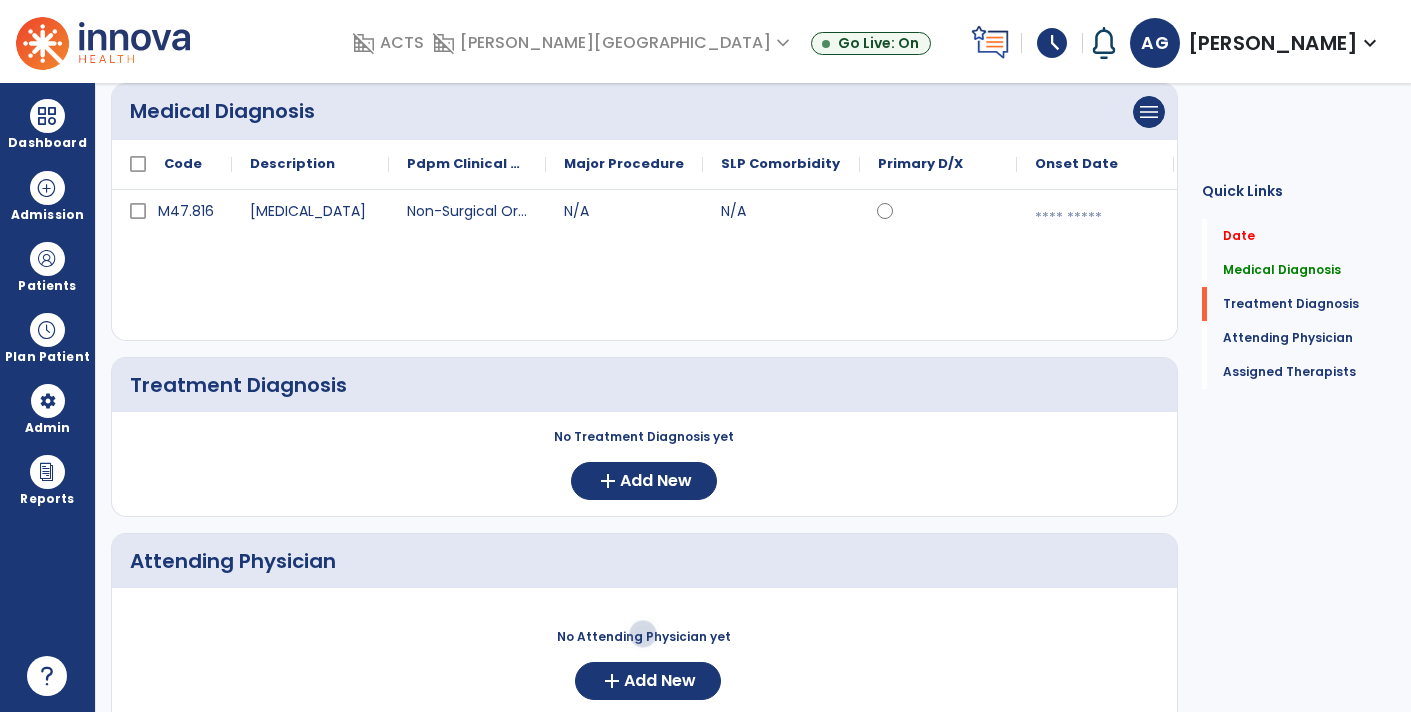 click at bounding box center (1095, 218) 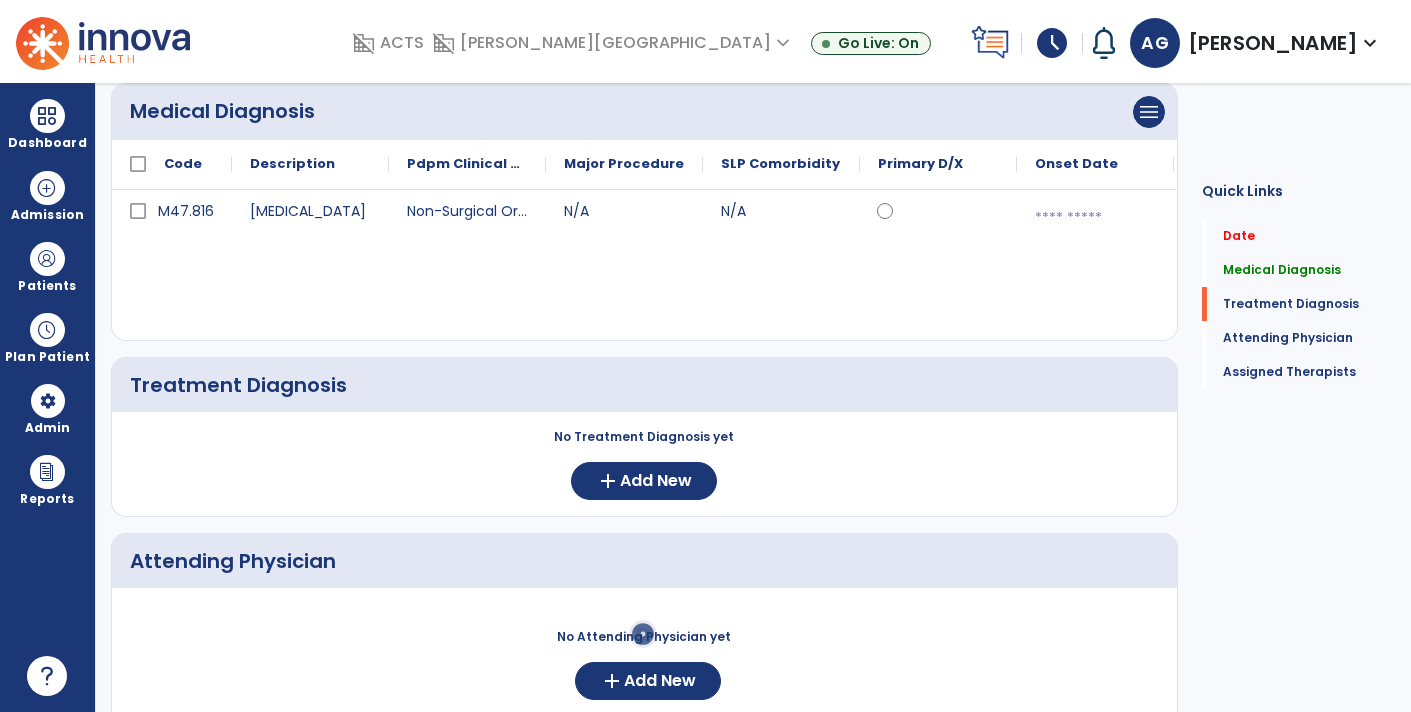 select on "*" 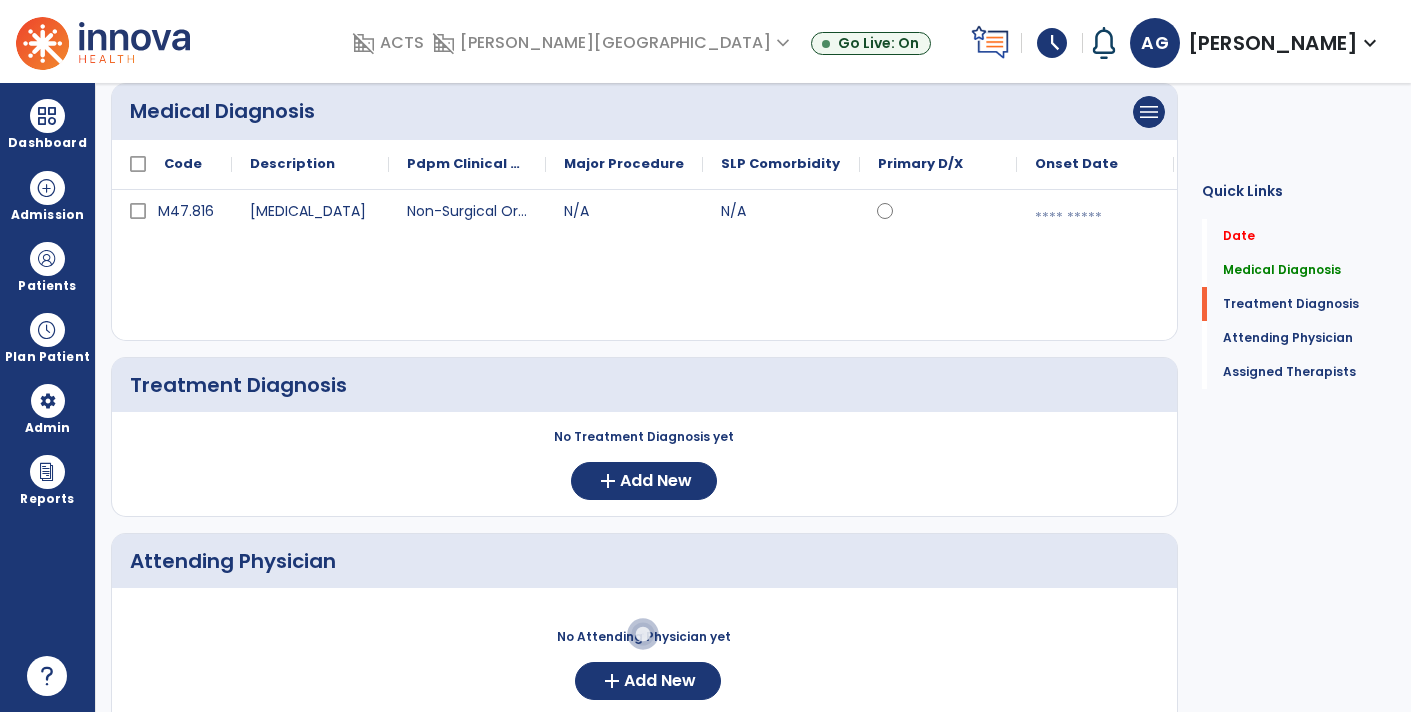select on "****" 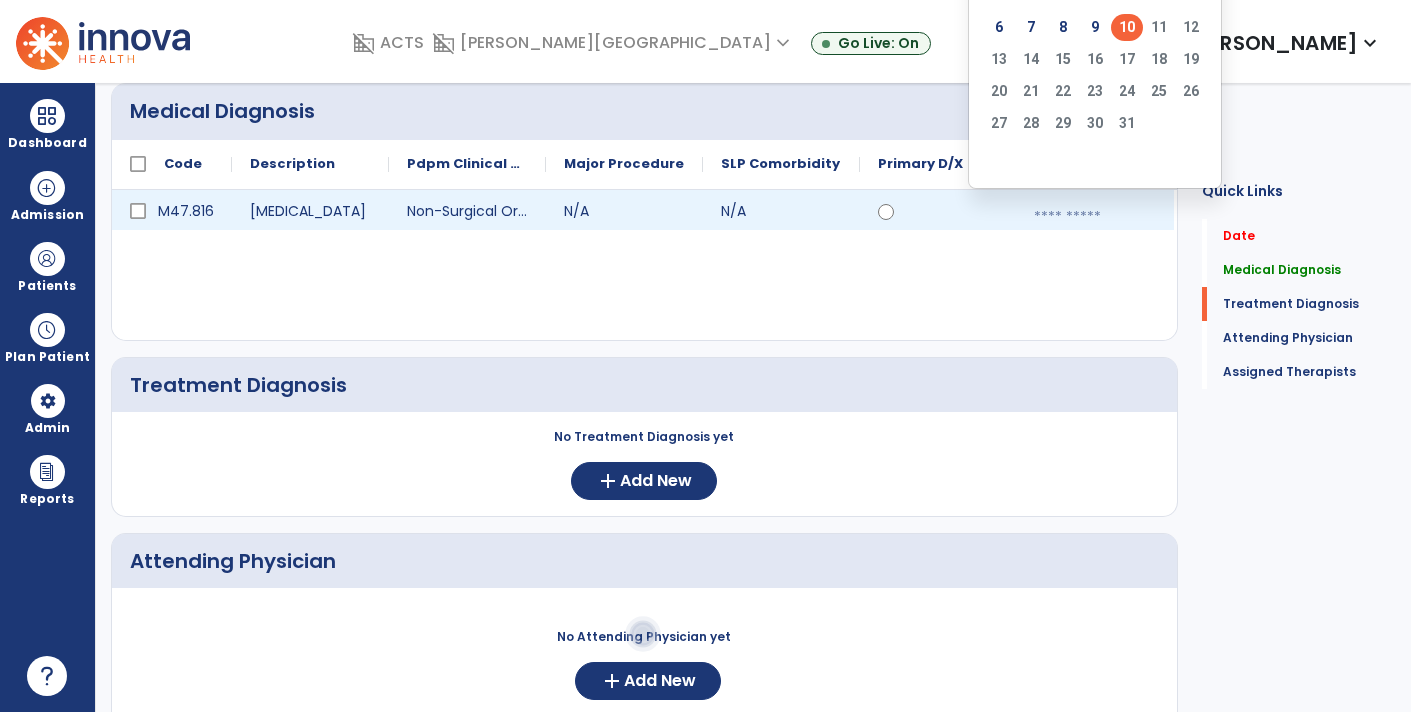 click on "10" 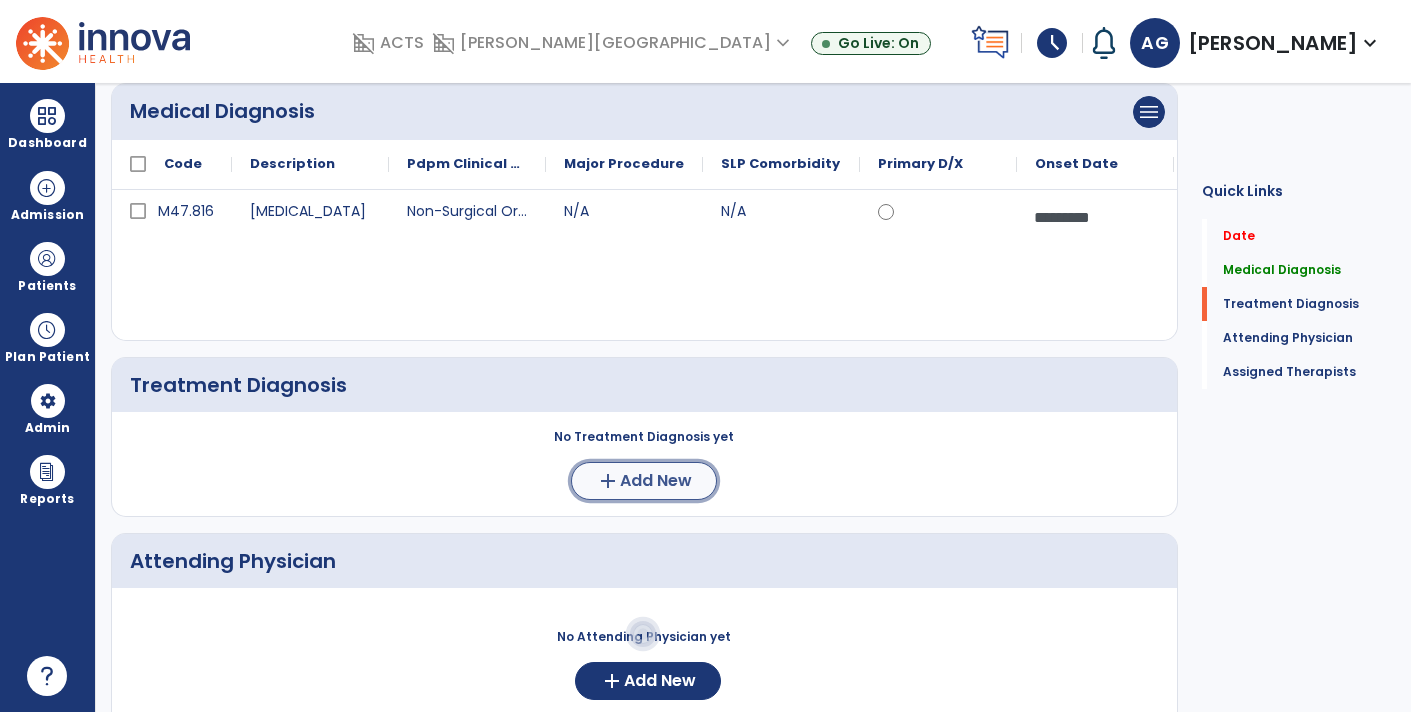 click on "Add New" 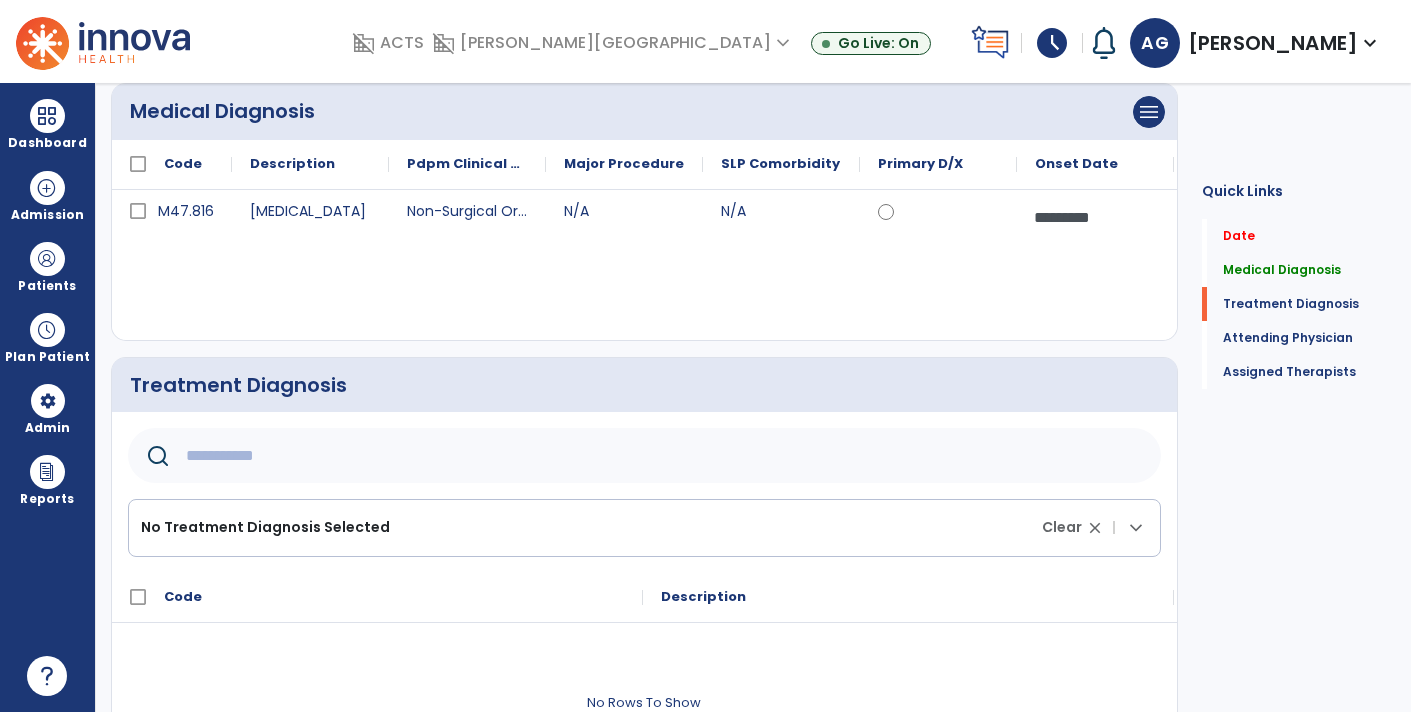 click 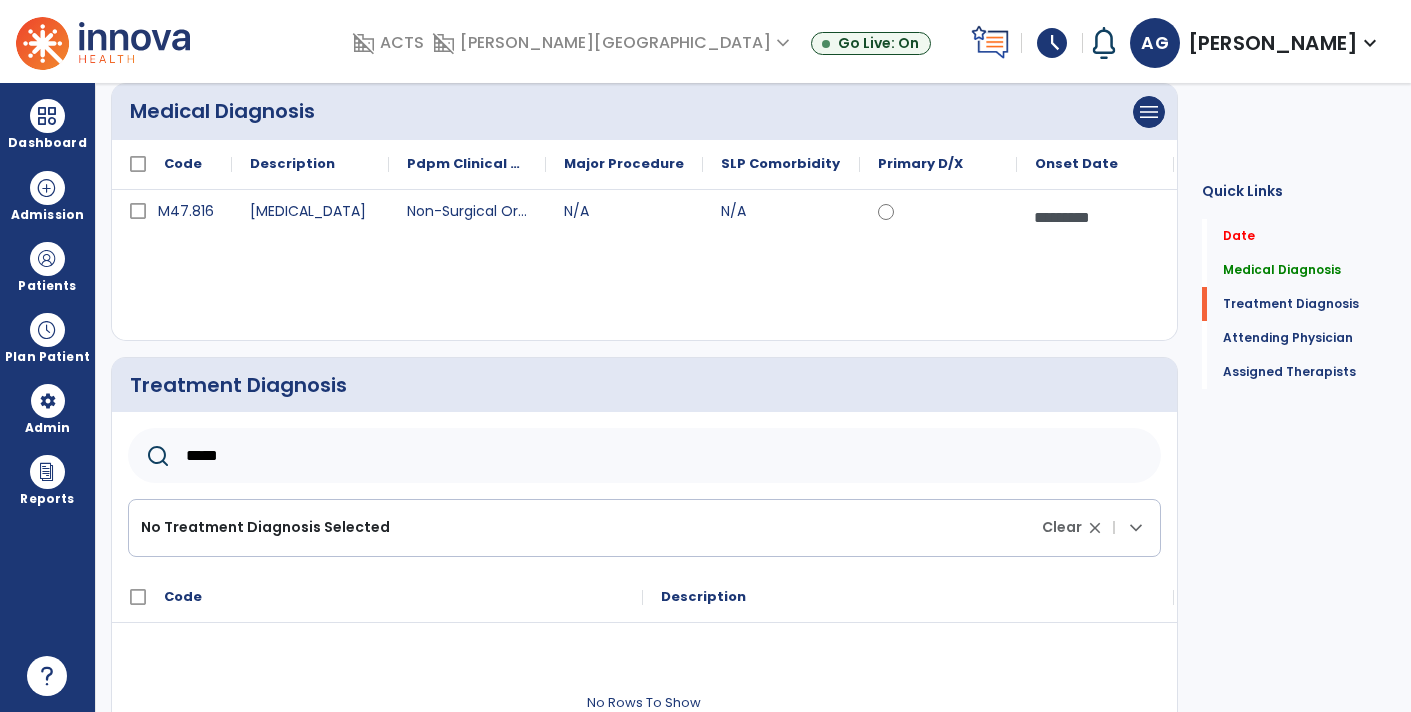 type on "******" 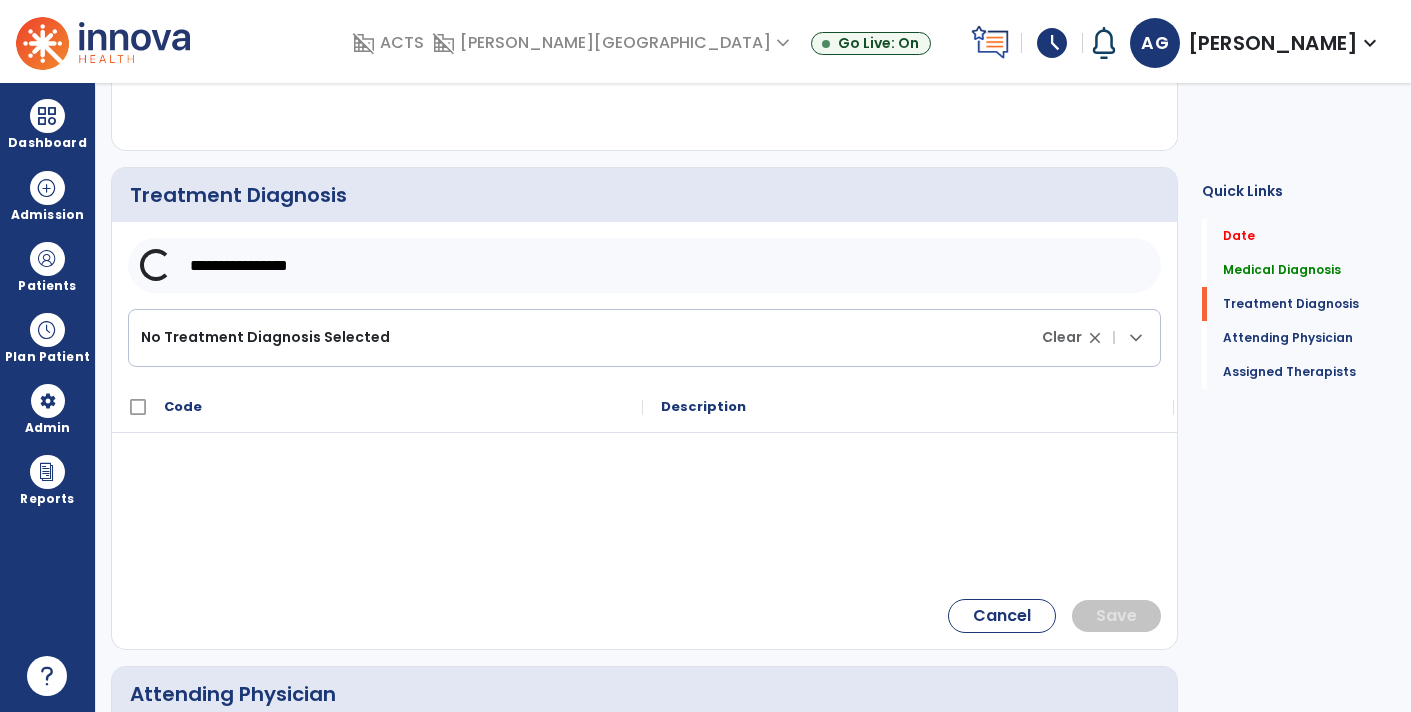 scroll, scrollTop: 390, scrollLeft: 0, axis: vertical 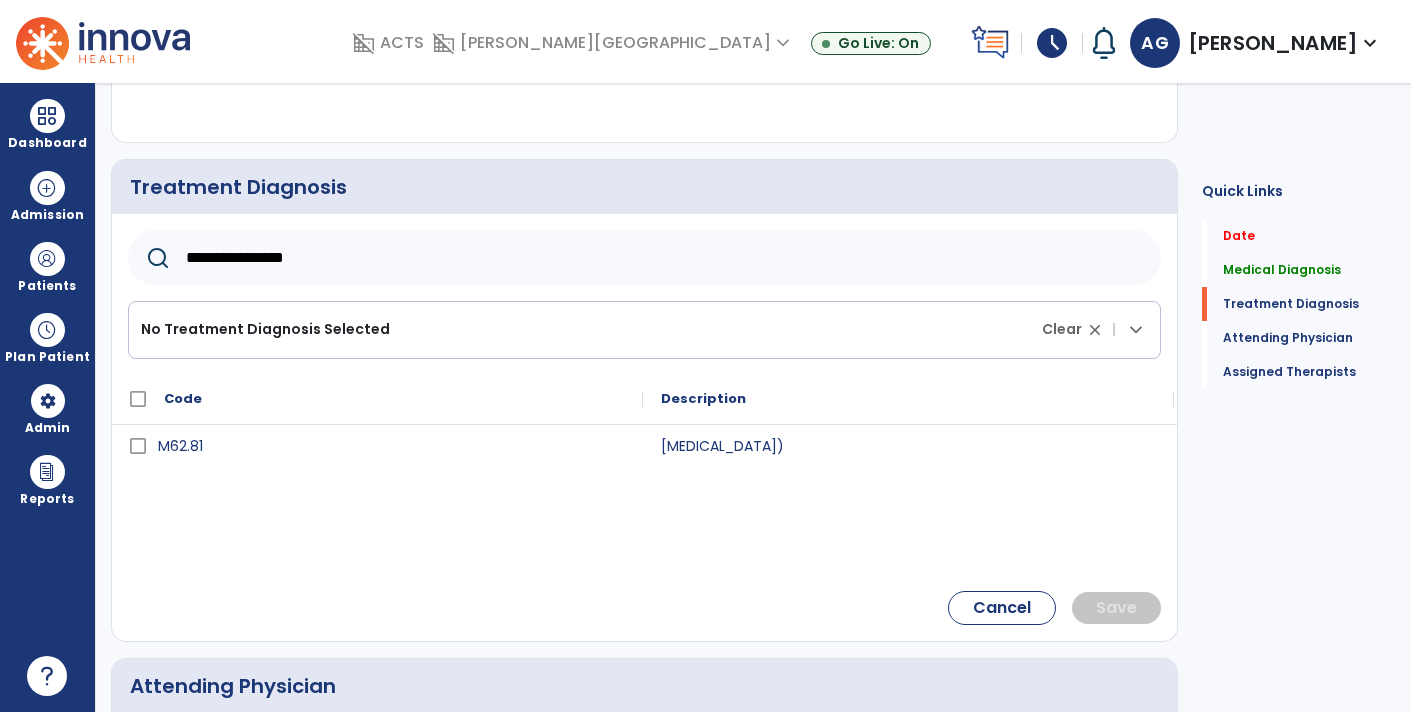 type on "**********" 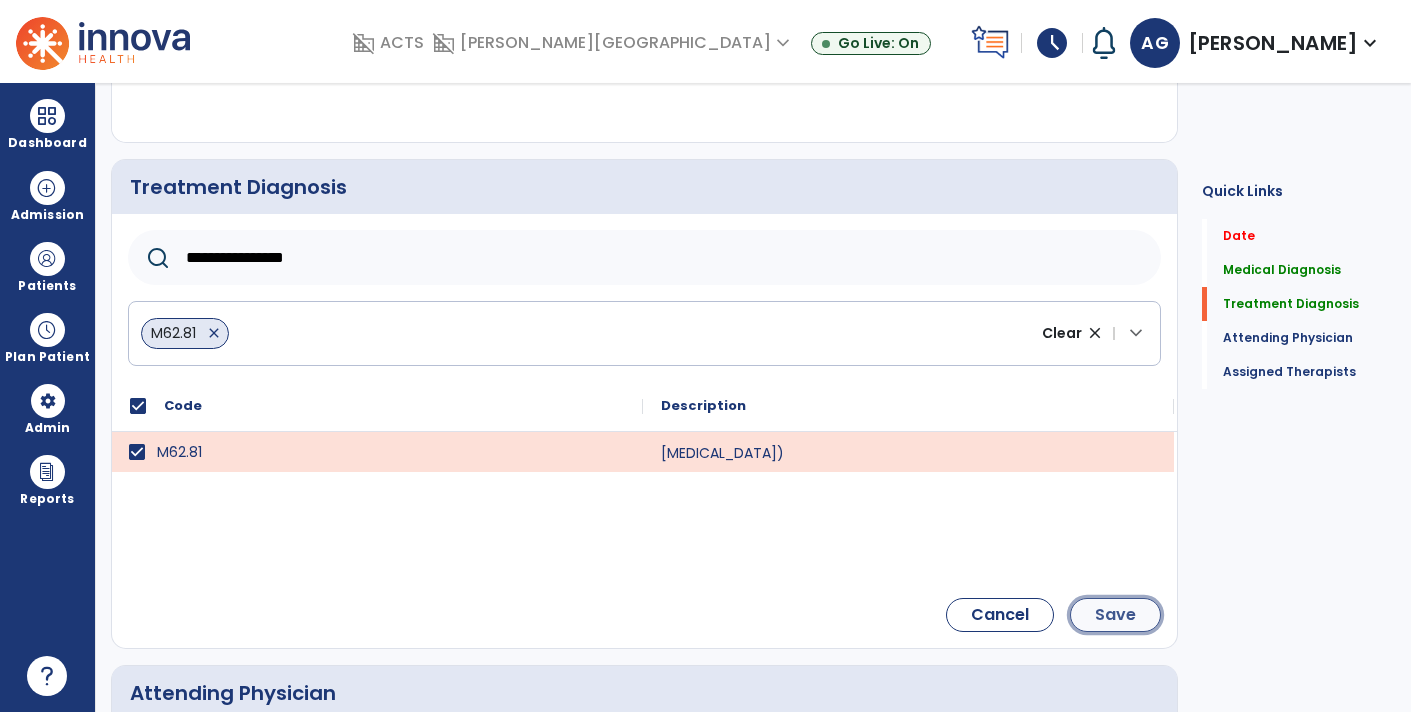 click on "Save" 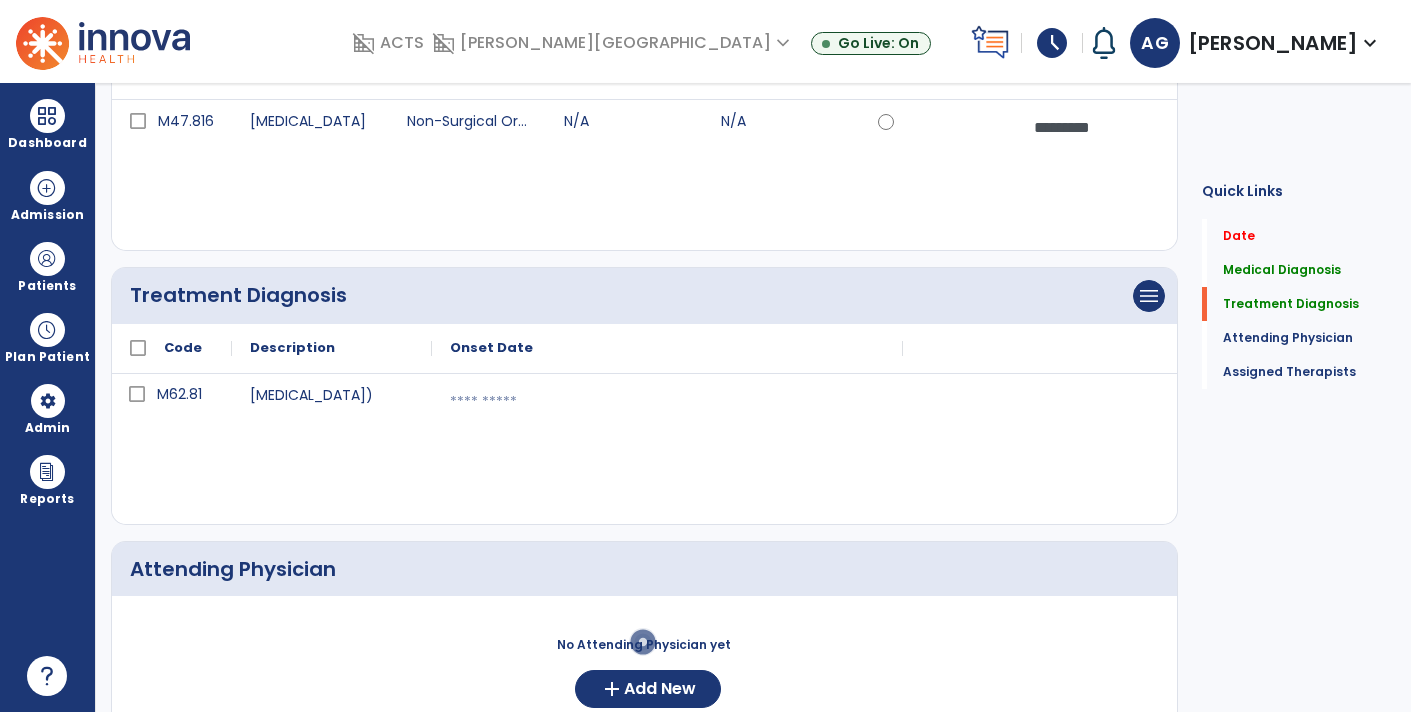 scroll, scrollTop: 282, scrollLeft: 0, axis: vertical 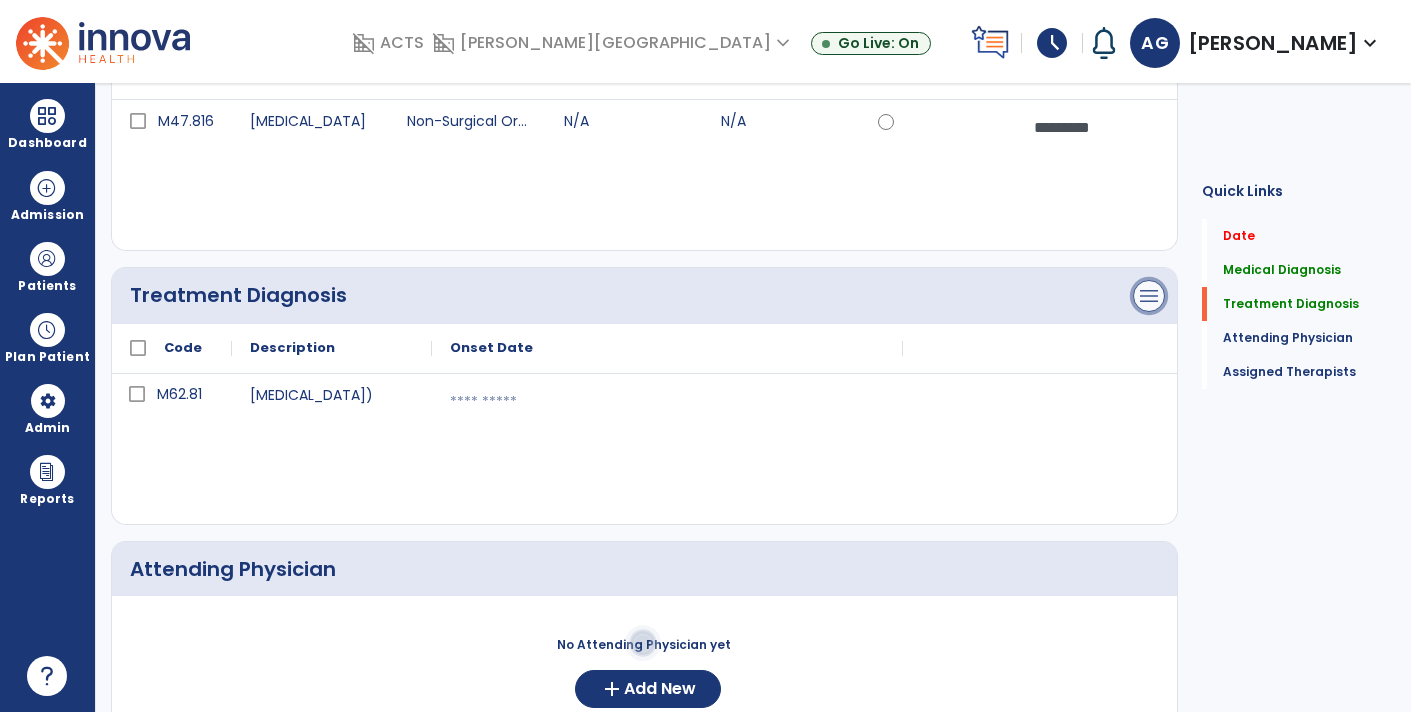 click on "menu" at bounding box center (1149, 22) 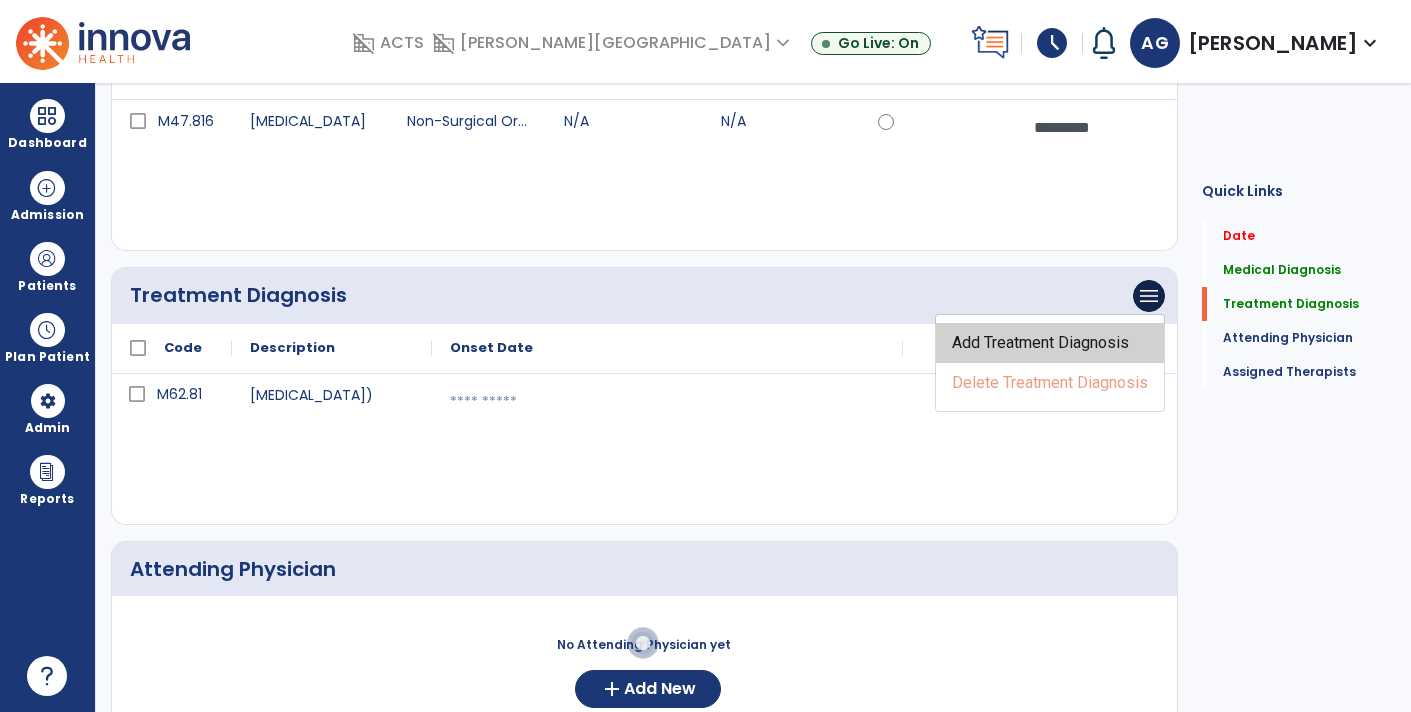 click on "Add Treatment Diagnosis" 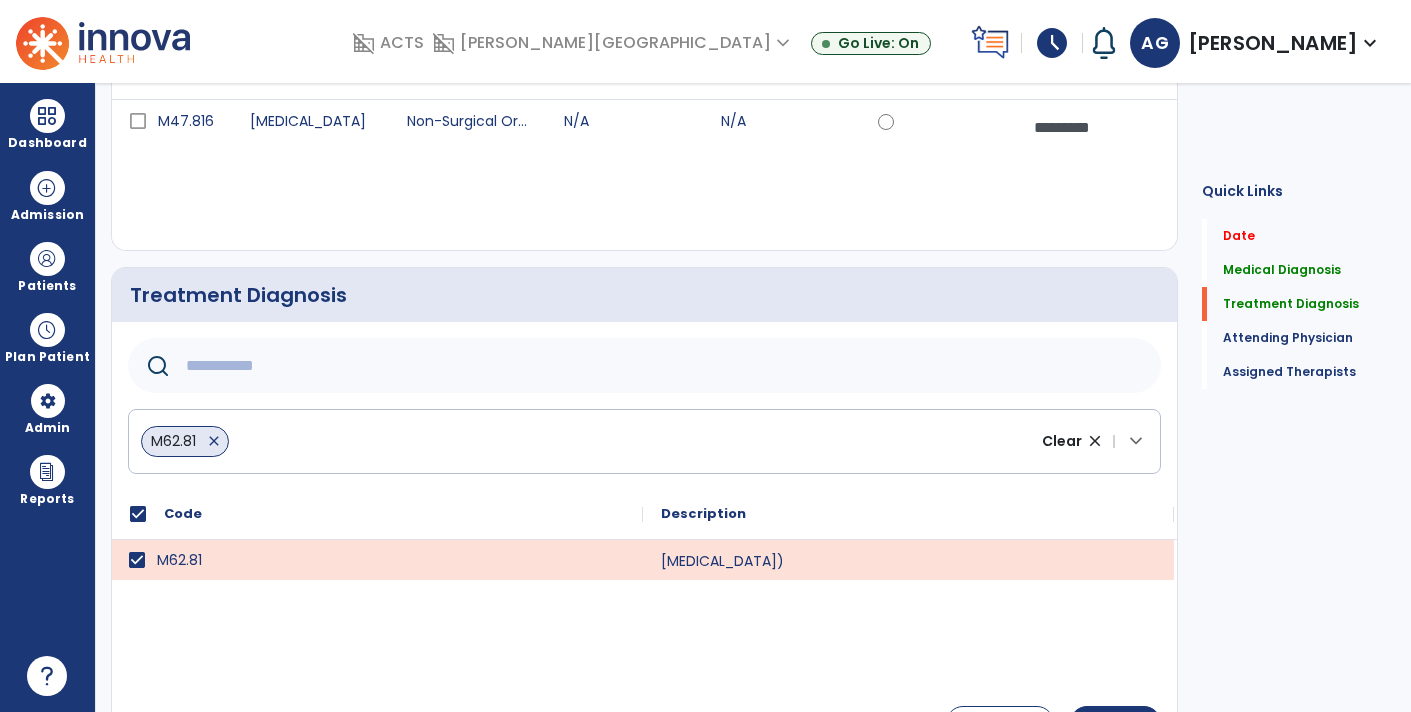 click 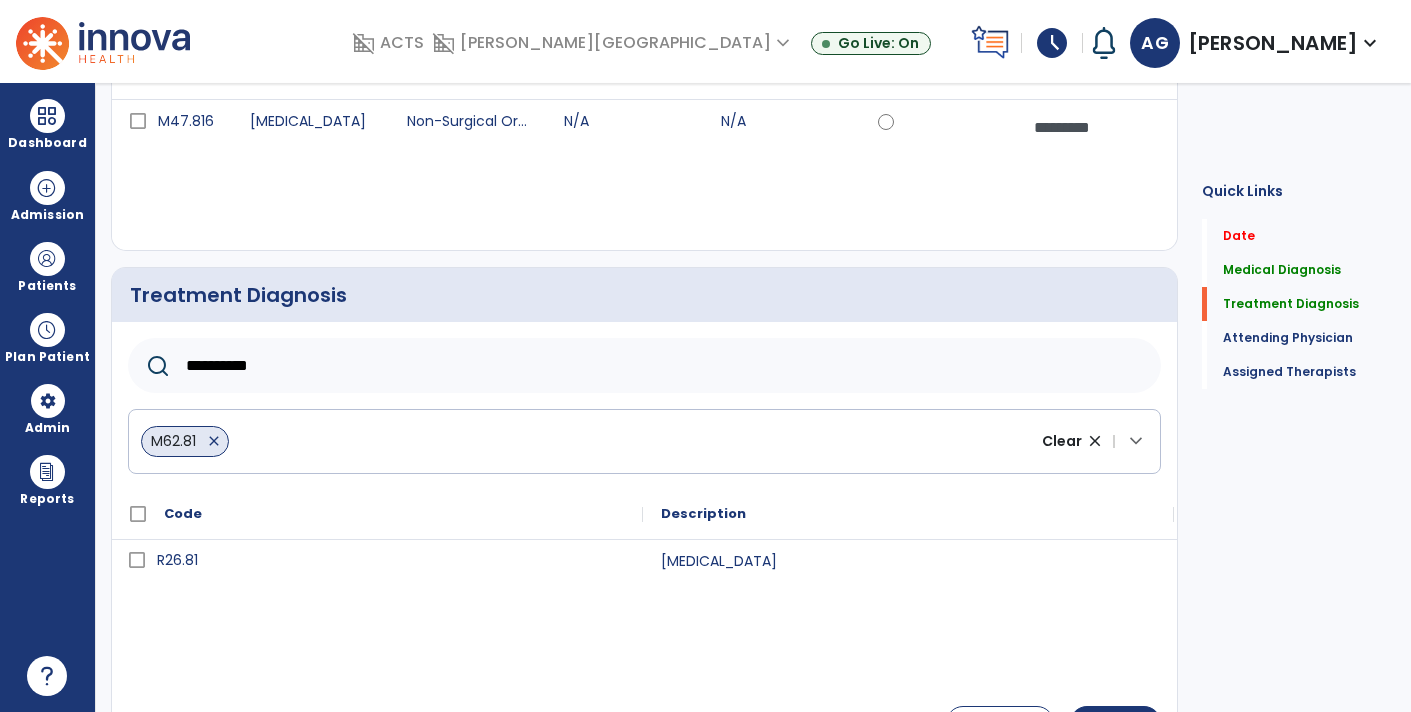 type on "**********" 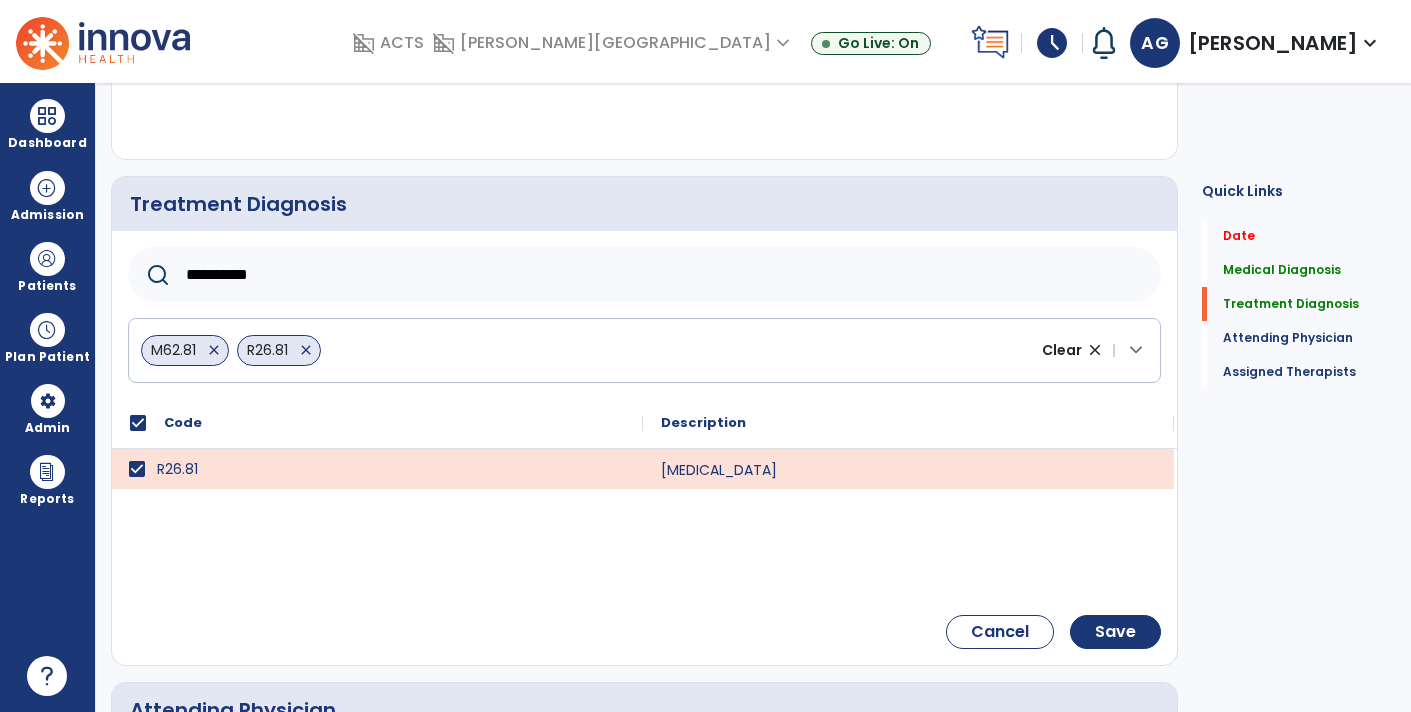 scroll, scrollTop: 382, scrollLeft: 0, axis: vertical 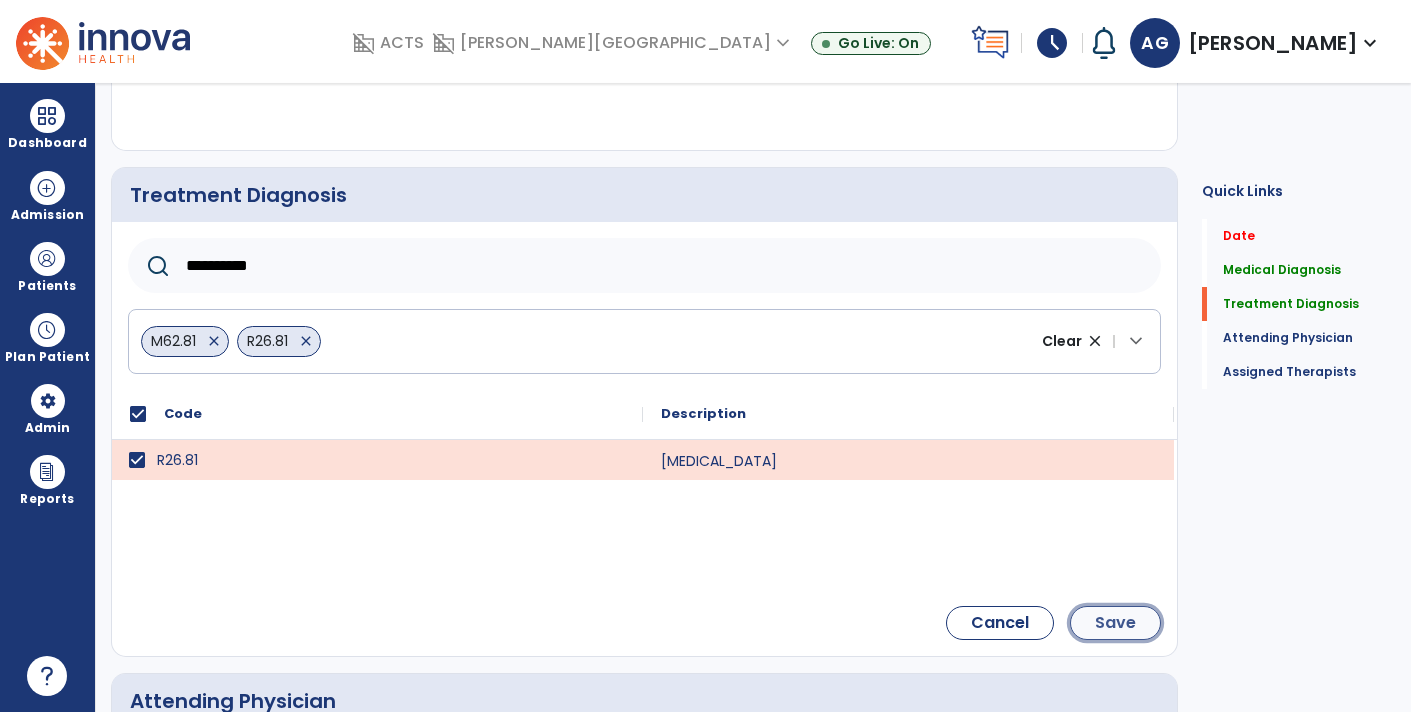 click on "Save" 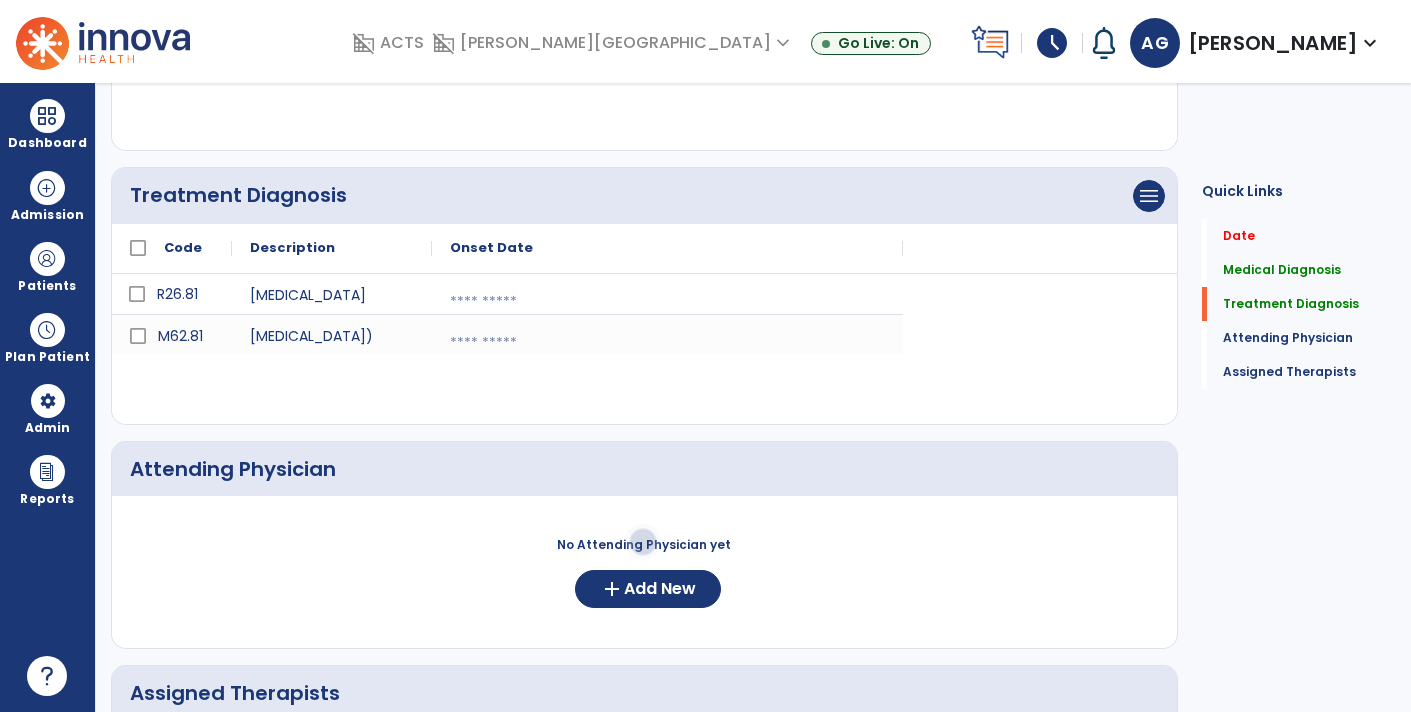 click at bounding box center [1095, 27] 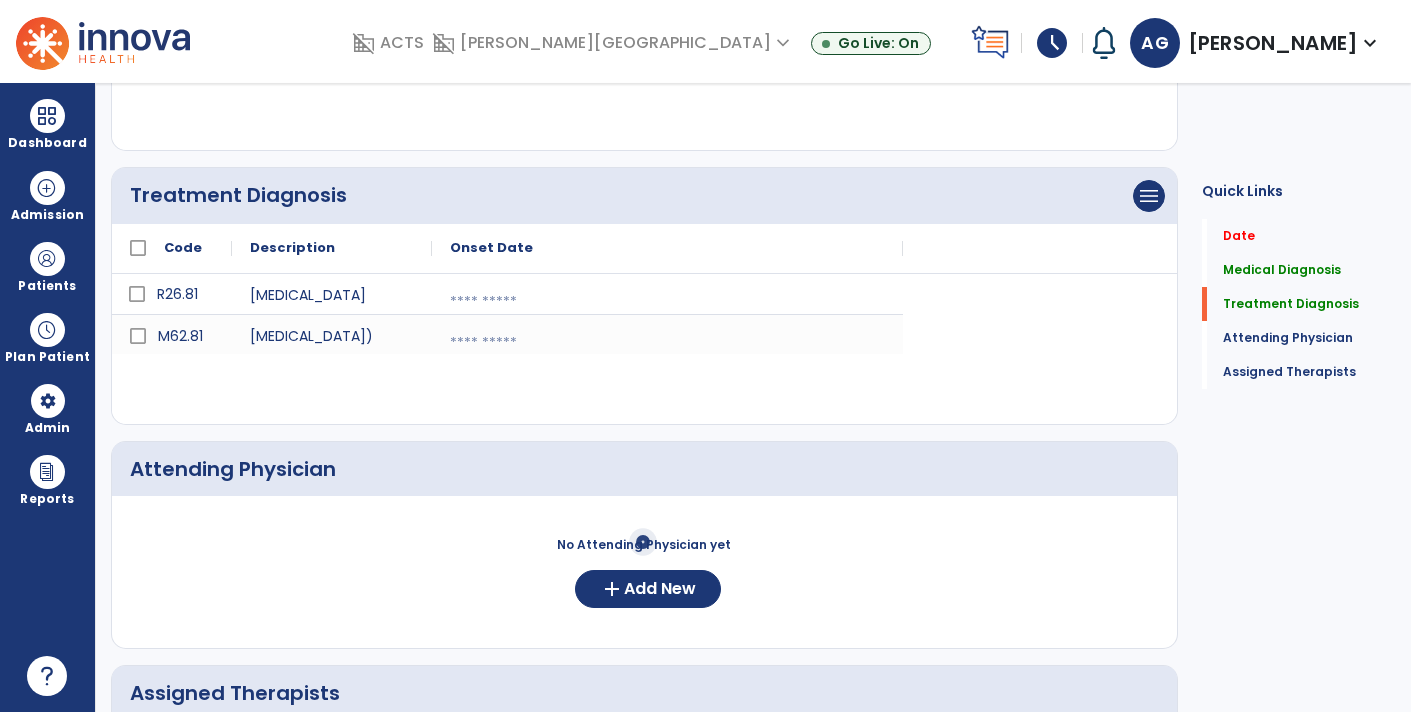 select on "*" 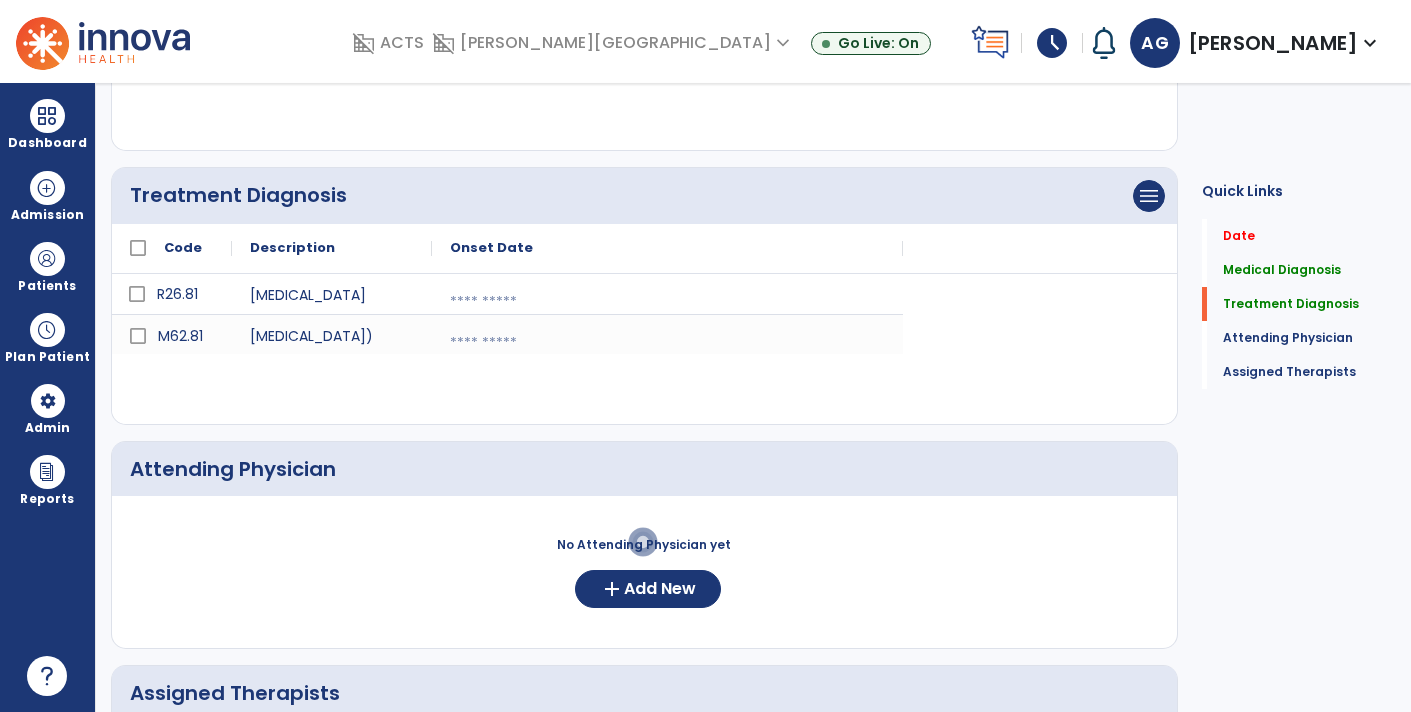 select on "****" 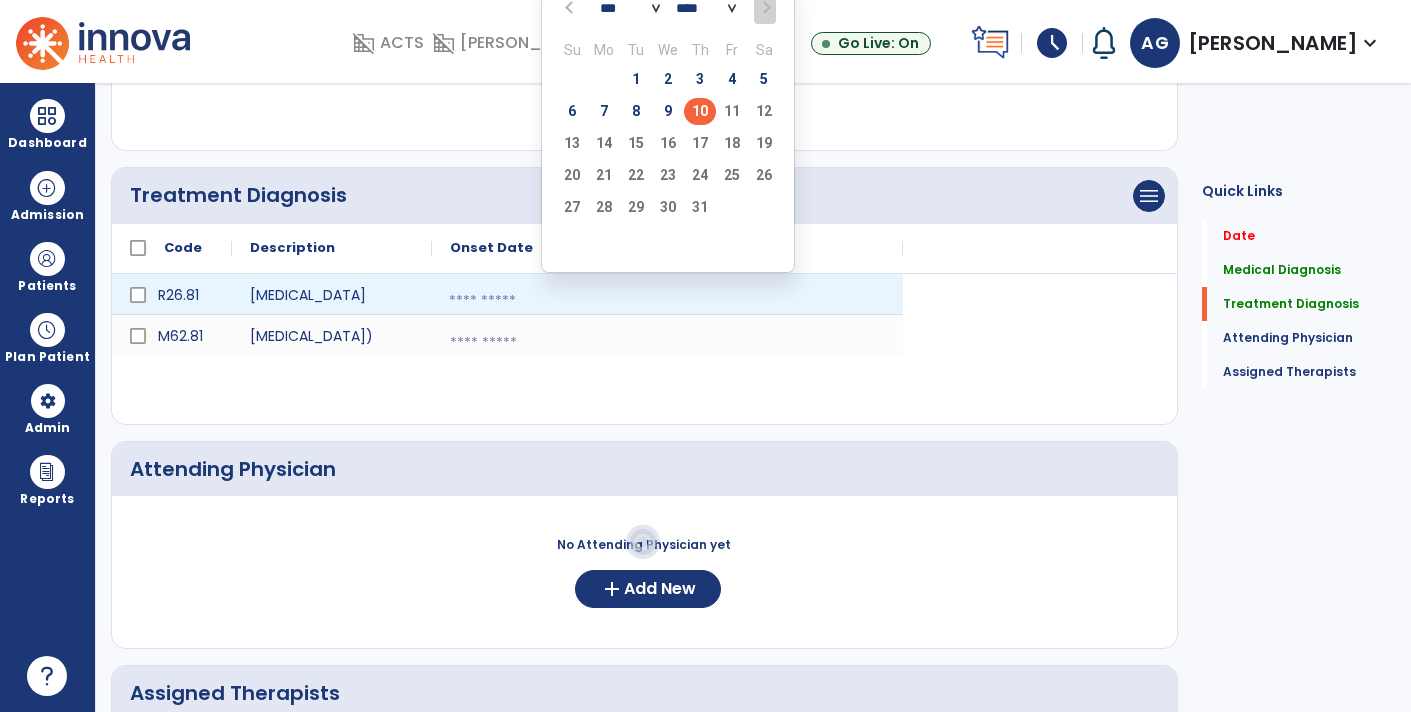 click on "10" 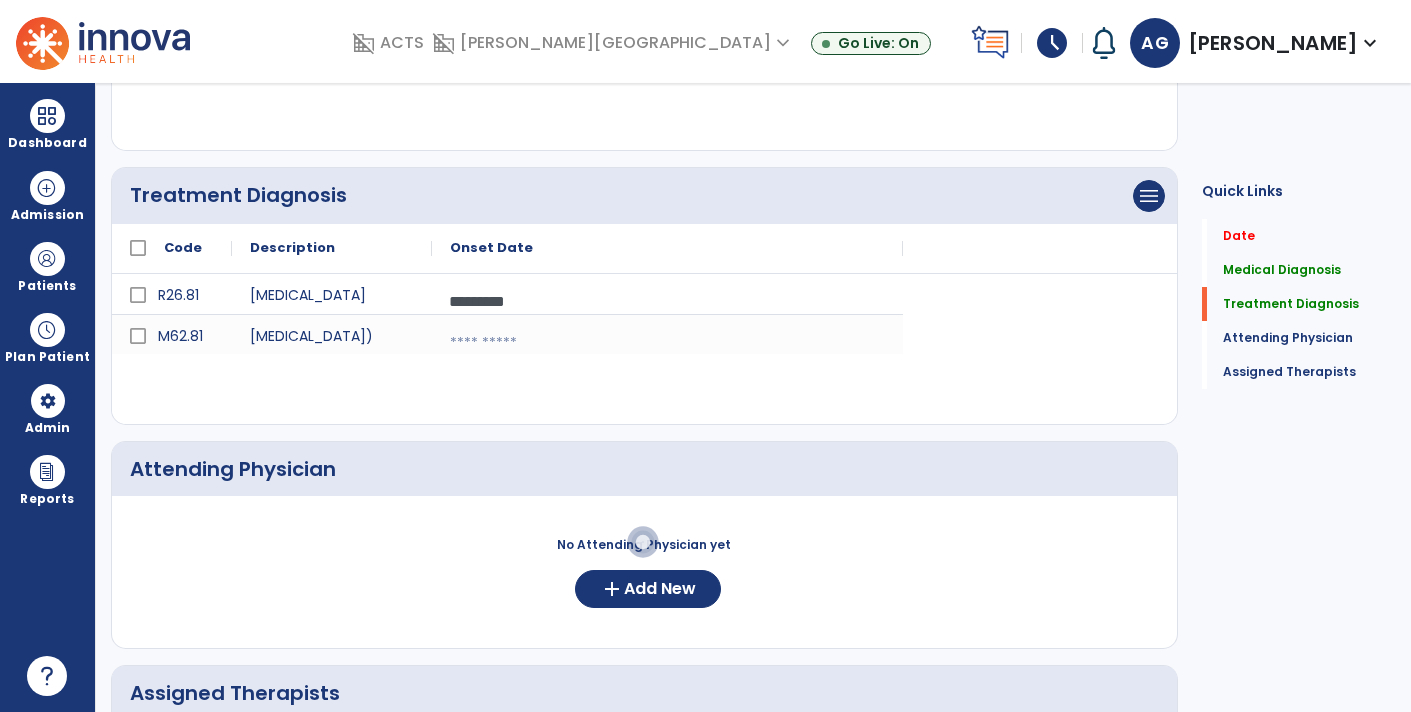 click at bounding box center [667, 343] 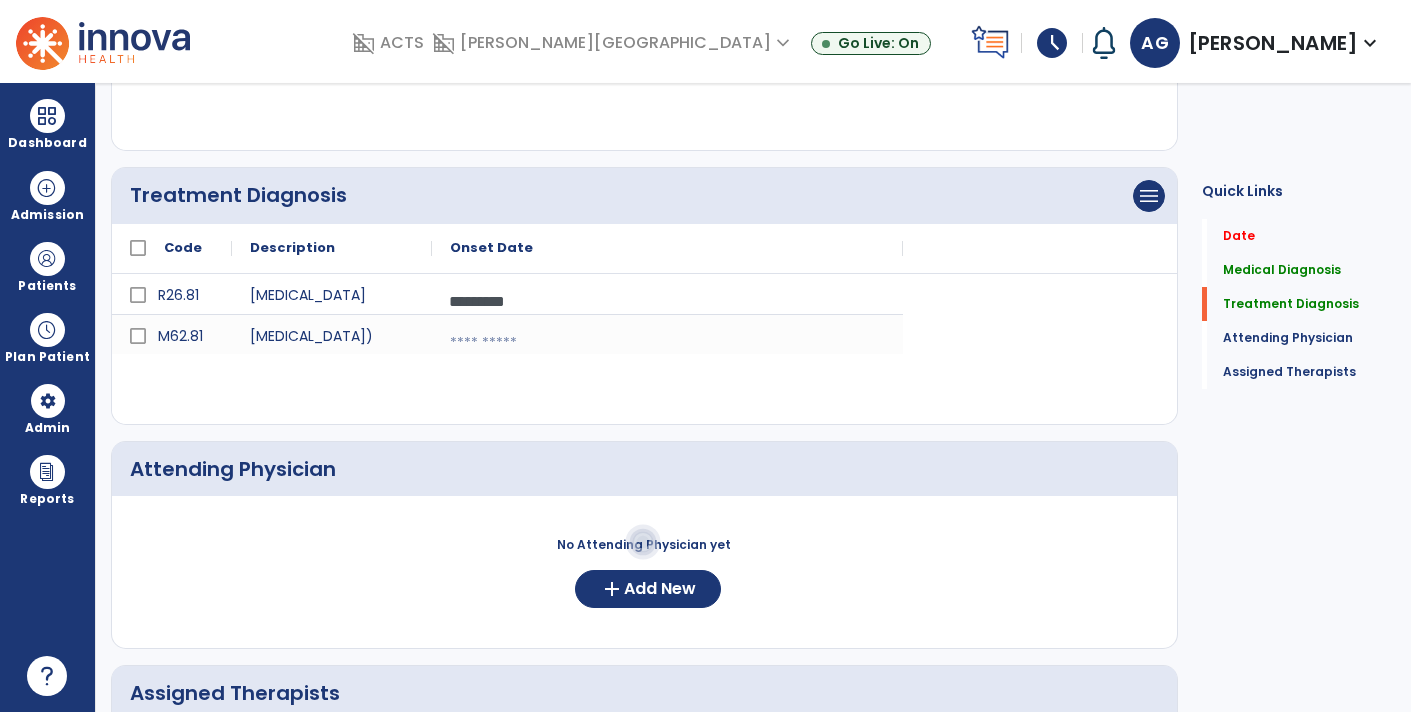 select on "*" 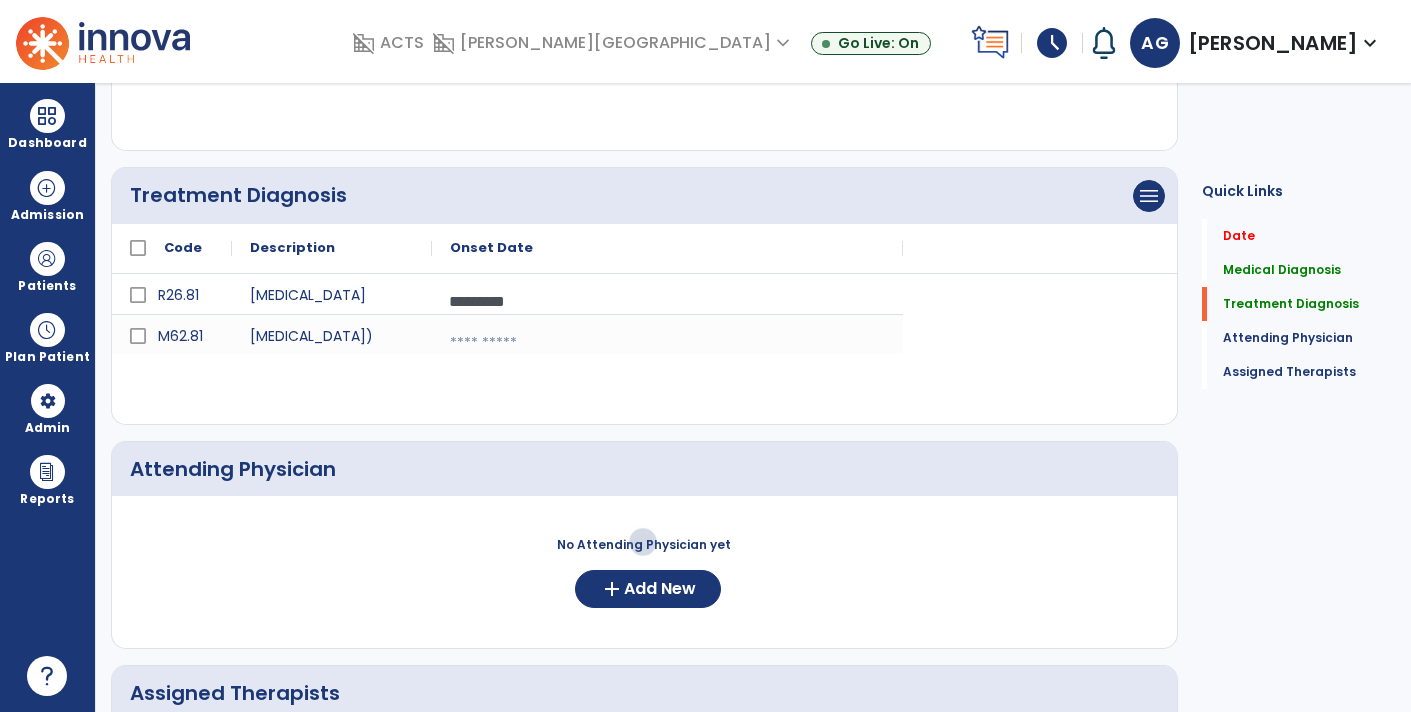 select on "****" 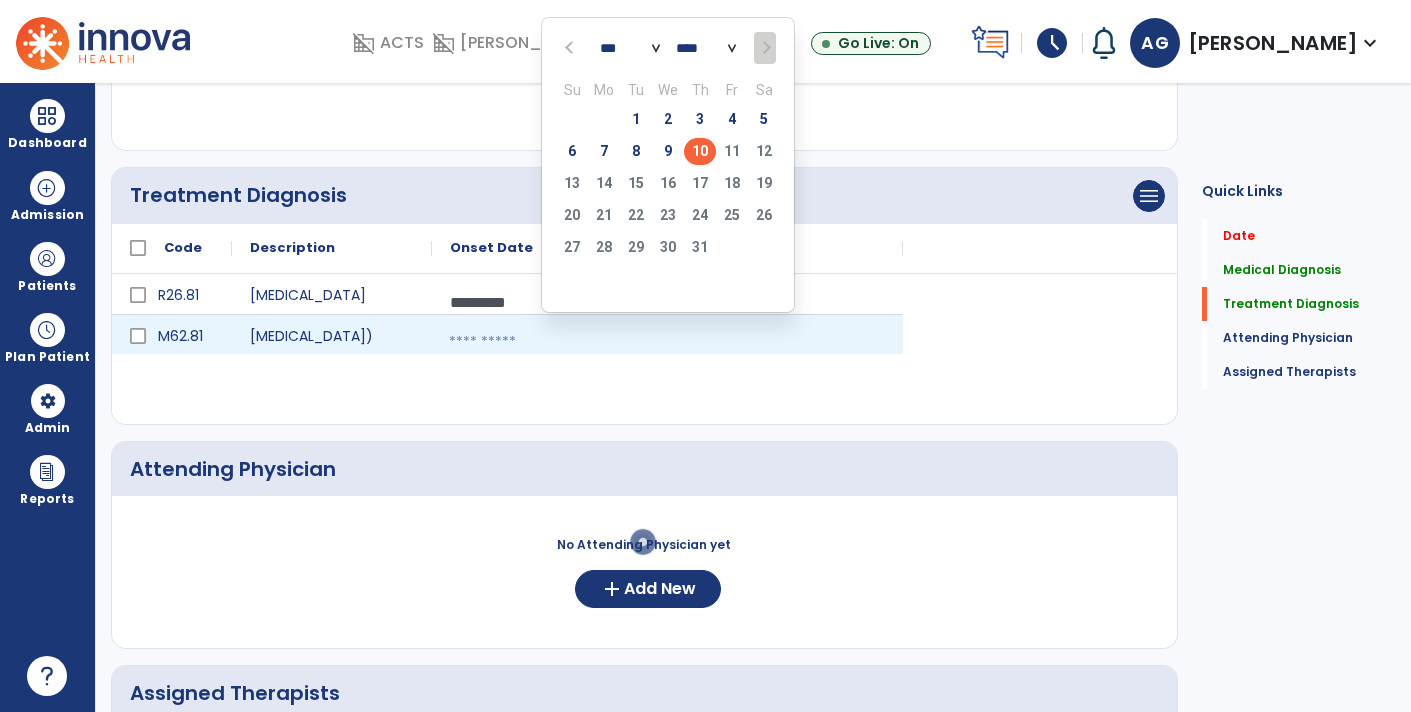 click on "10" 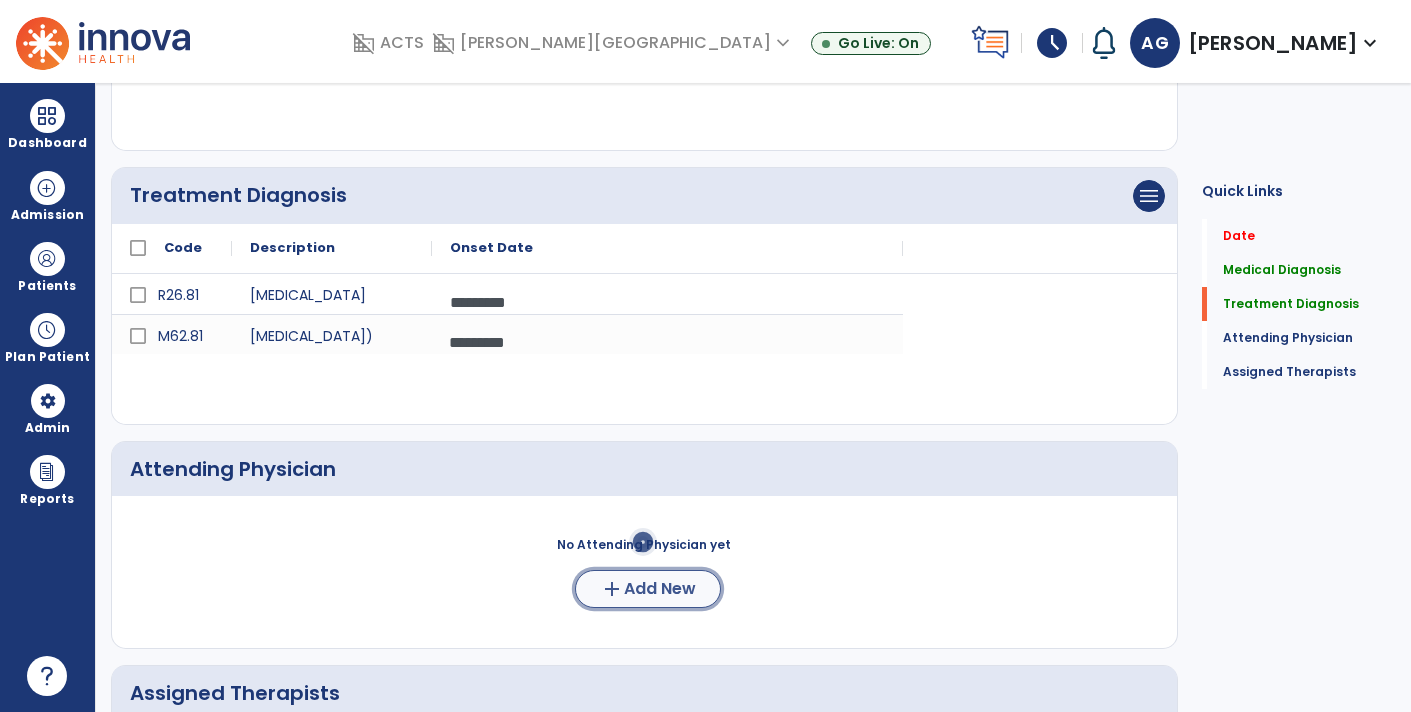 click on "add" 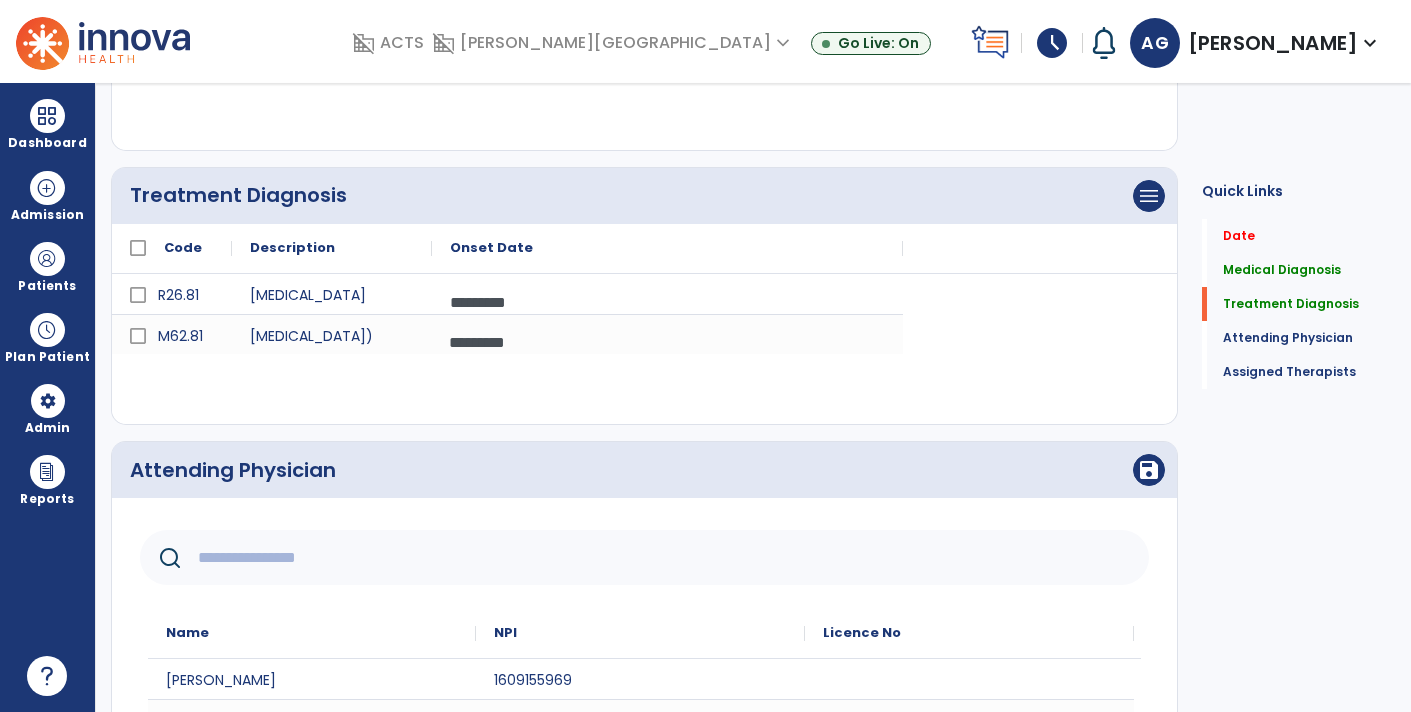 click 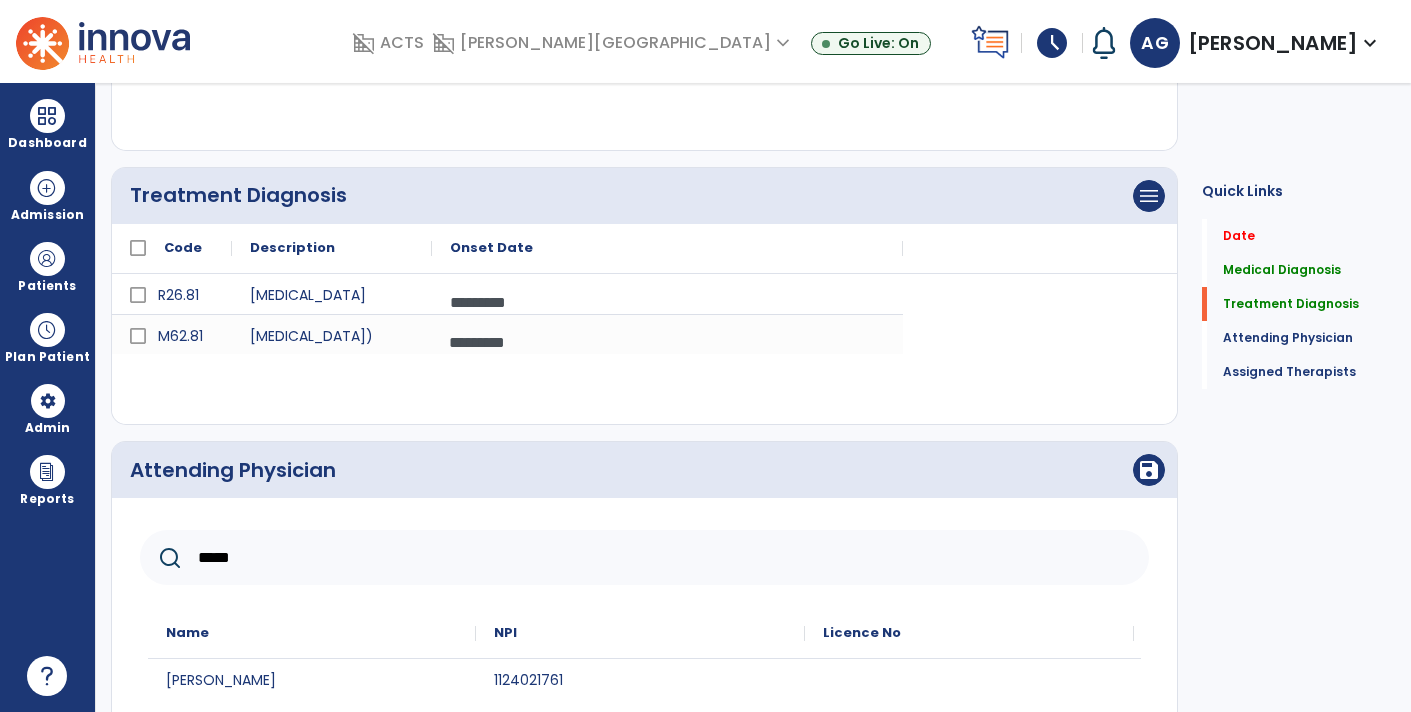 type on "*****" 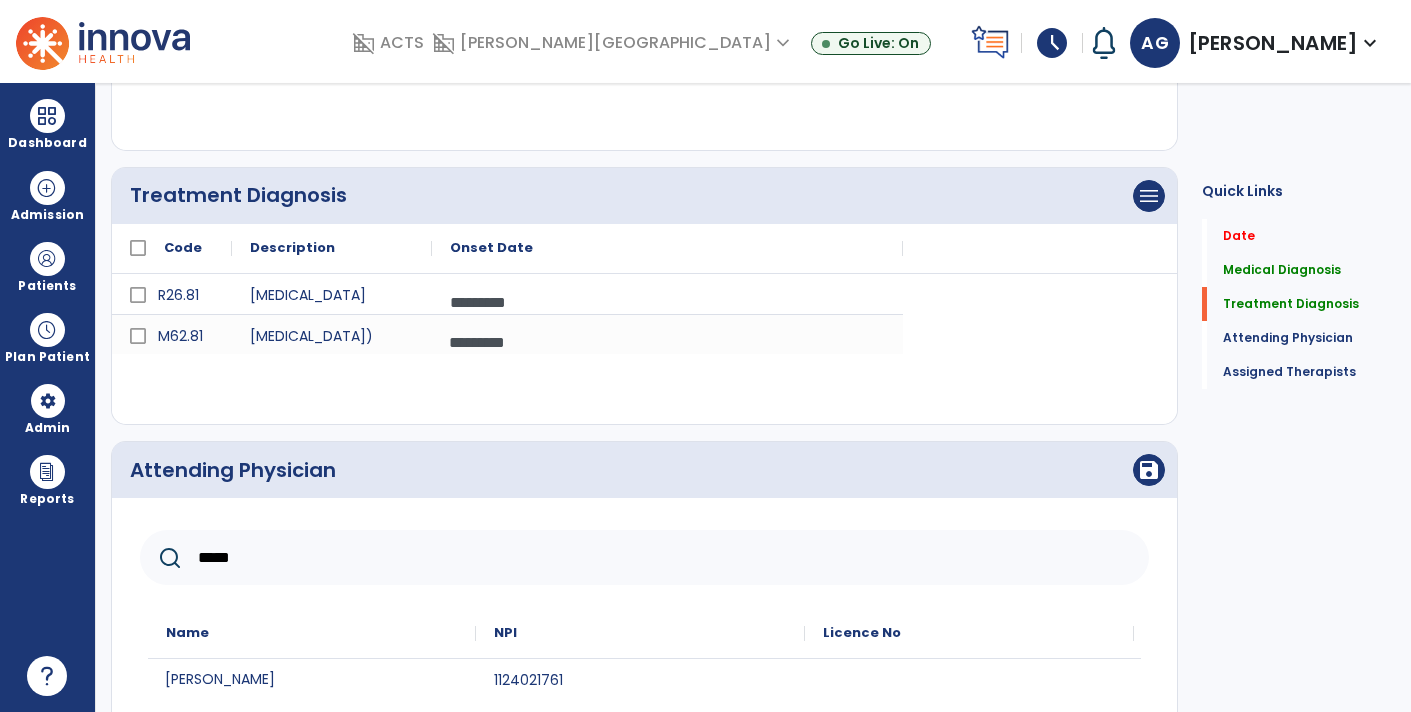 click on "[PERSON_NAME]" 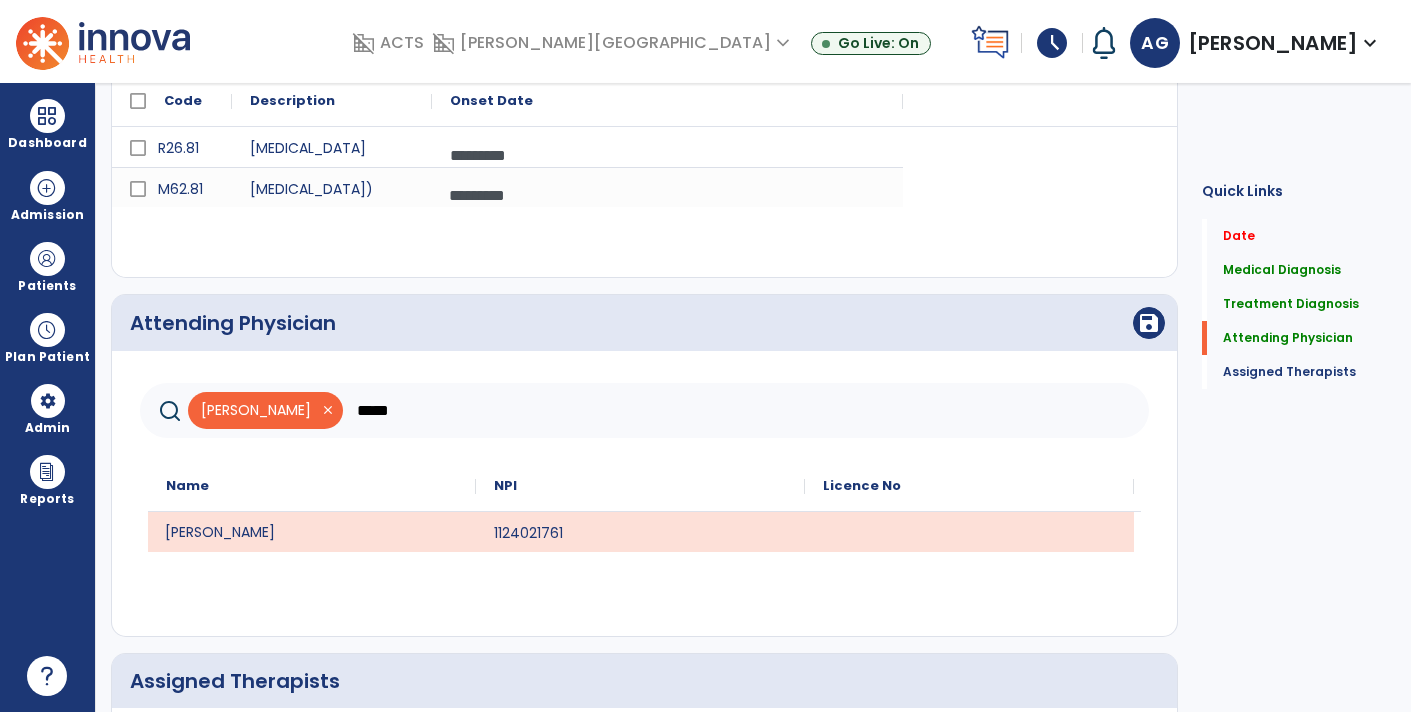 scroll, scrollTop: 644, scrollLeft: 0, axis: vertical 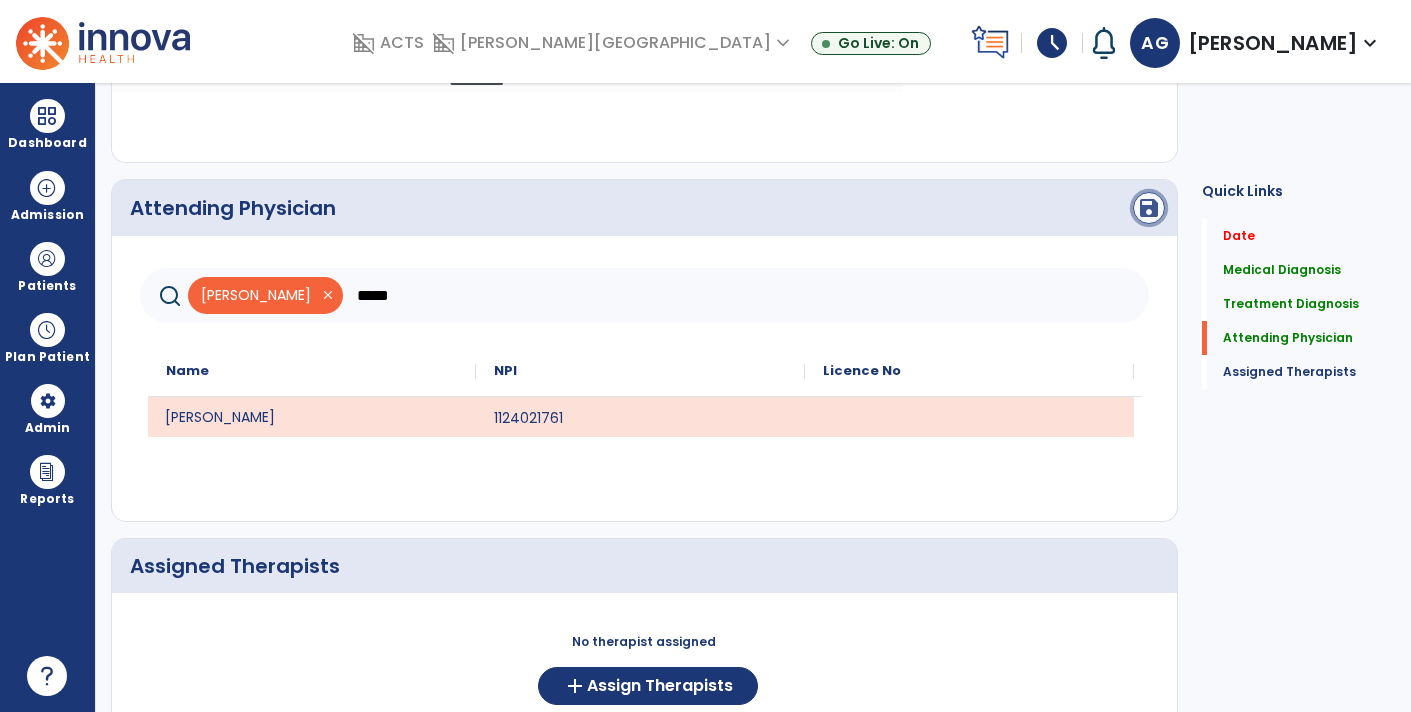 click on "save" 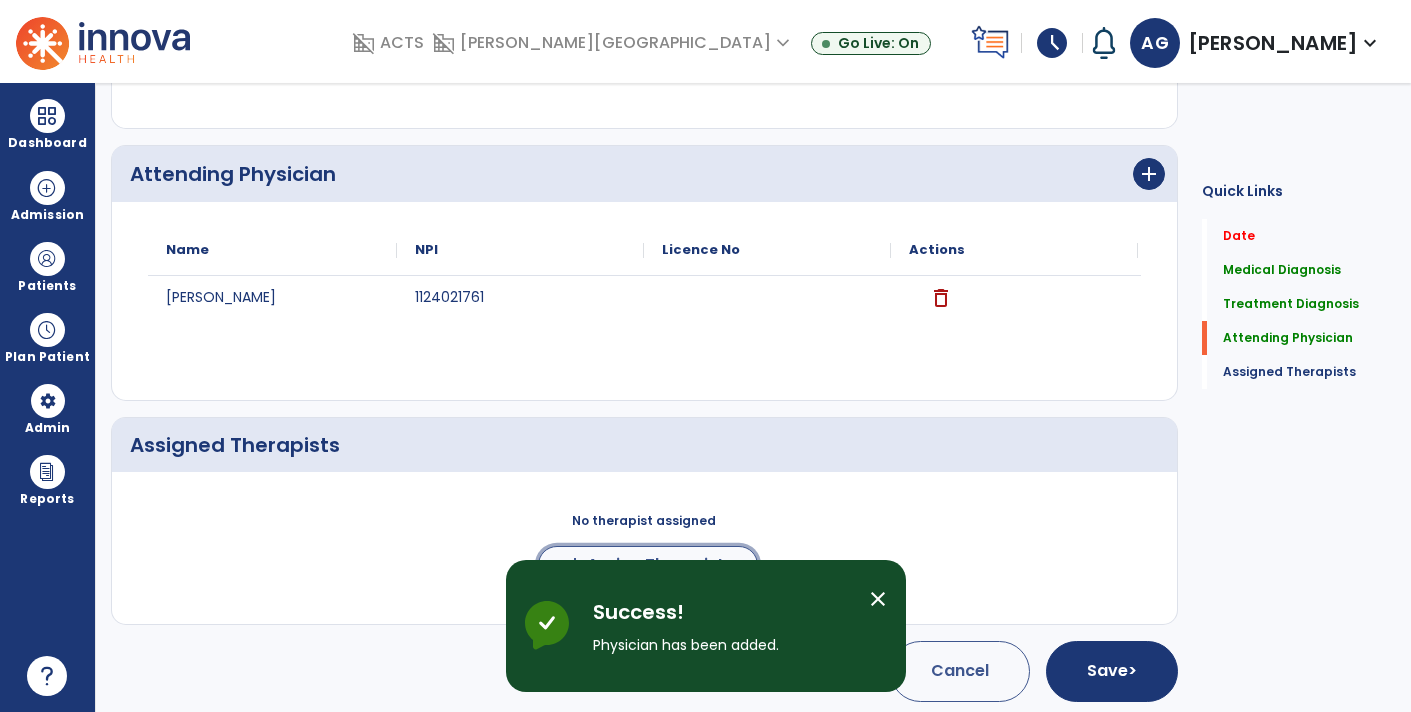 click on "Assign Therapists" 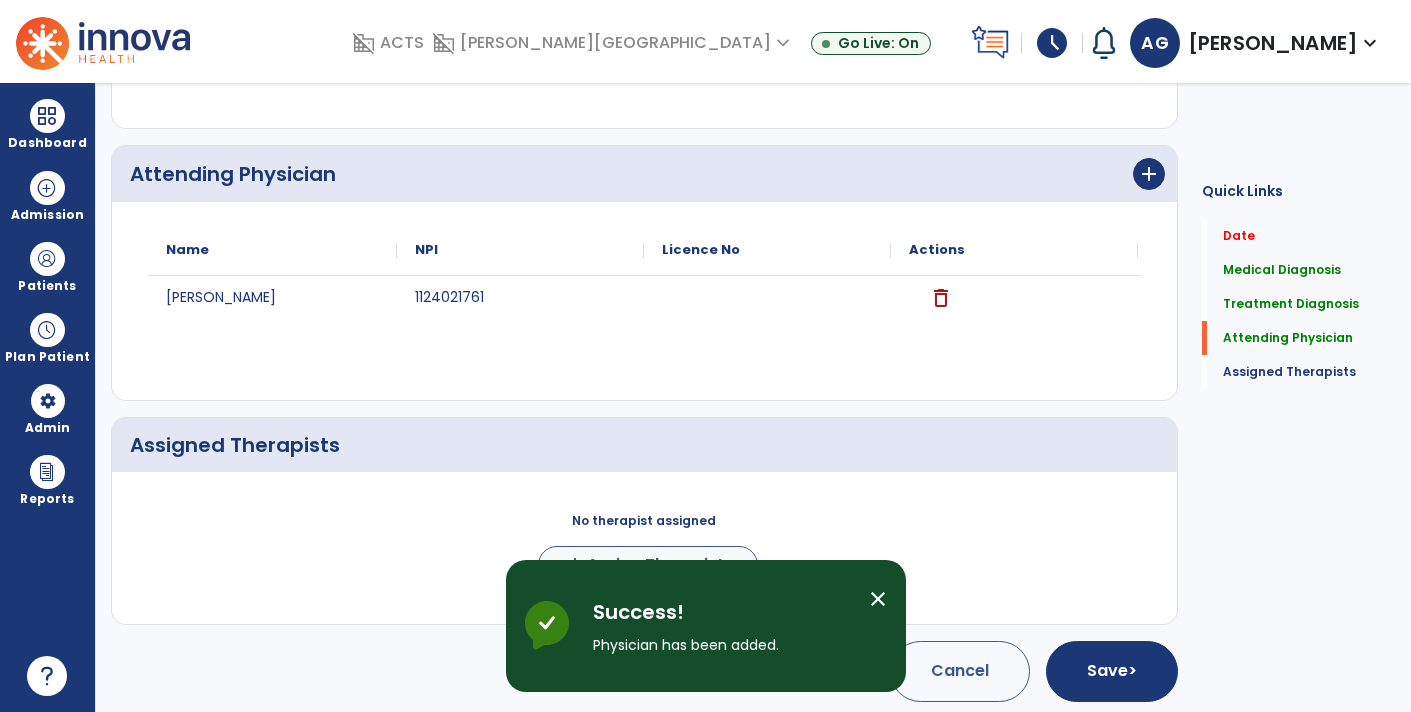 scroll, scrollTop: 676, scrollLeft: 0, axis: vertical 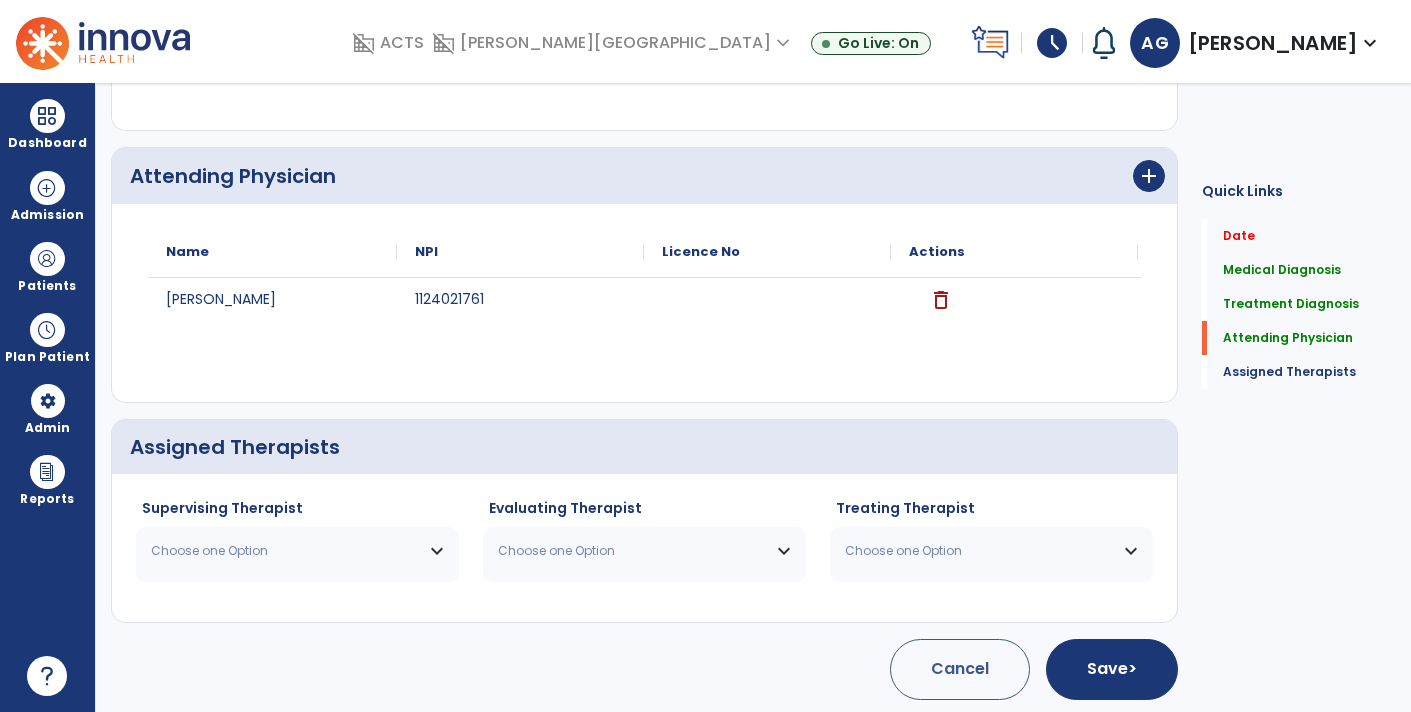 click on "Choose one Option" at bounding box center [297, 551] 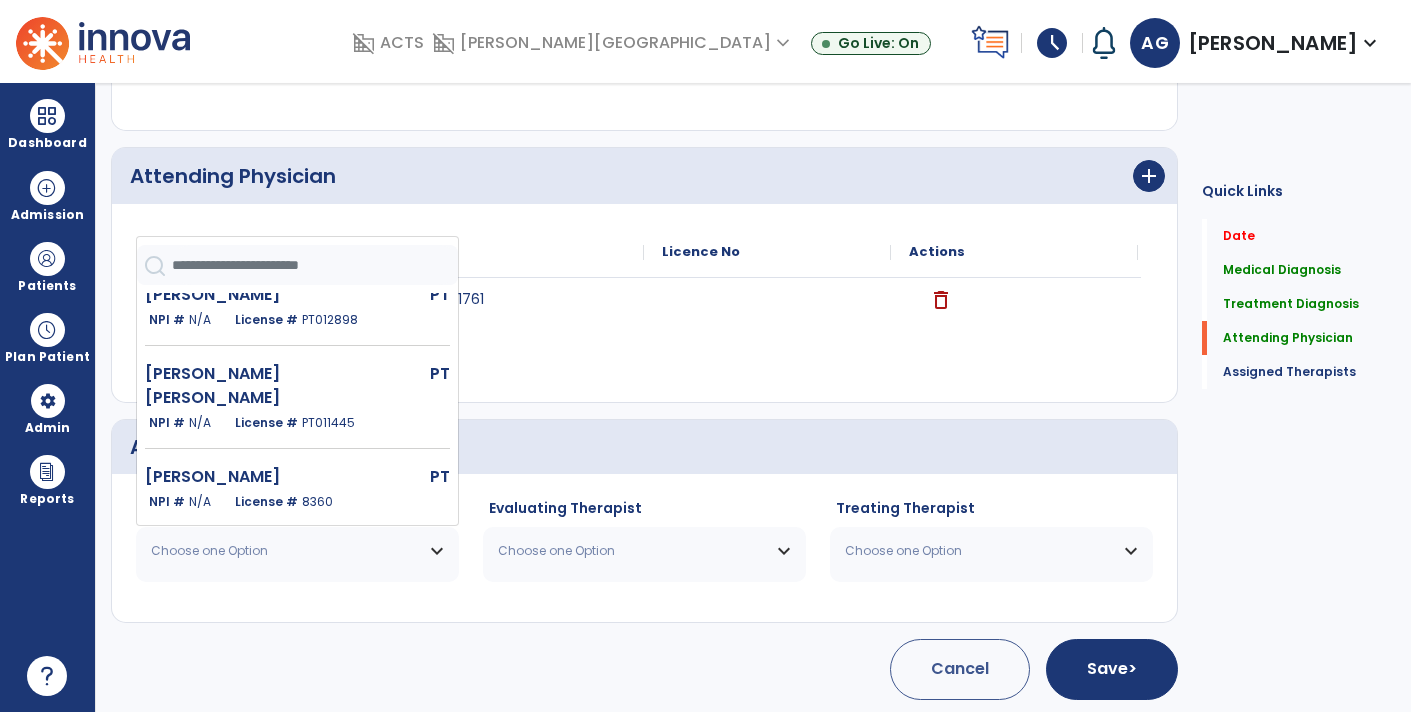 scroll, scrollTop: 131, scrollLeft: 0, axis: vertical 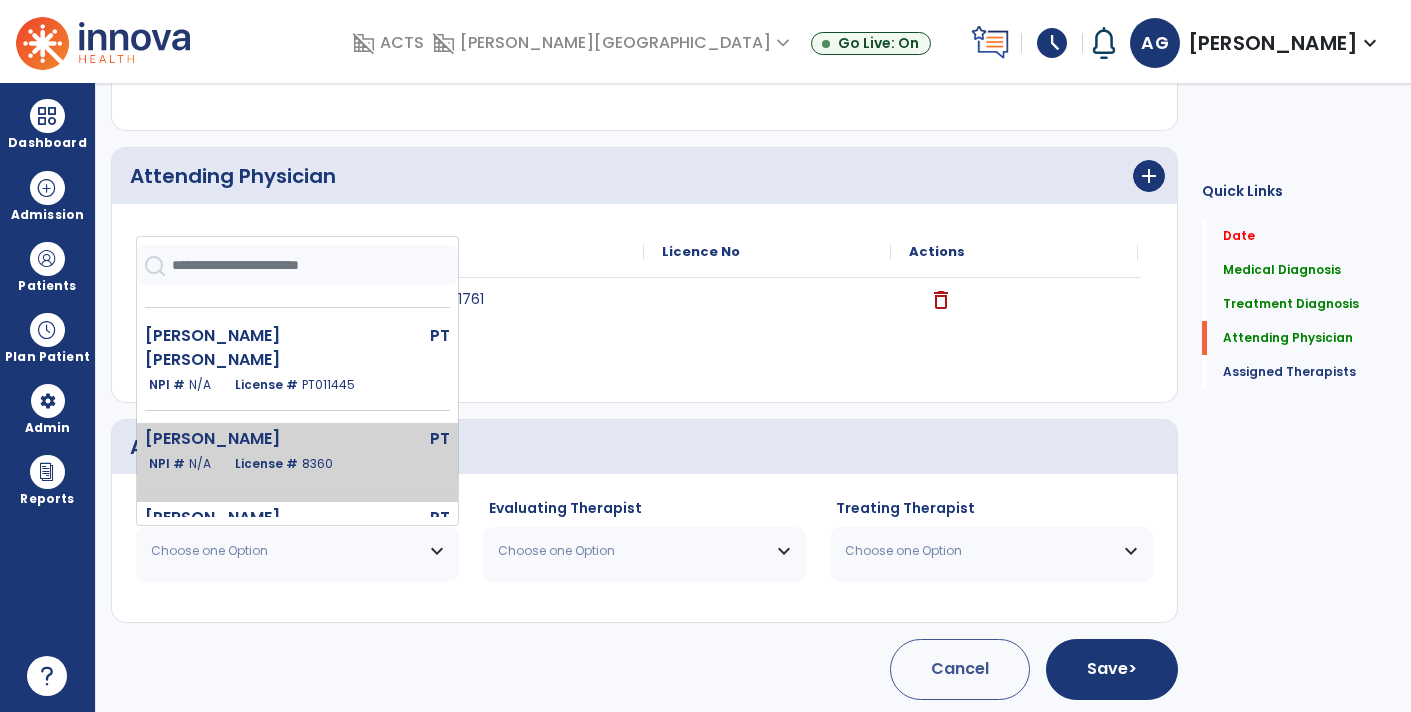 click on "License #  8360" 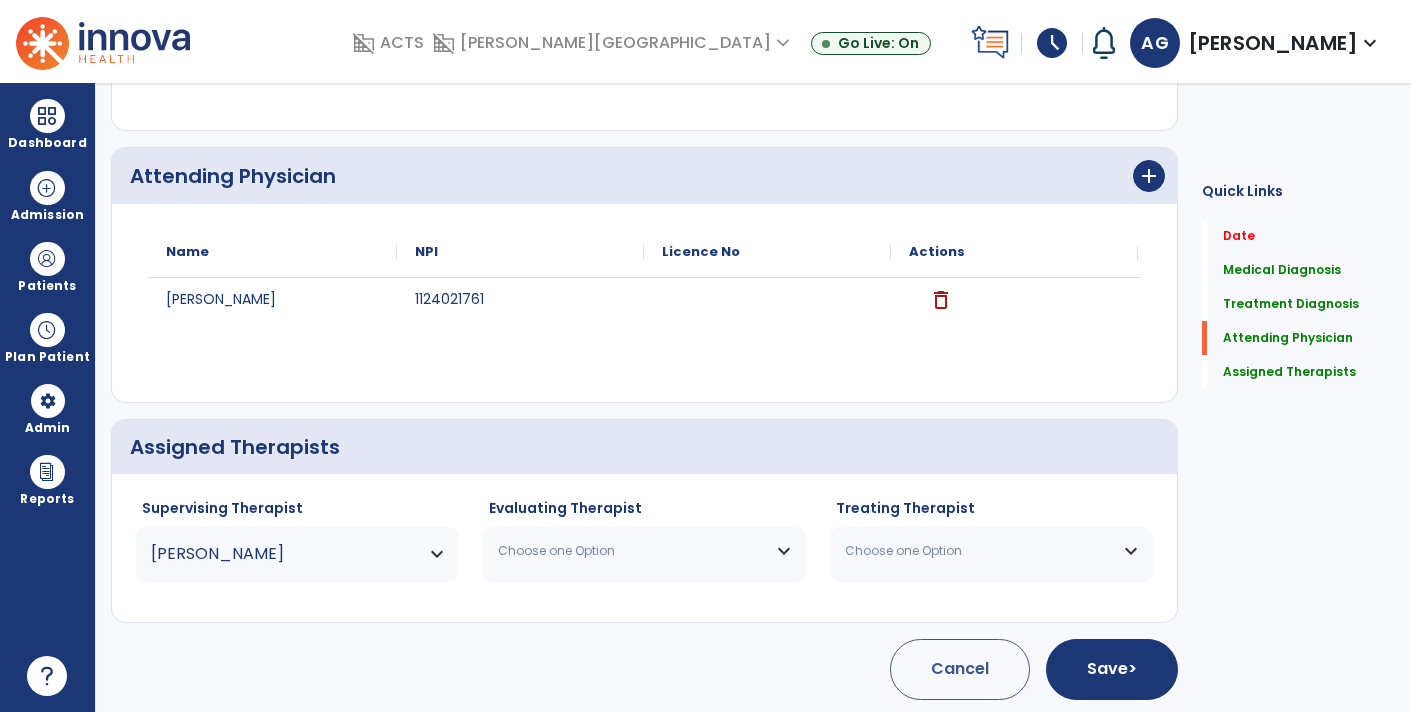 click on "Choose one Option" at bounding box center (632, 551) 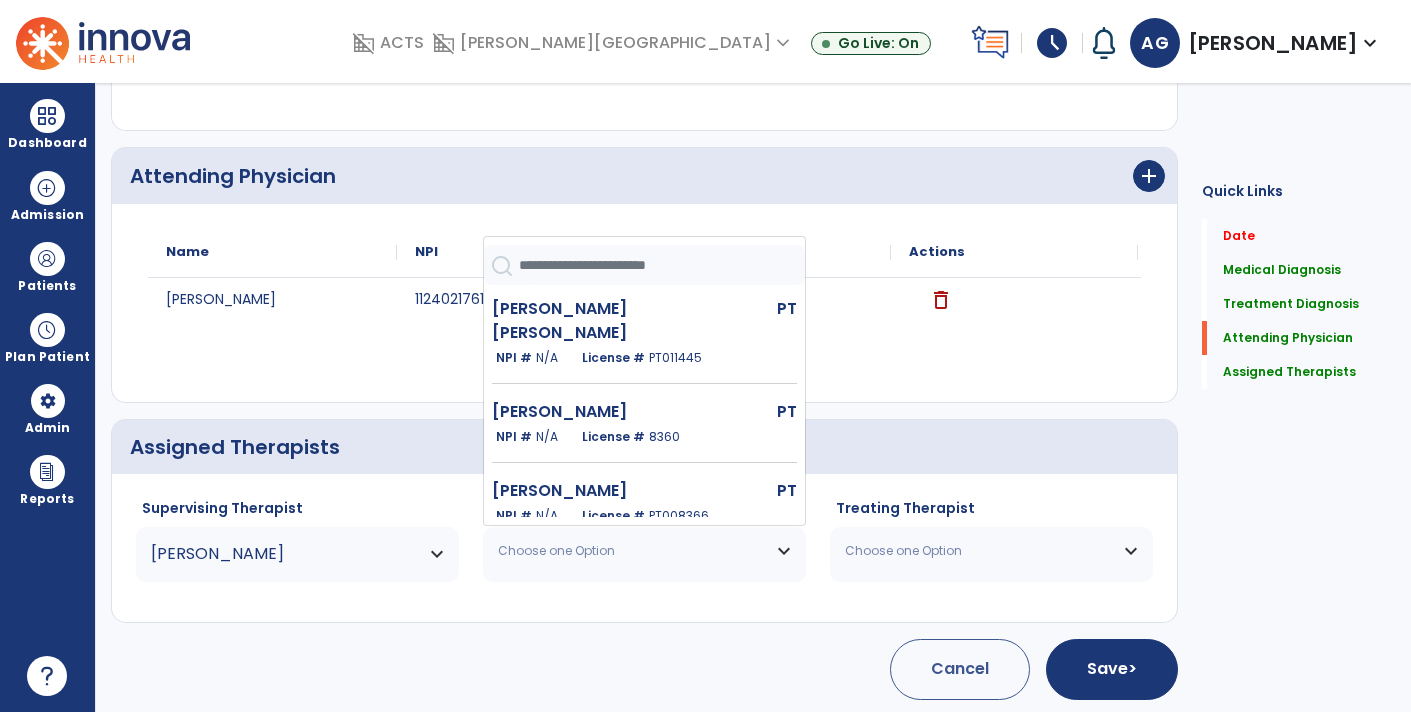 scroll, scrollTop: 160, scrollLeft: 0, axis: vertical 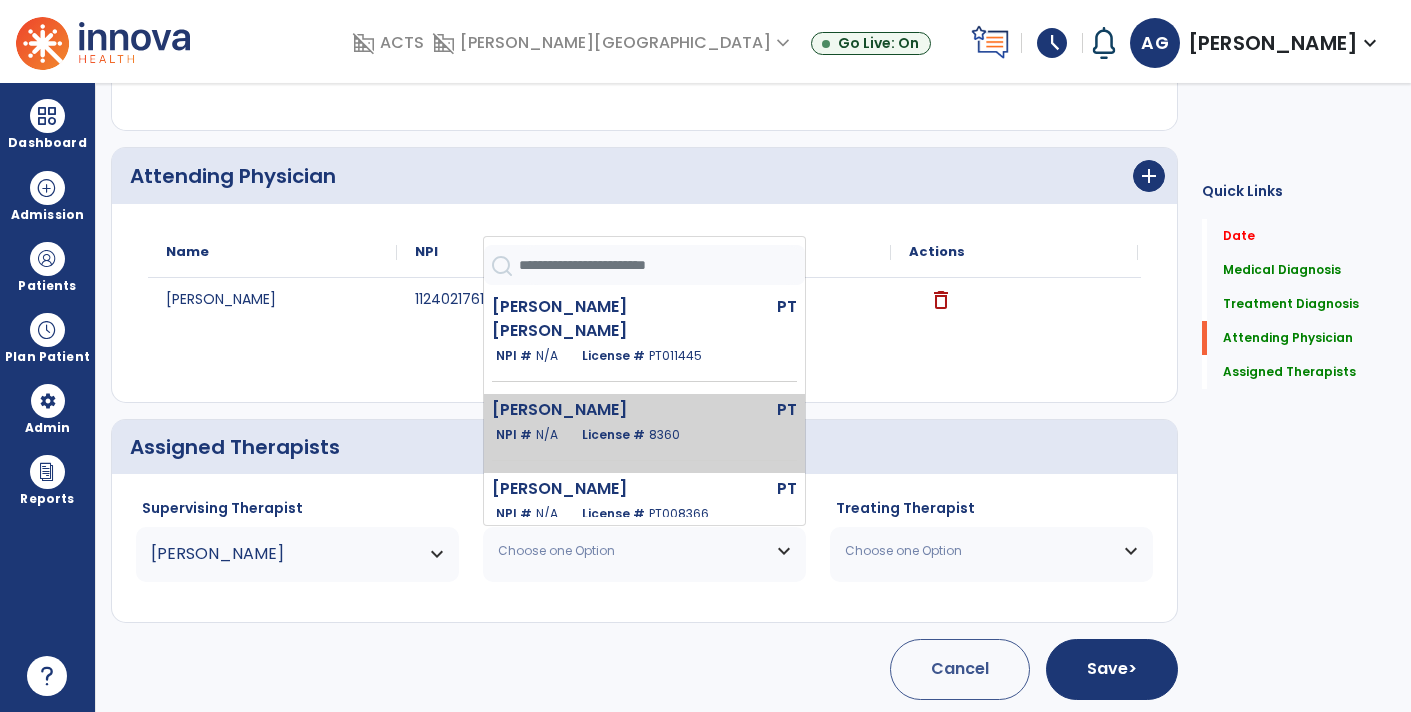 click on "License #  8360" 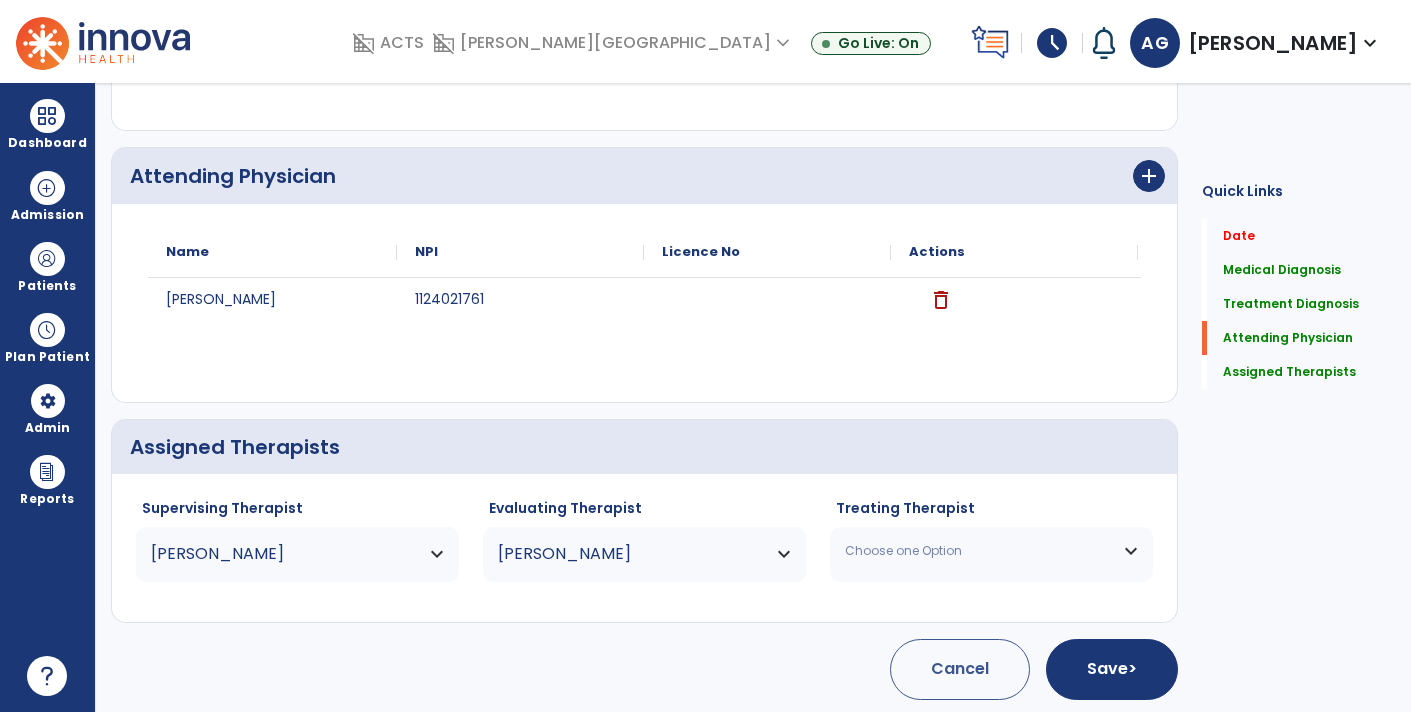 click on "Choose one Option" at bounding box center (991, 551) 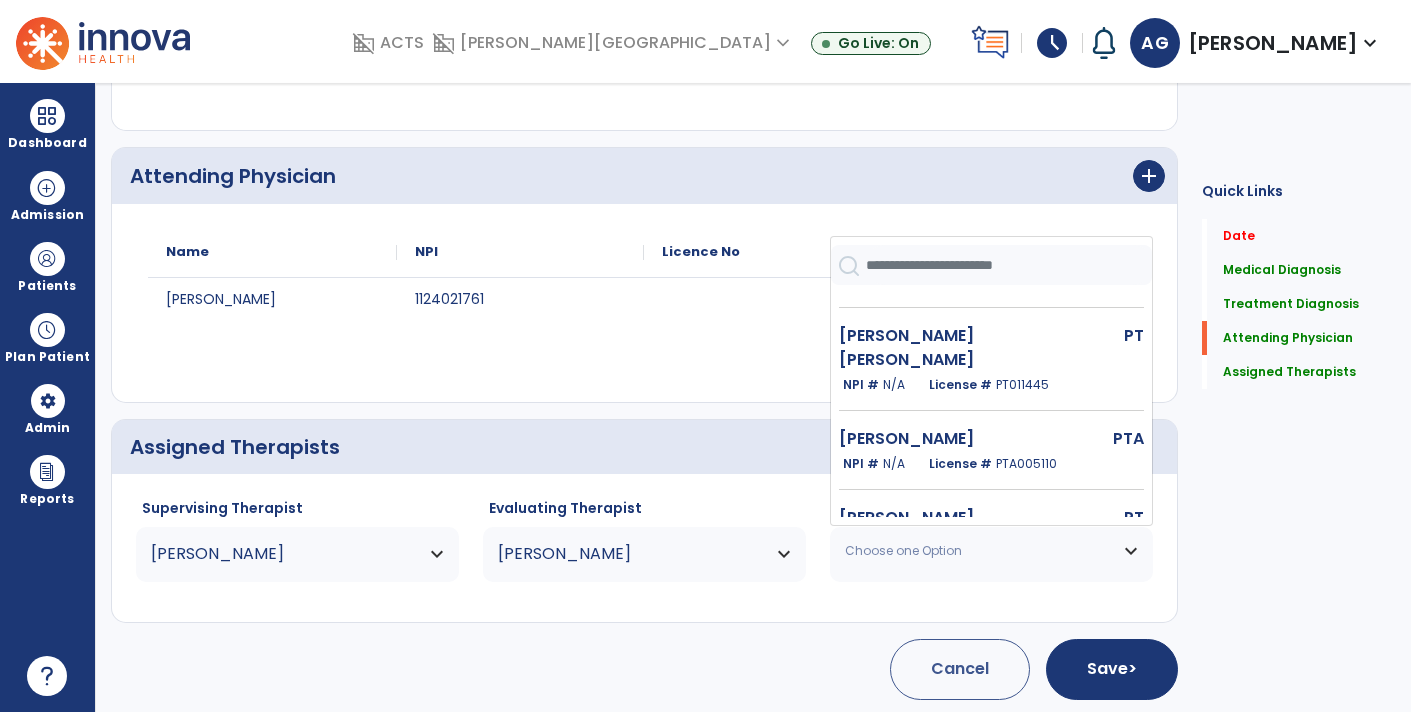 scroll, scrollTop: 134, scrollLeft: 0, axis: vertical 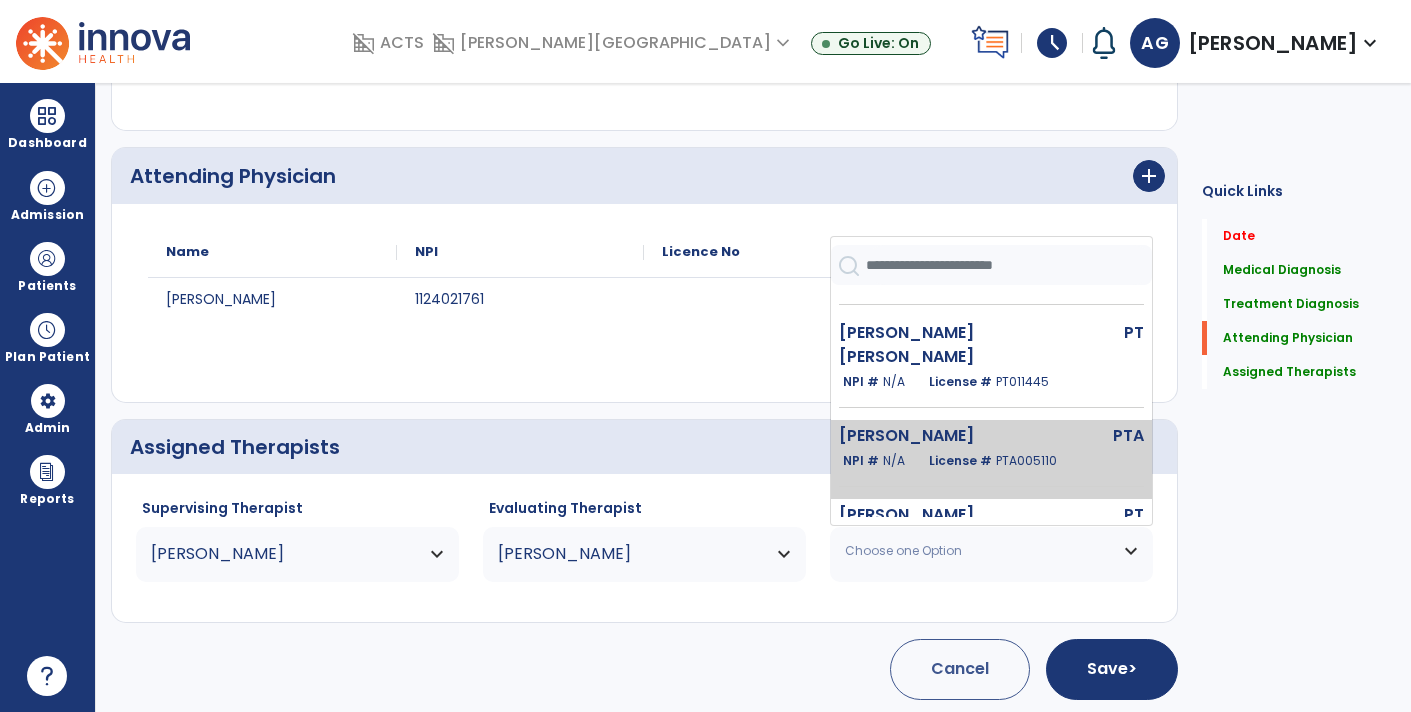 click on "NPI #  N/A   License #  PTA005110" 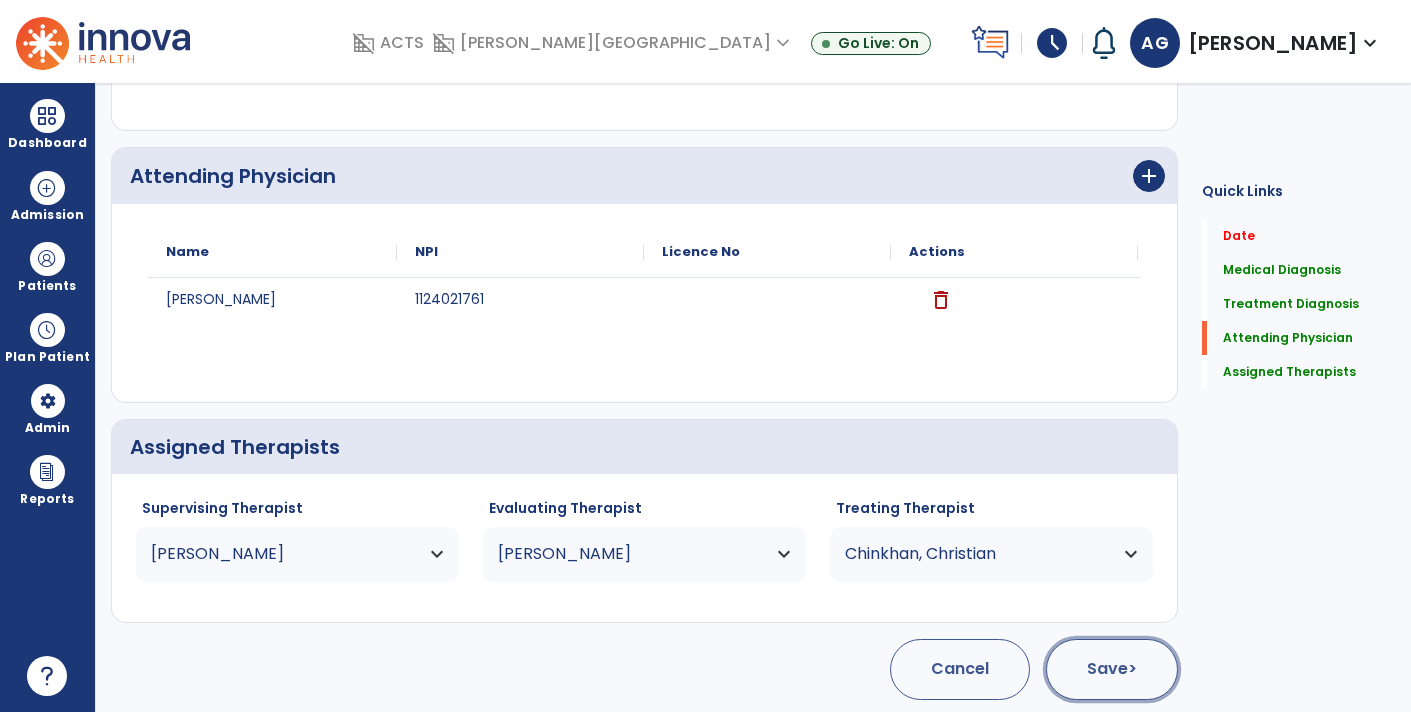 click on "Save  >" 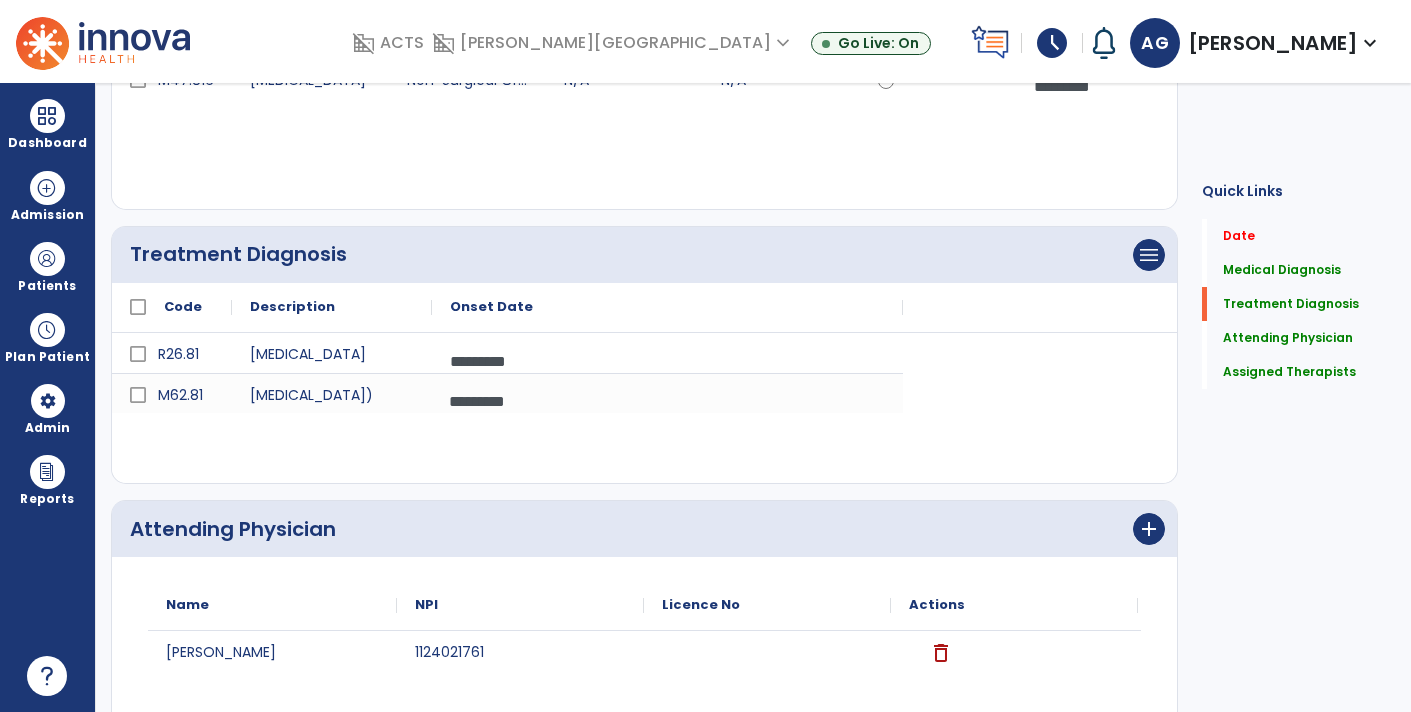 scroll, scrollTop: 0, scrollLeft: 0, axis: both 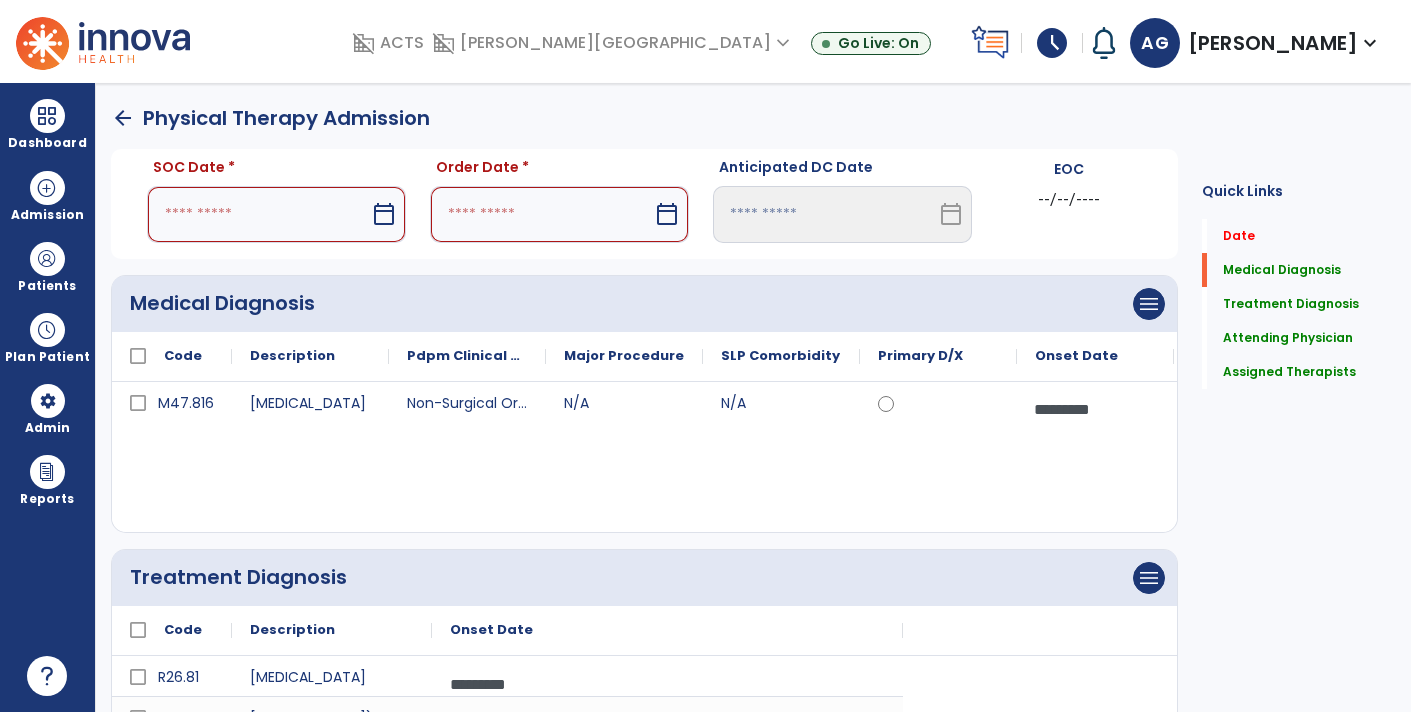 click at bounding box center [258, 214] 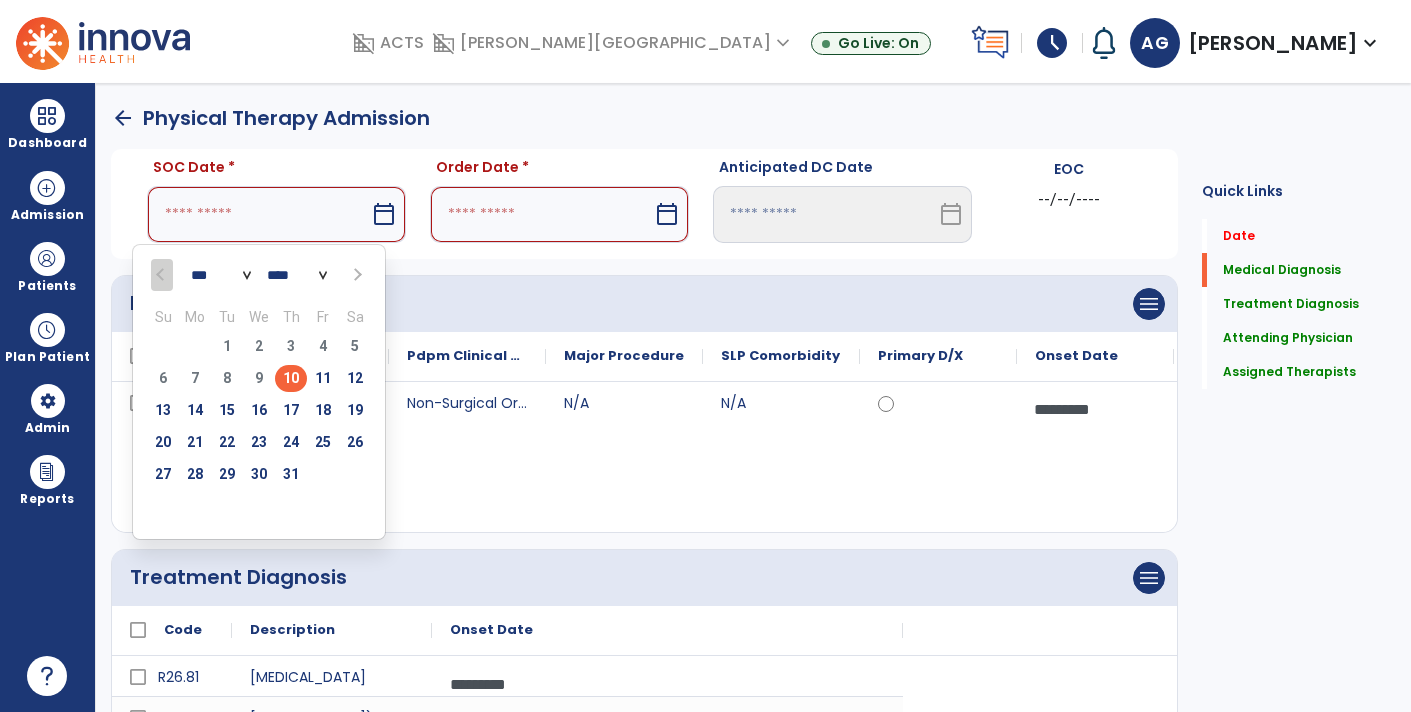 click on "10" at bounding box center (291, 378) 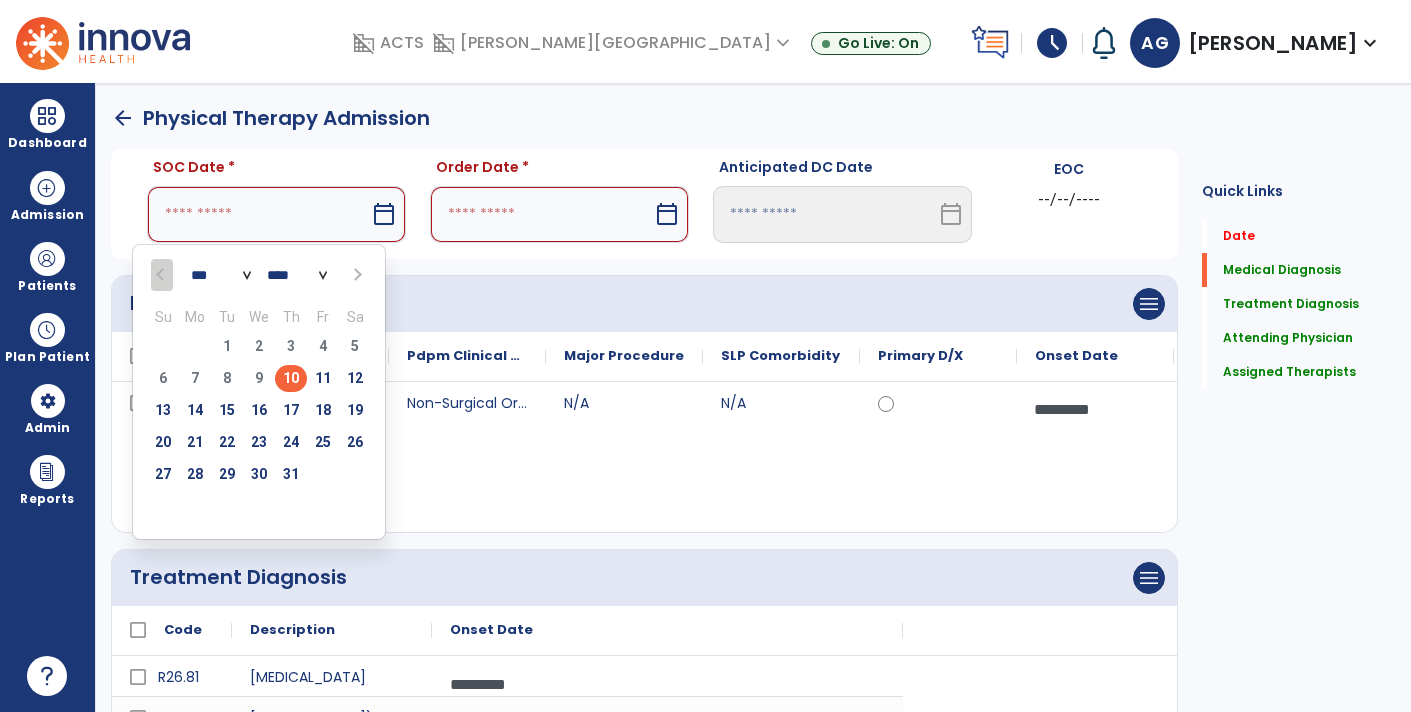 type on "*********" 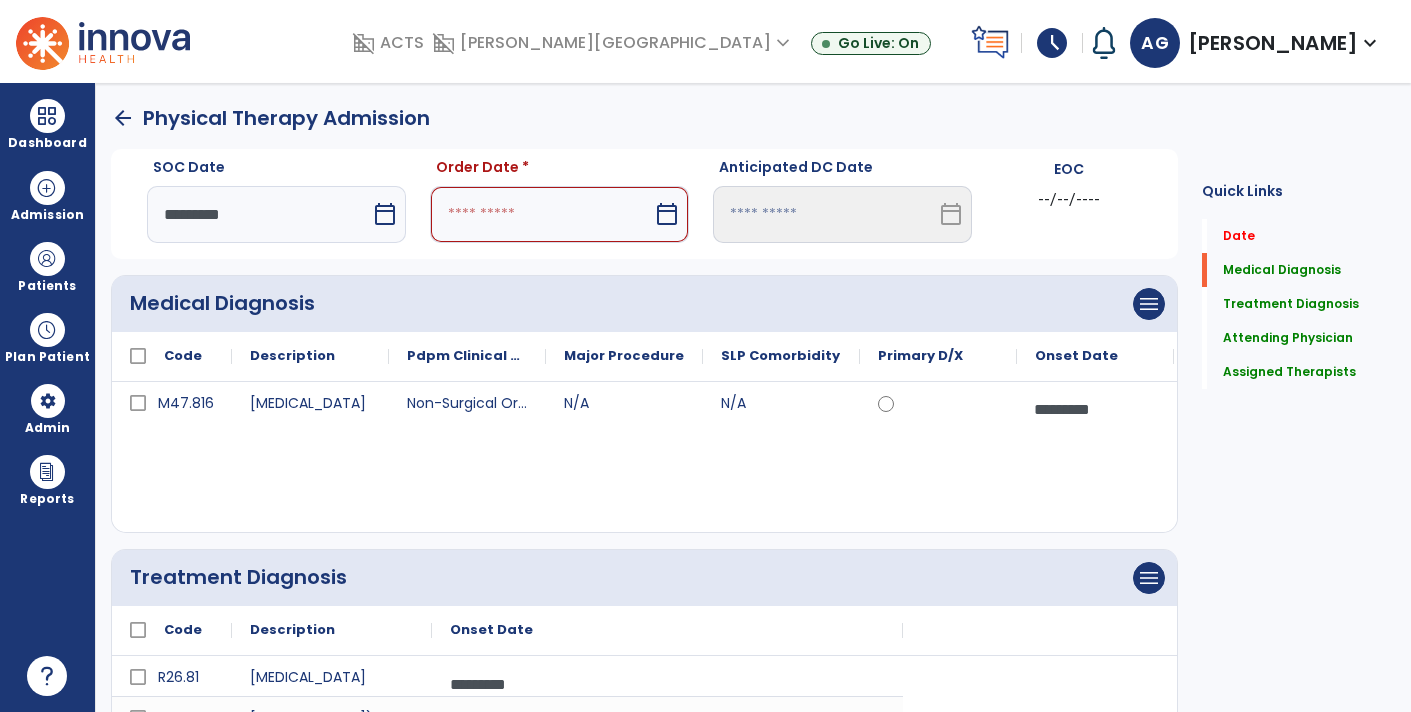 click on "calendar_today" at bounding box center [385, 214] 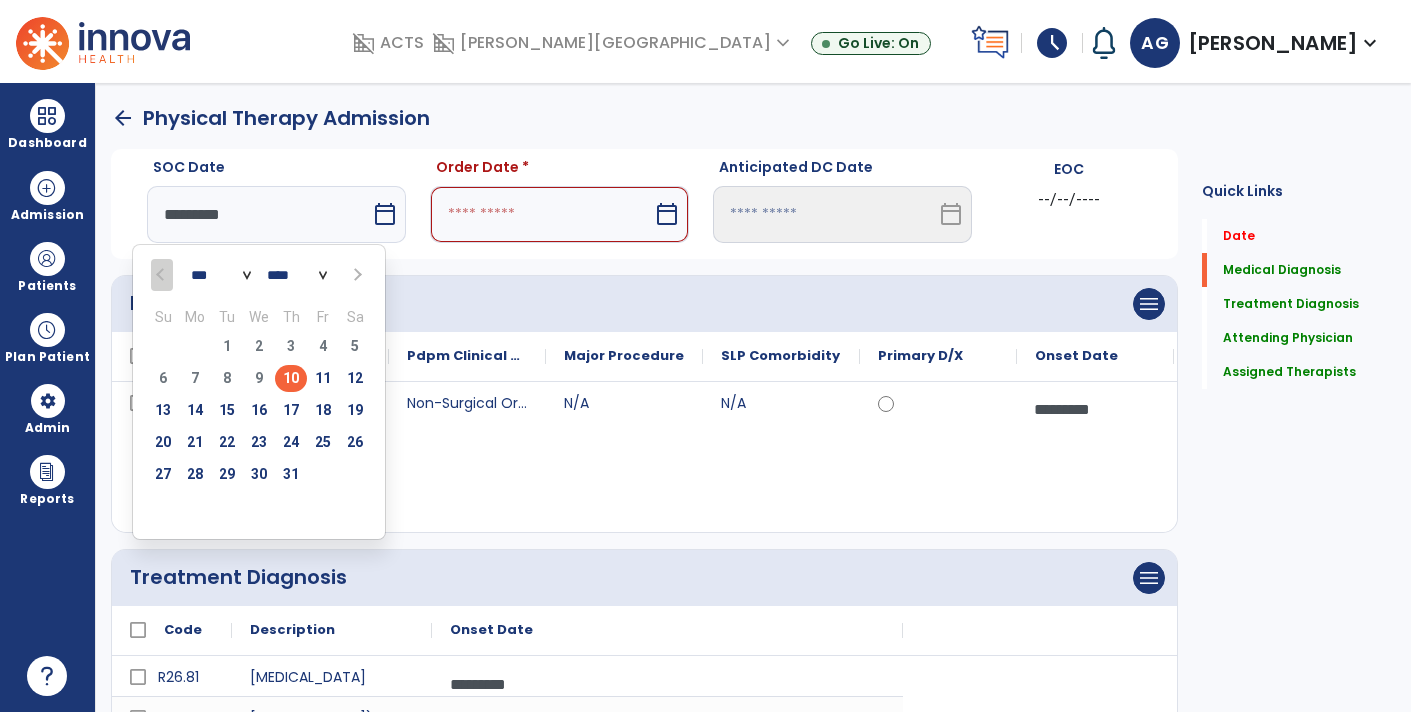 click on "10" at bounding box center [291, 378] 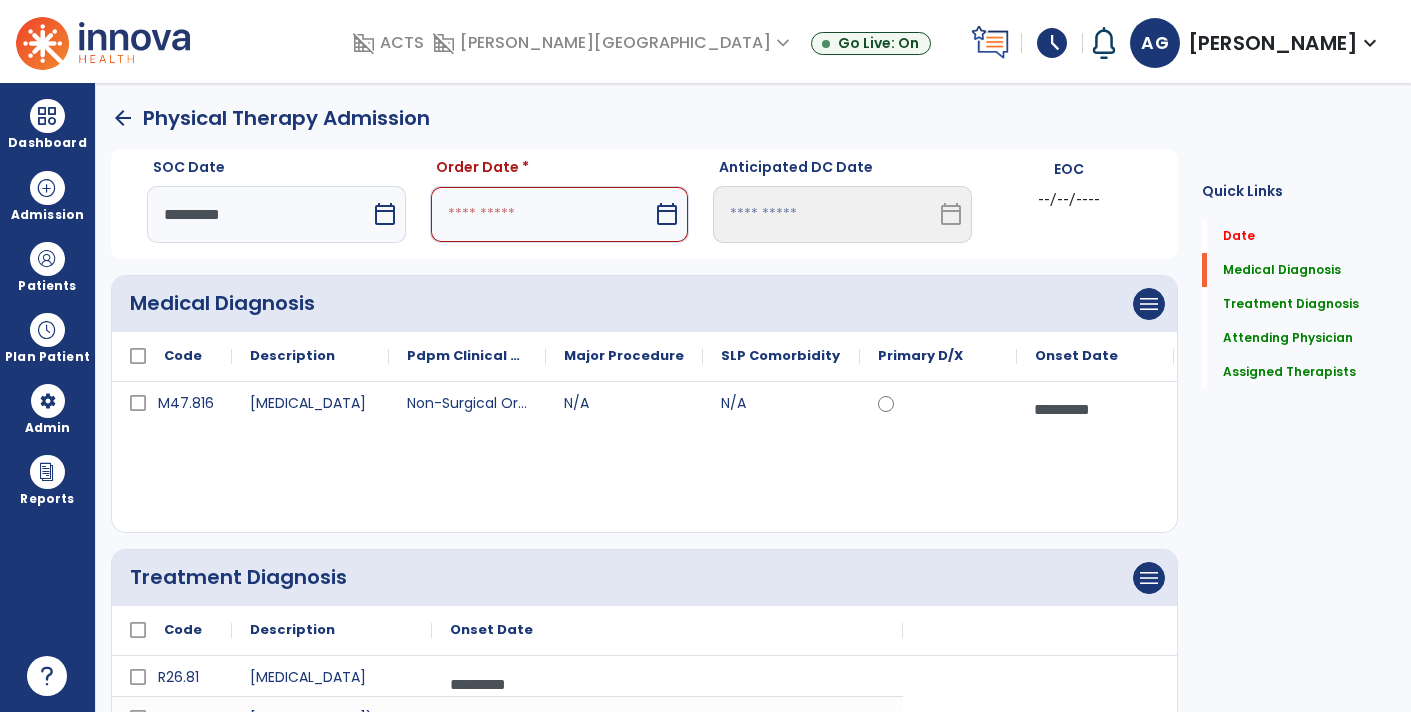 click at bounding box center (541, 214) 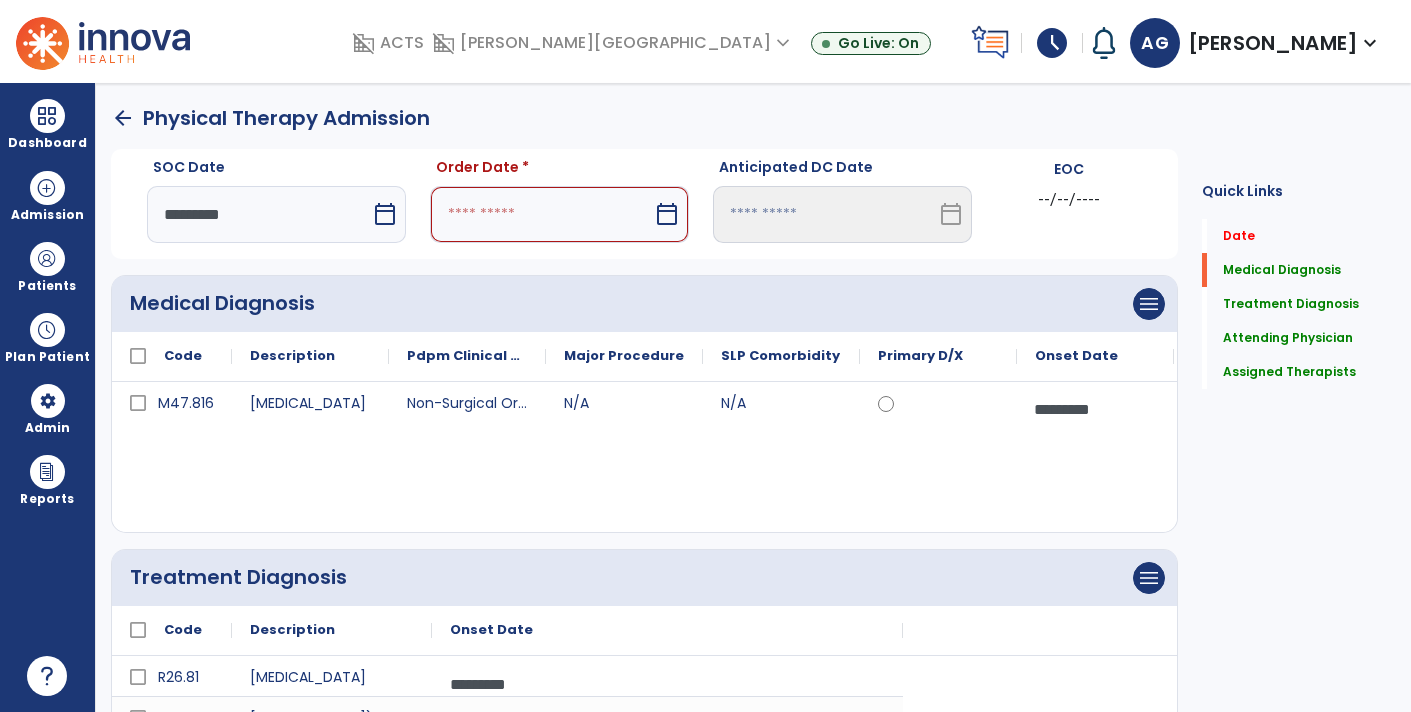 select on "*" 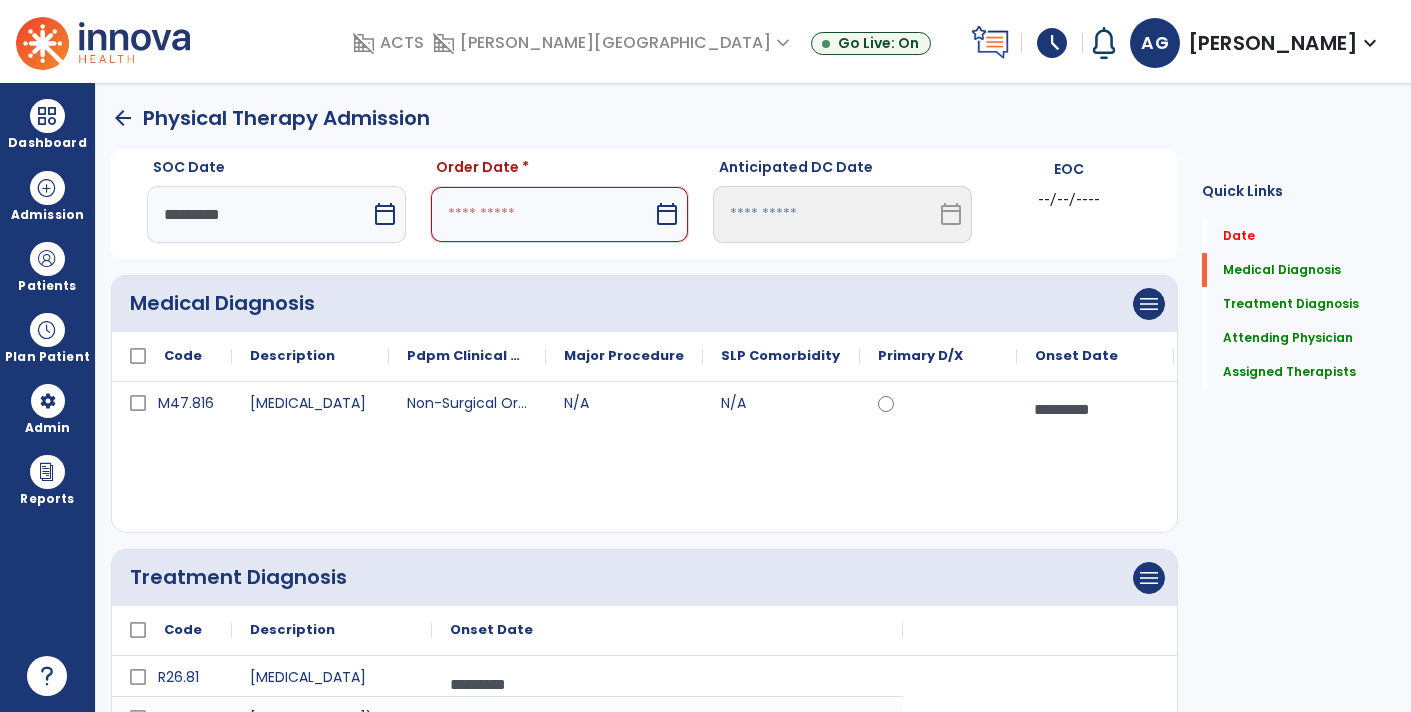 select on "****" 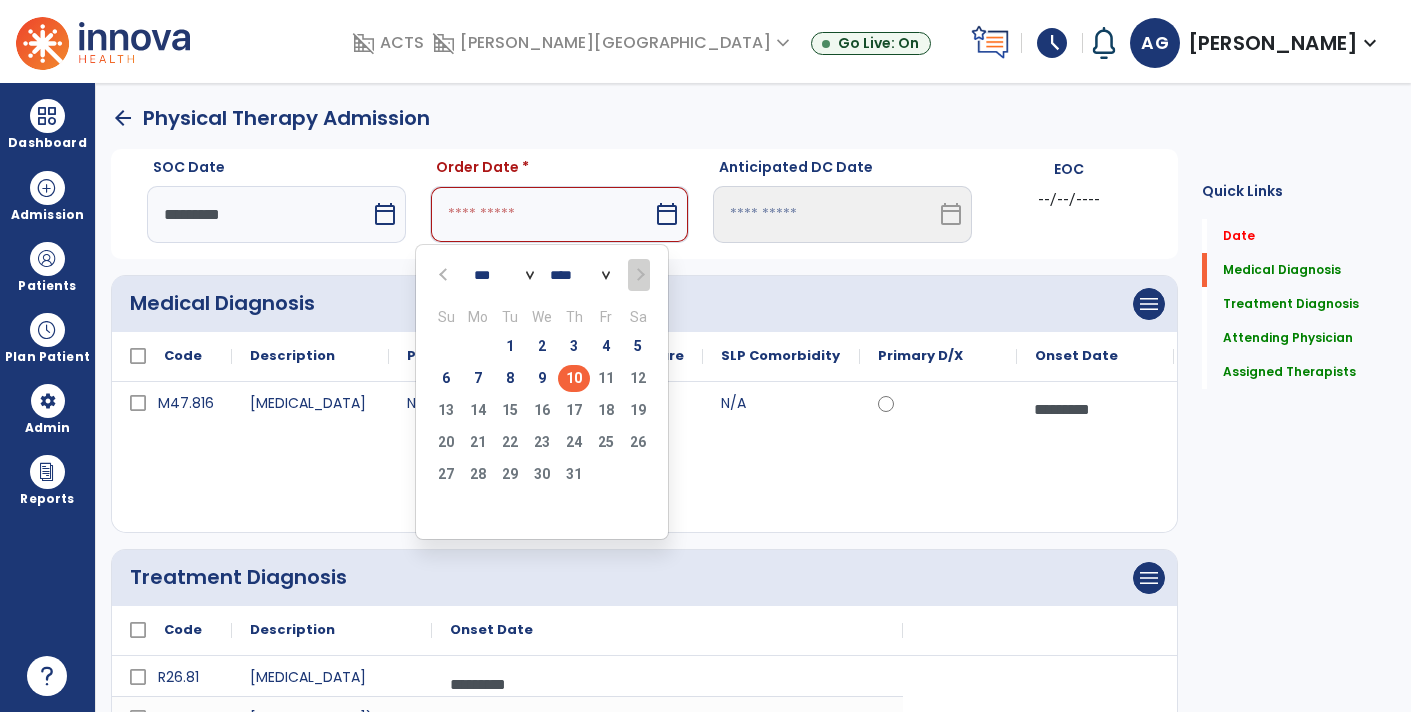 click on "10" at bounding box center (574, 378) 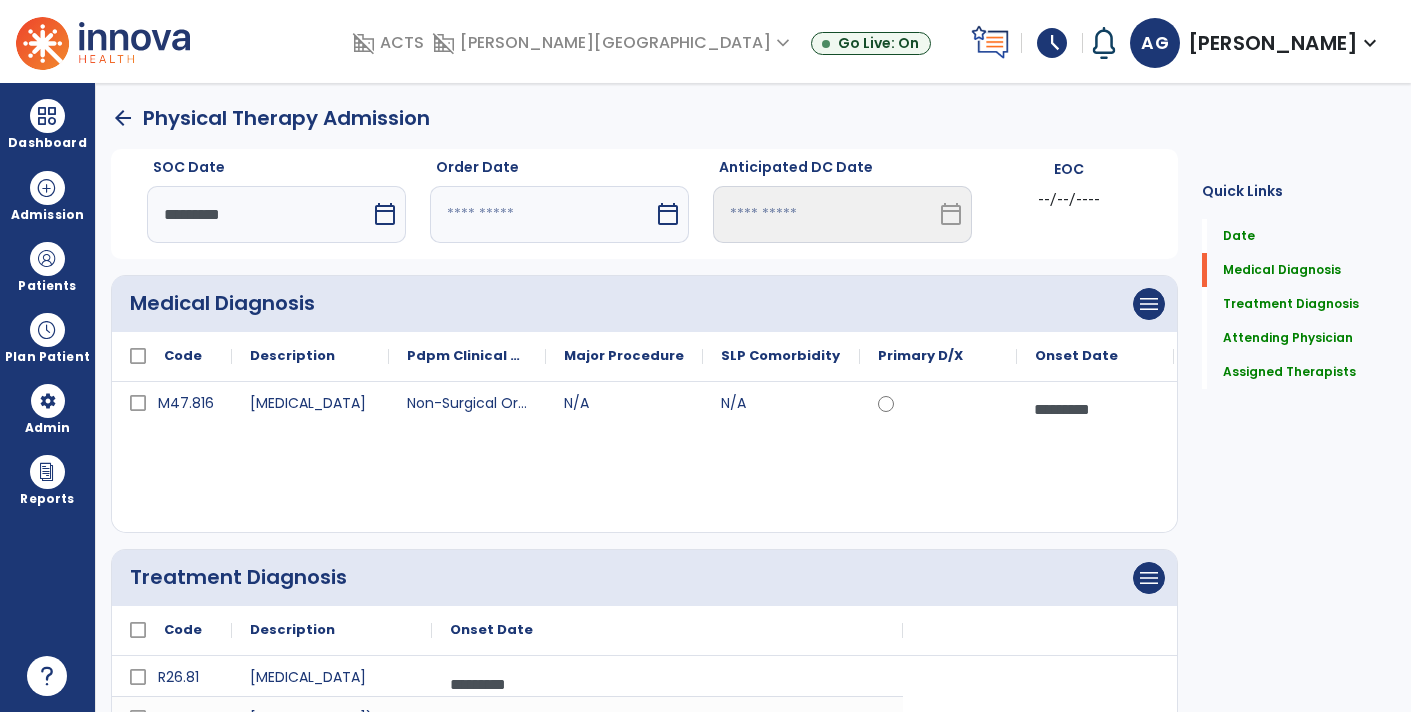 type on "*********" 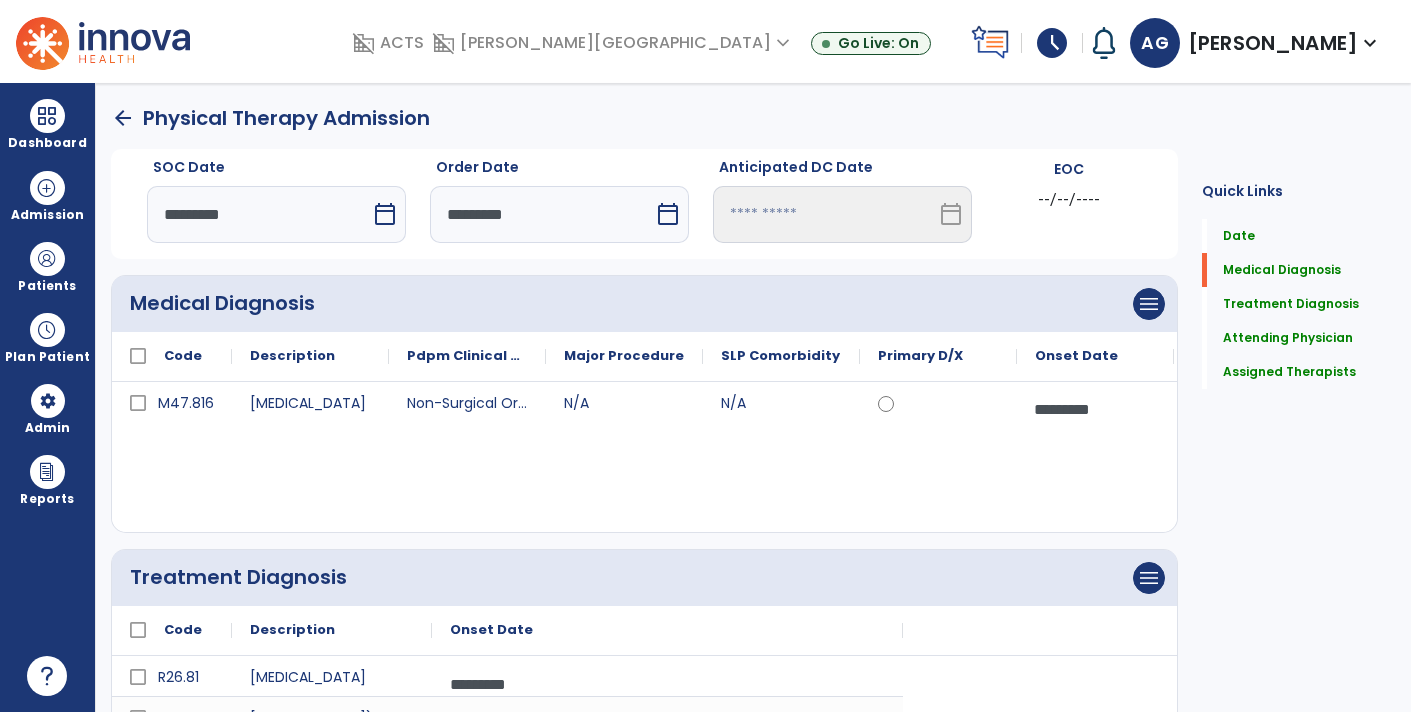 click on "calendar_today" at bounding box center (385, 214) 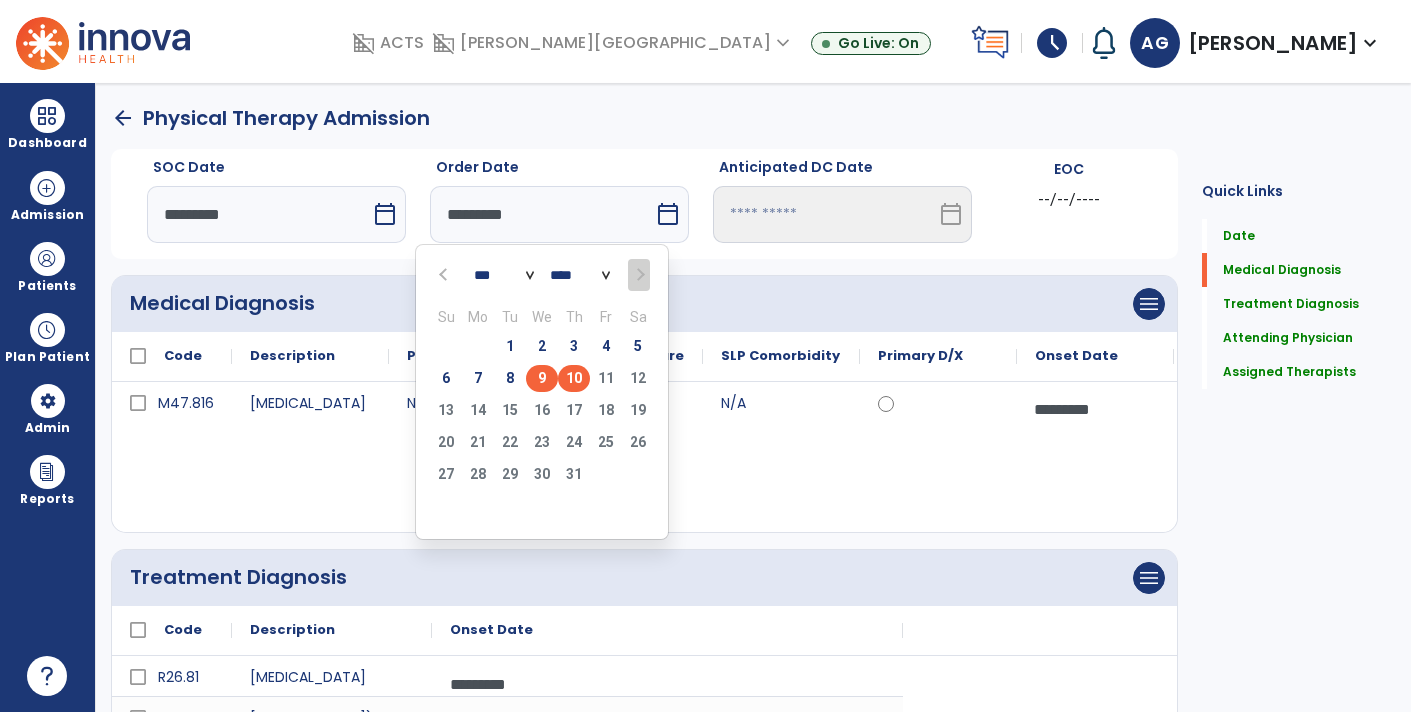 click on "9" at bounding box center [542, 378] 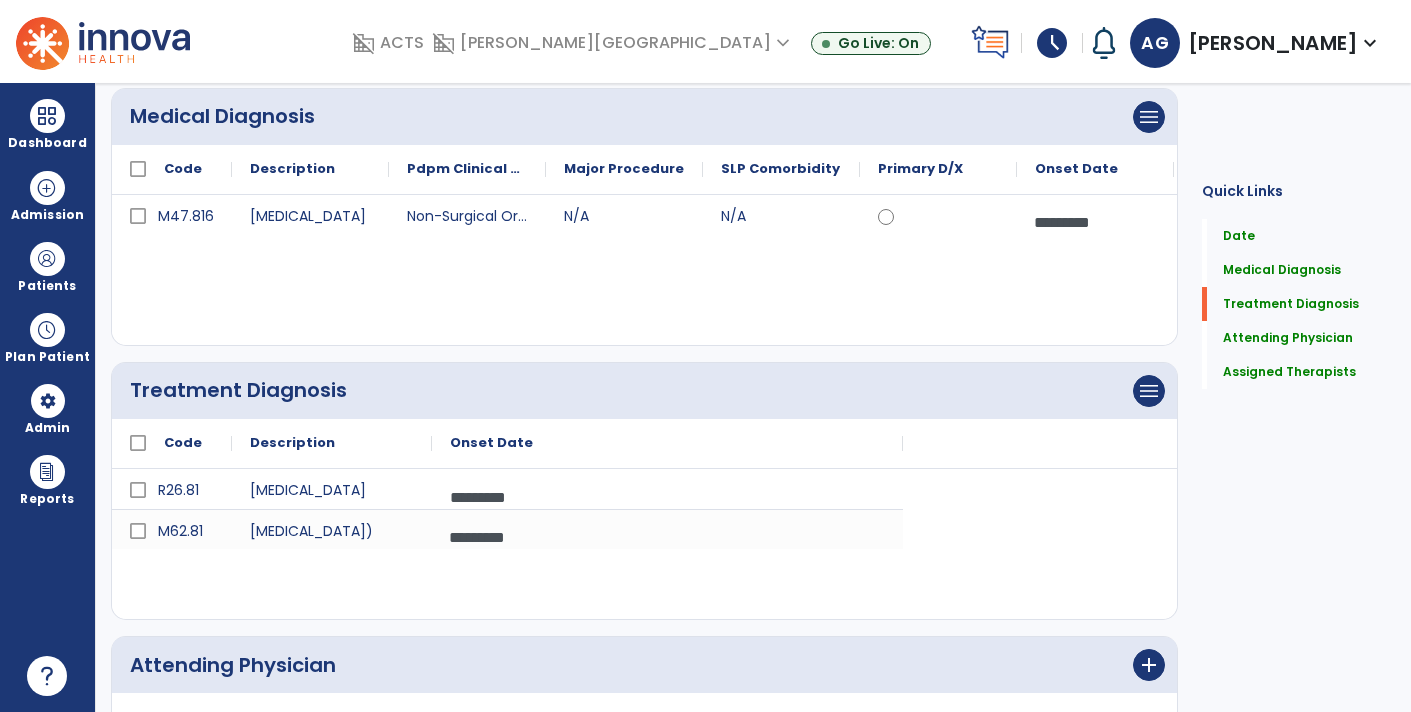 scroll, scrollTop: 676, scrollLeft: 0, axis: vertical 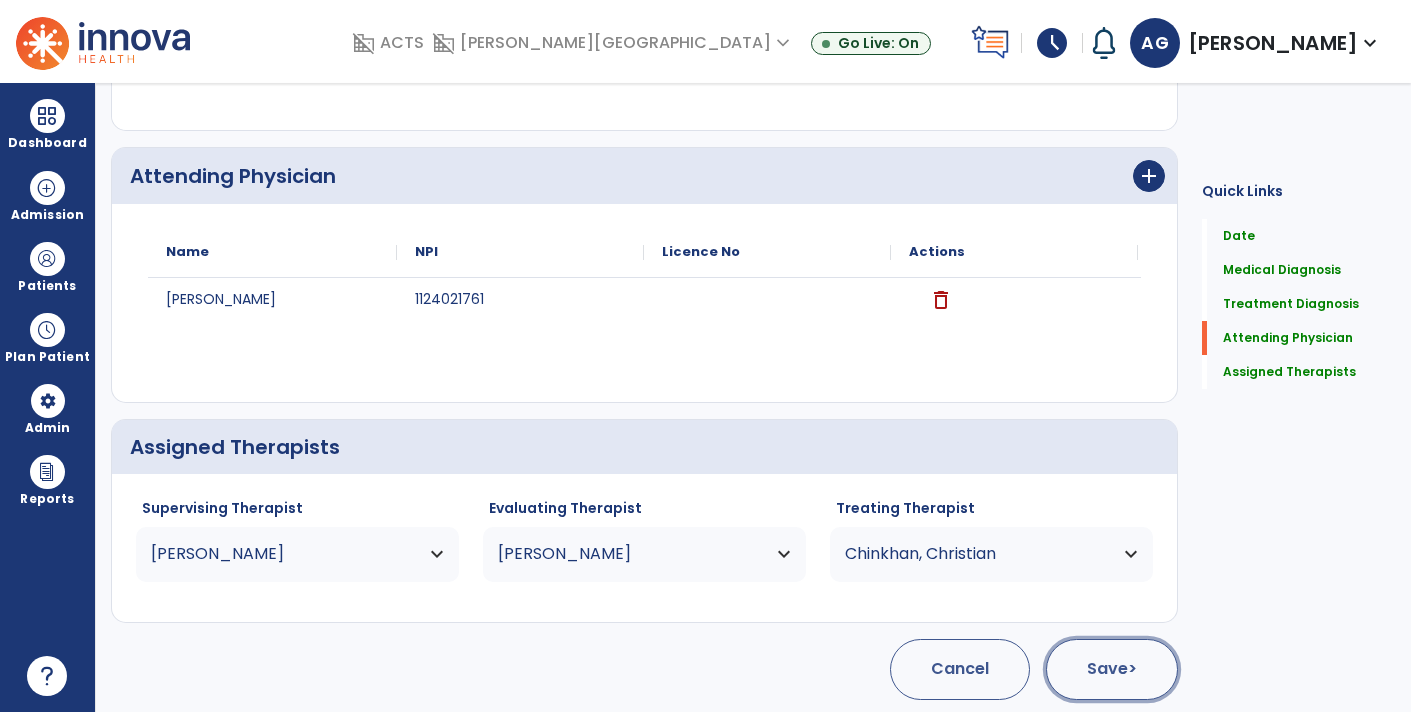 click on "Save  >" 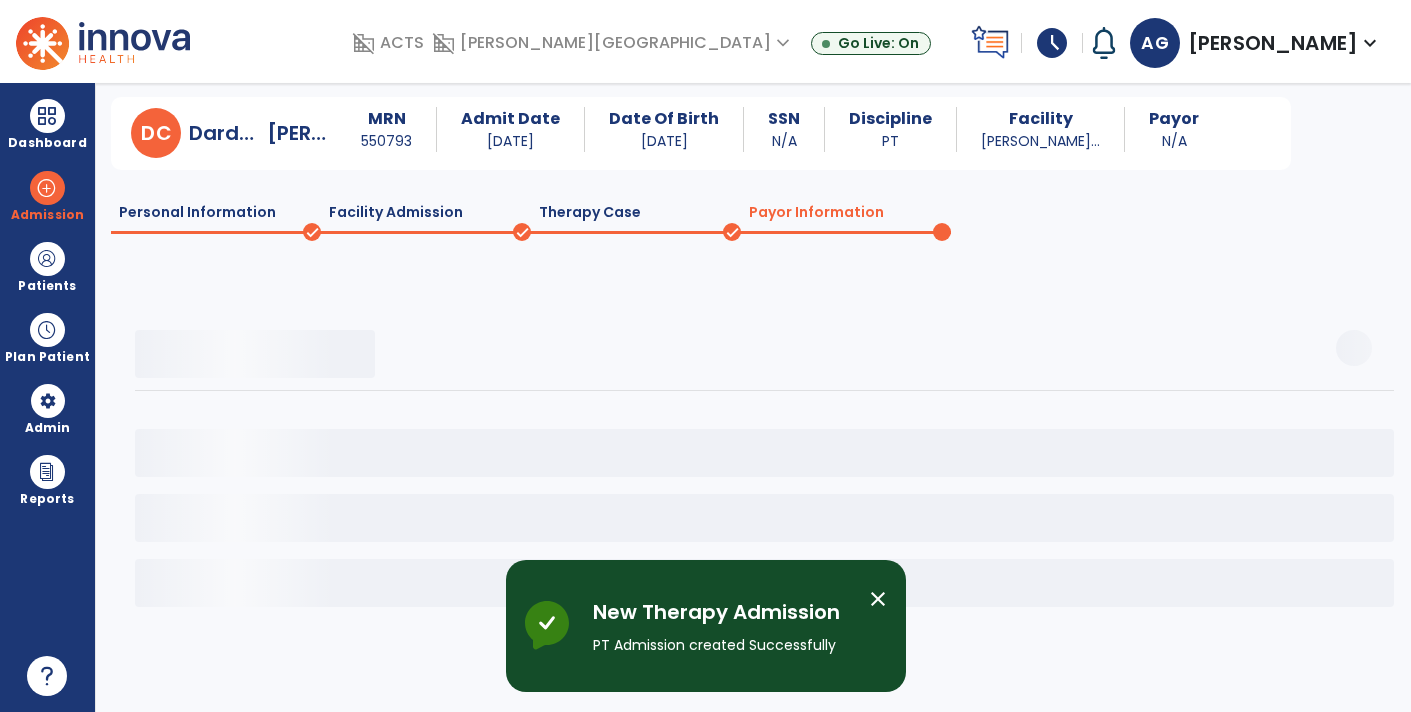 scroll, scrollTop: 51, scrollLeft: 0, axis: vertical 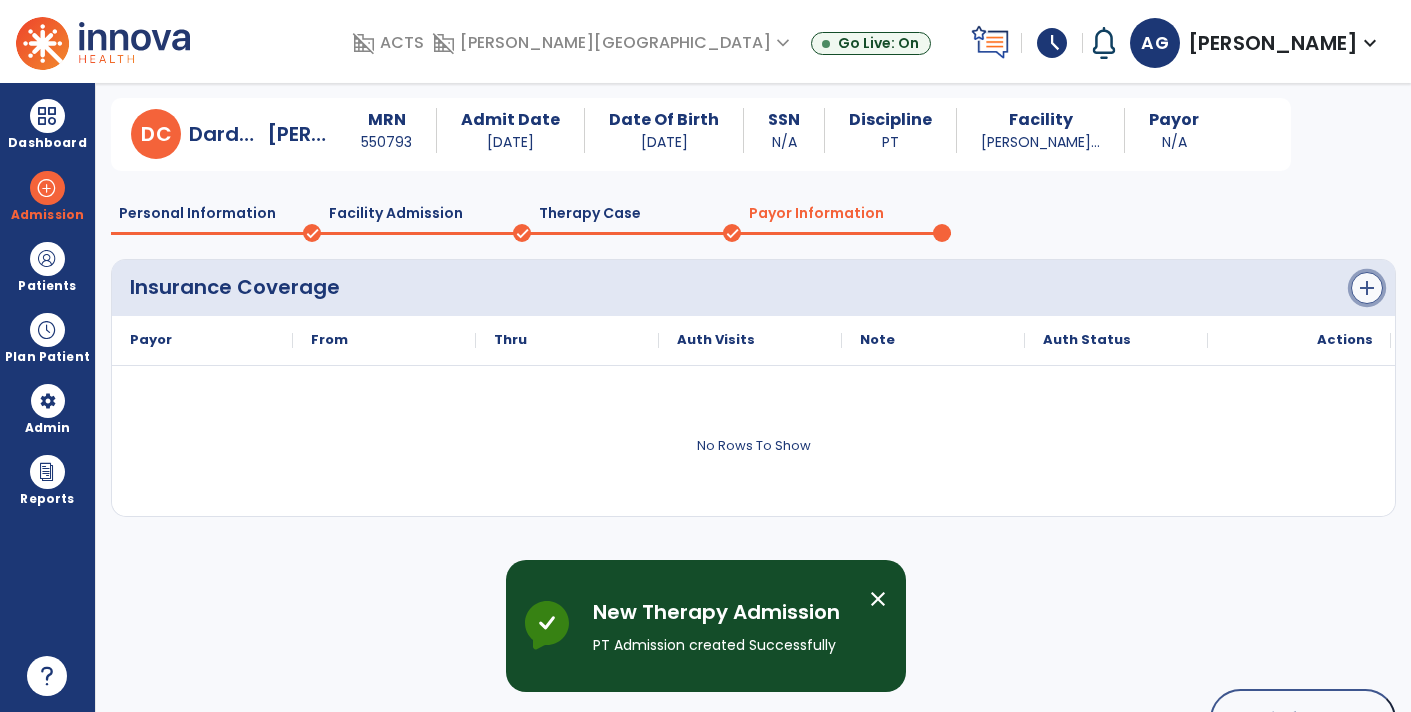 click on "add" 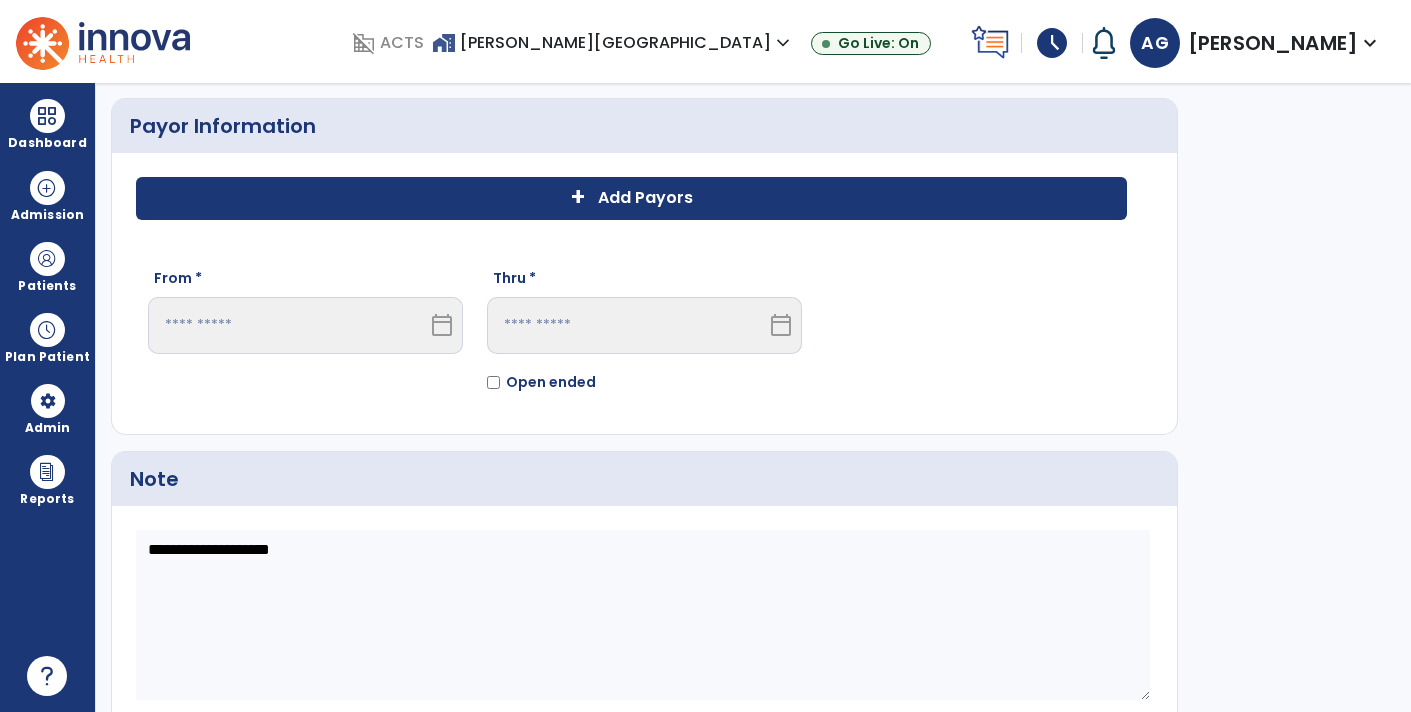 click on "+" 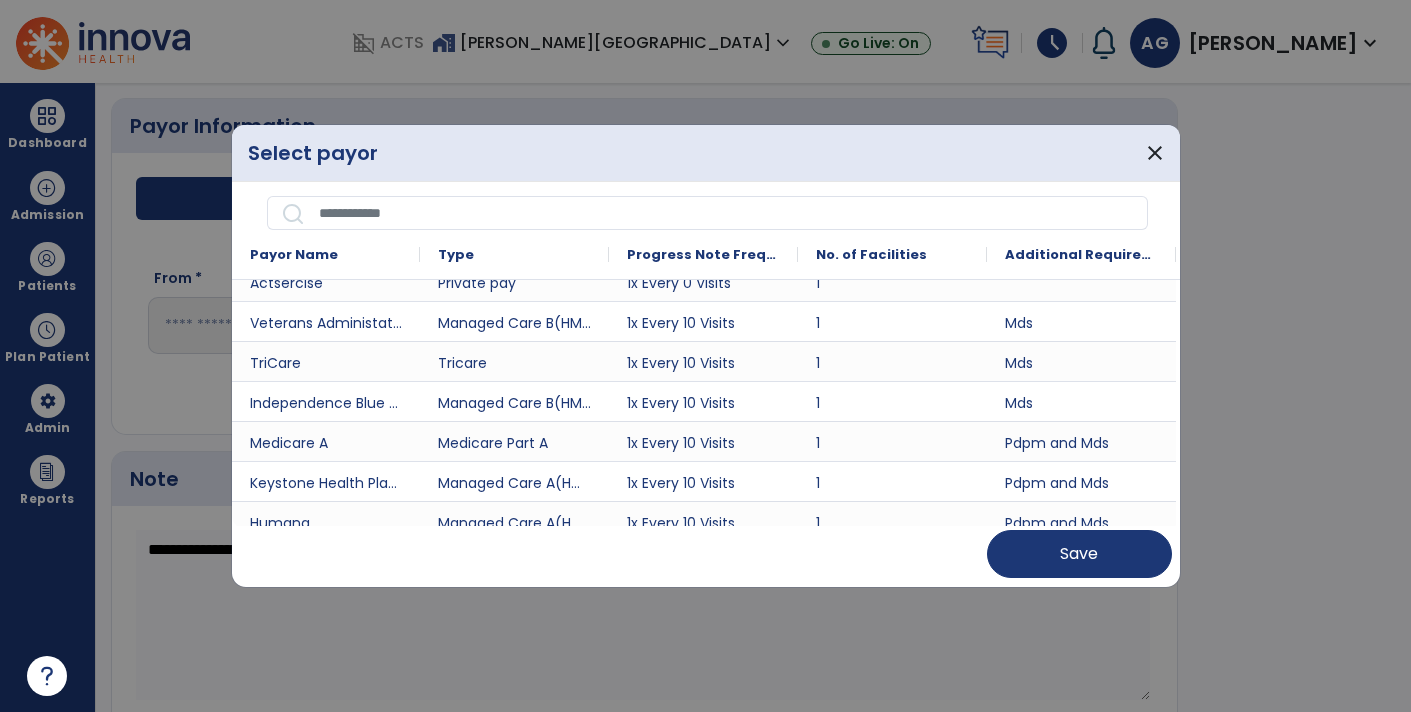 scroll, scrollTop: 390, scrollLeft: 0, axis: vertical 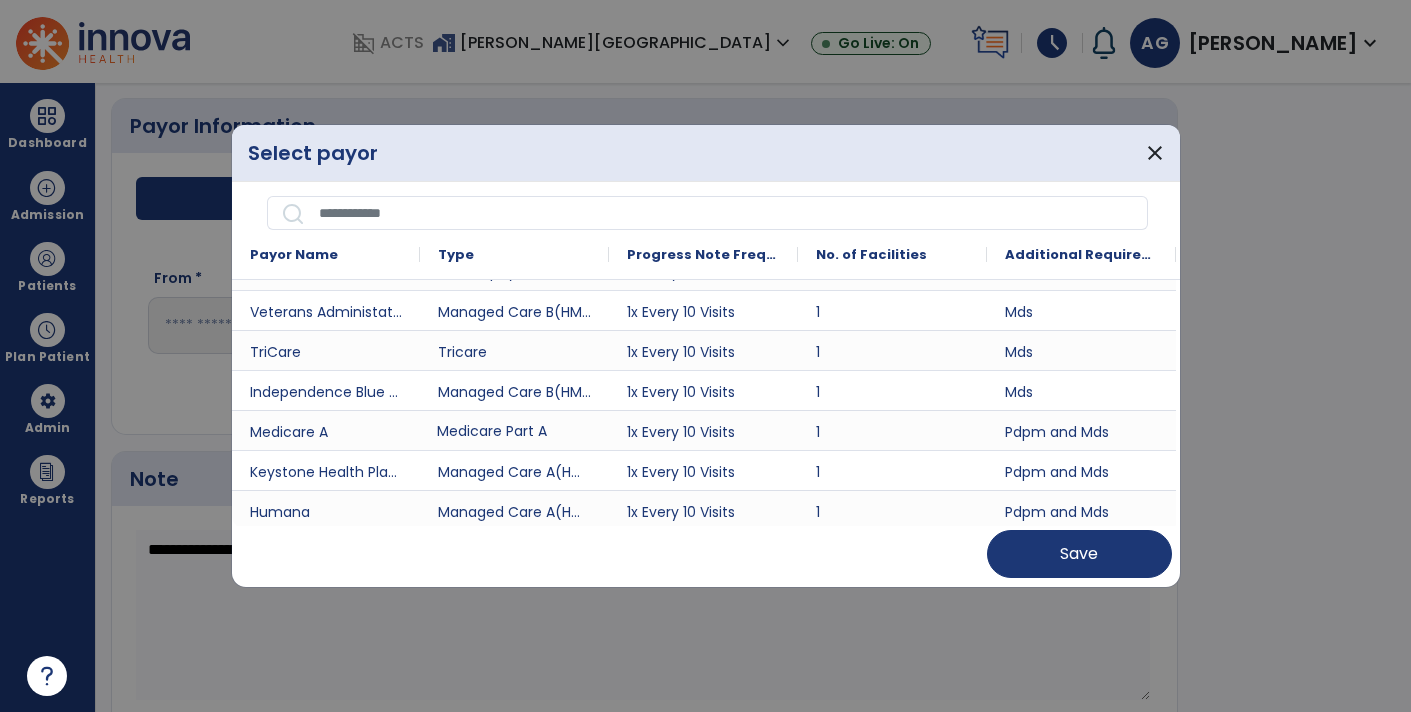 click on "Medicare Part A" at bounding box center (514, 430) 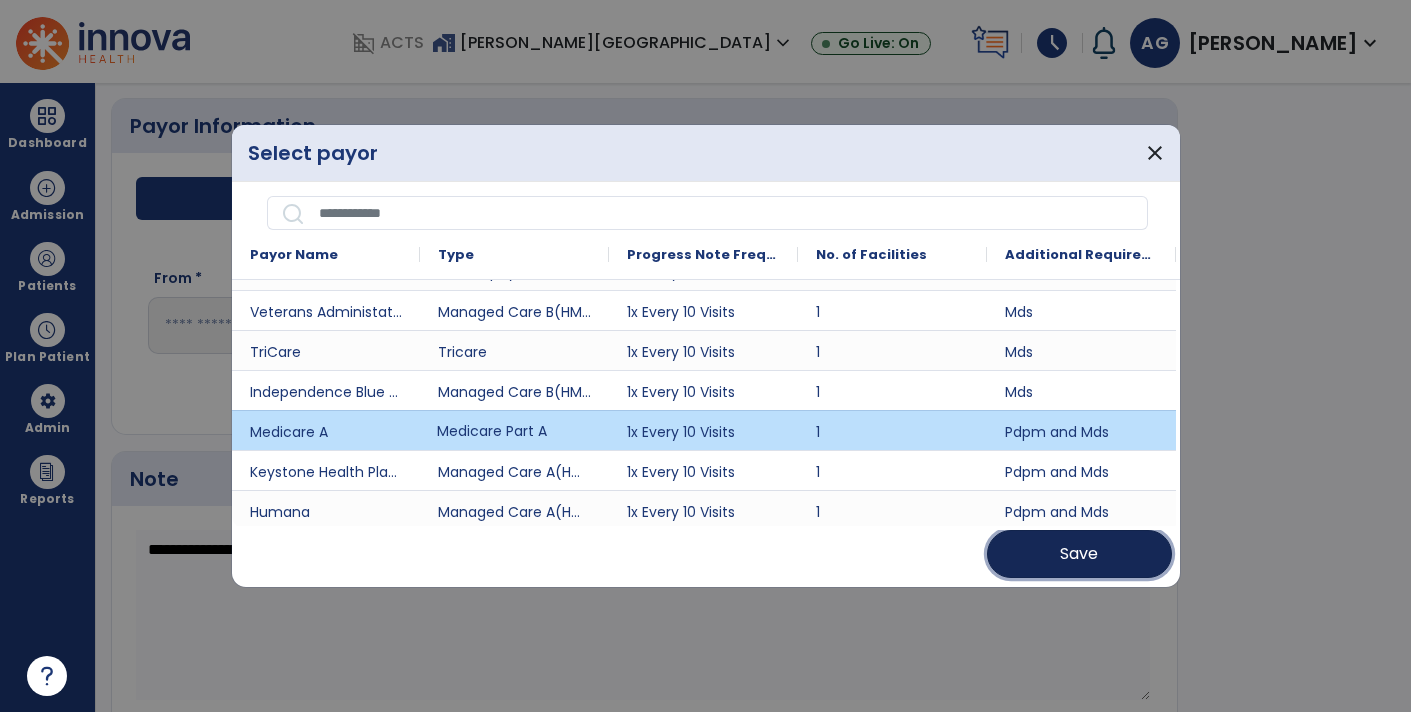 click on "Save" at bounding box center (1079, 554) 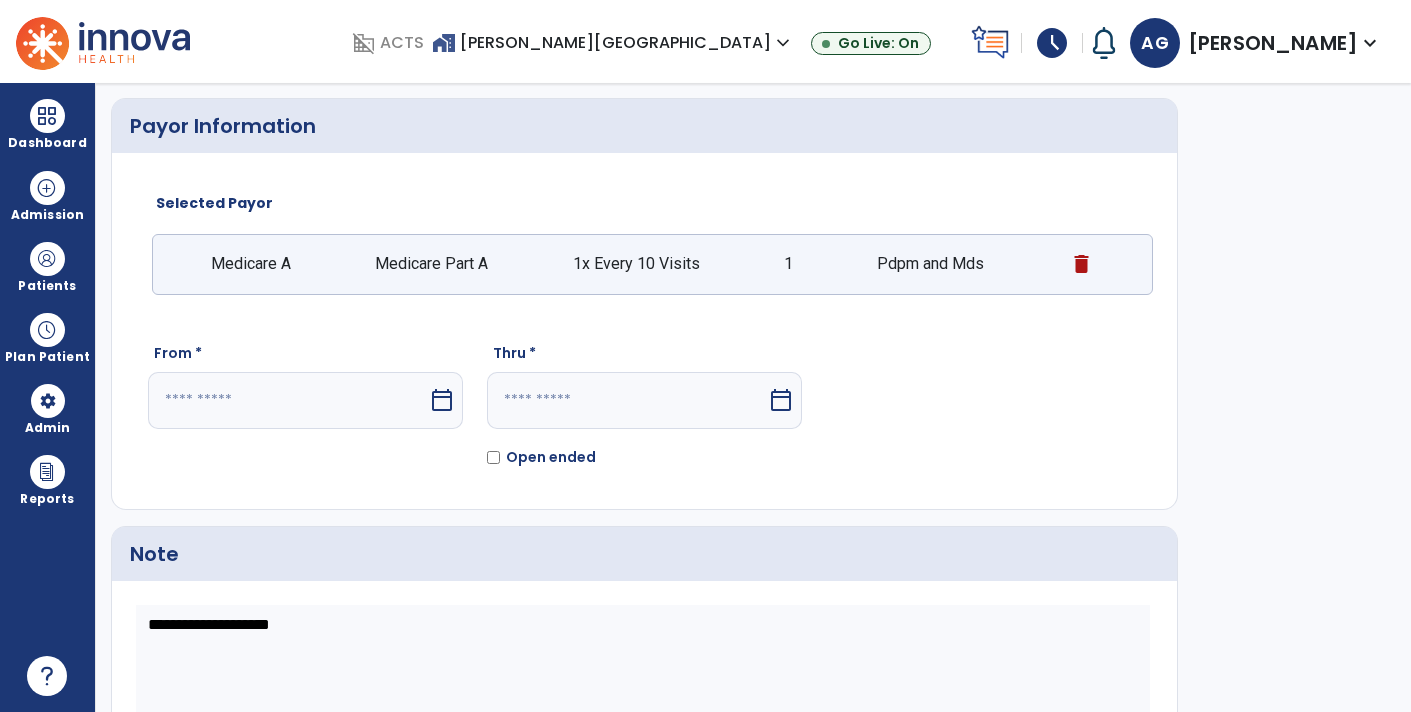 click at bounding box center (288, 400) 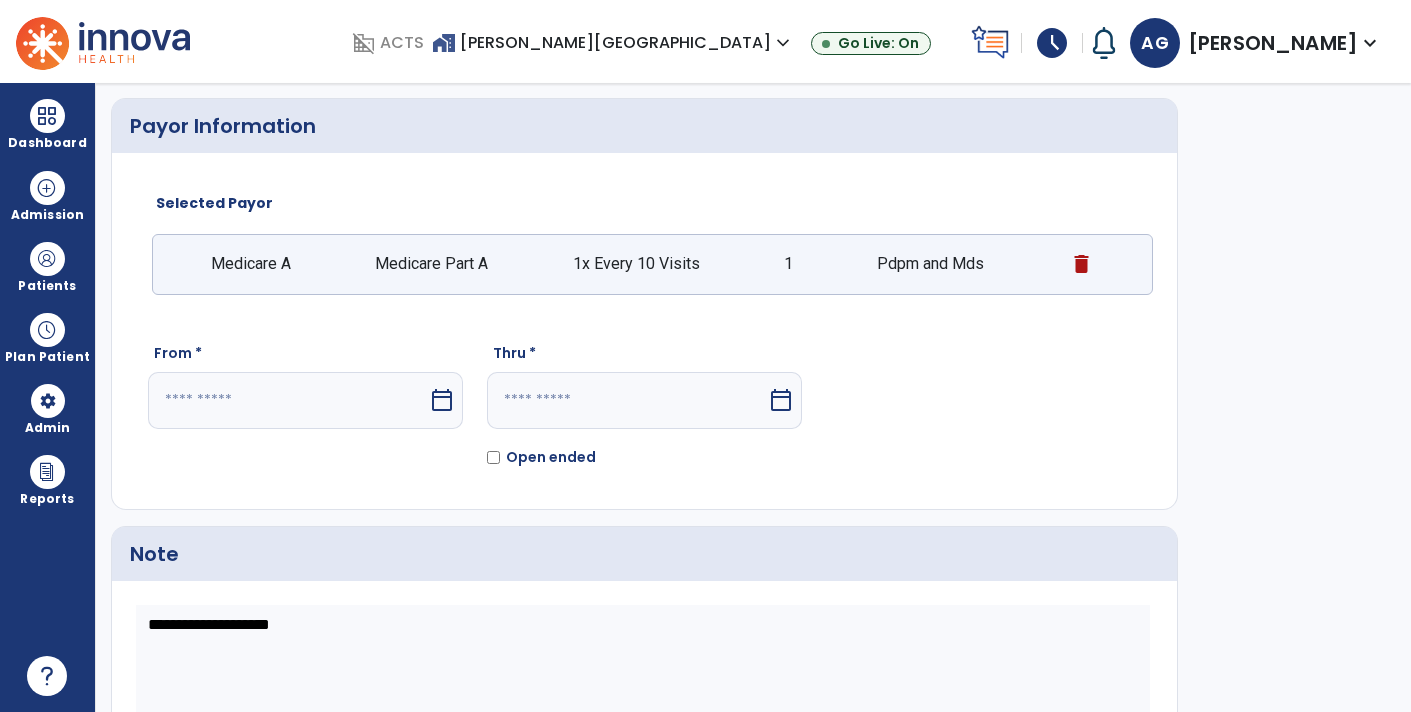 select on "*" 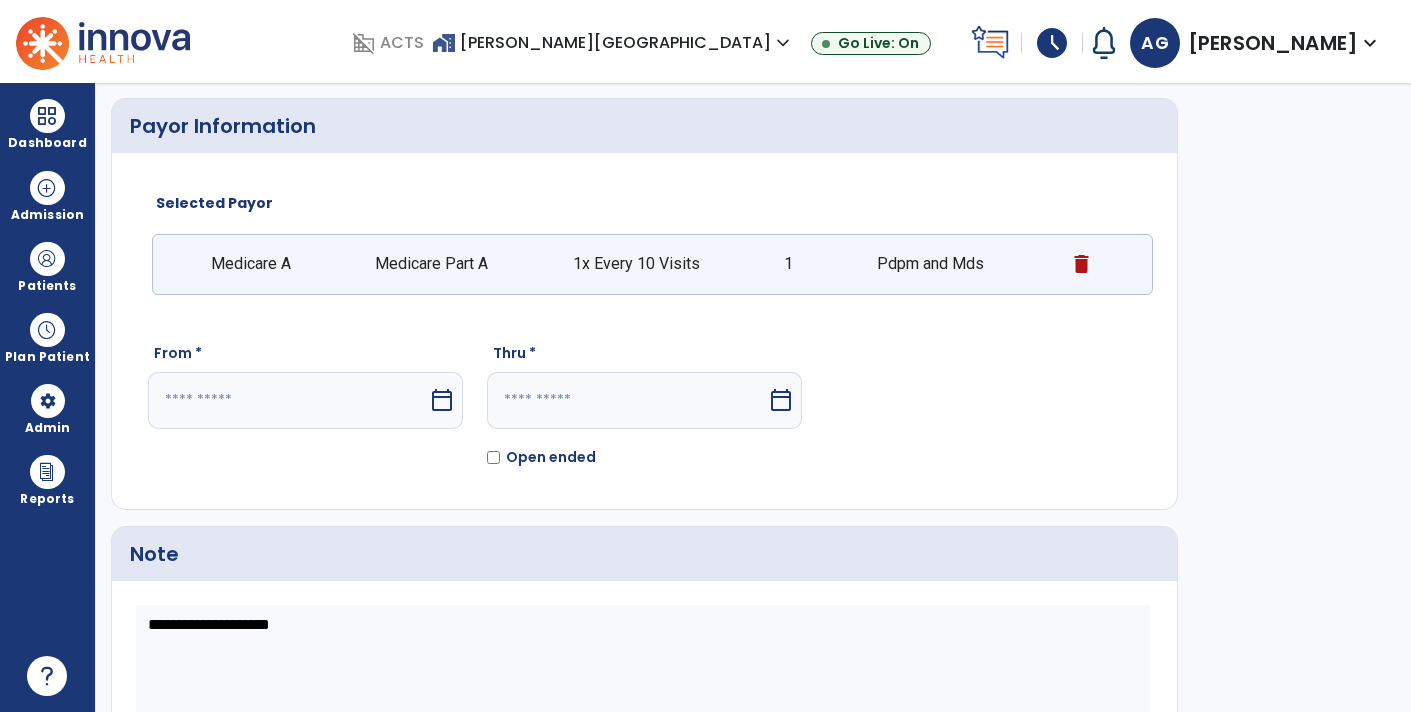 select on "****" 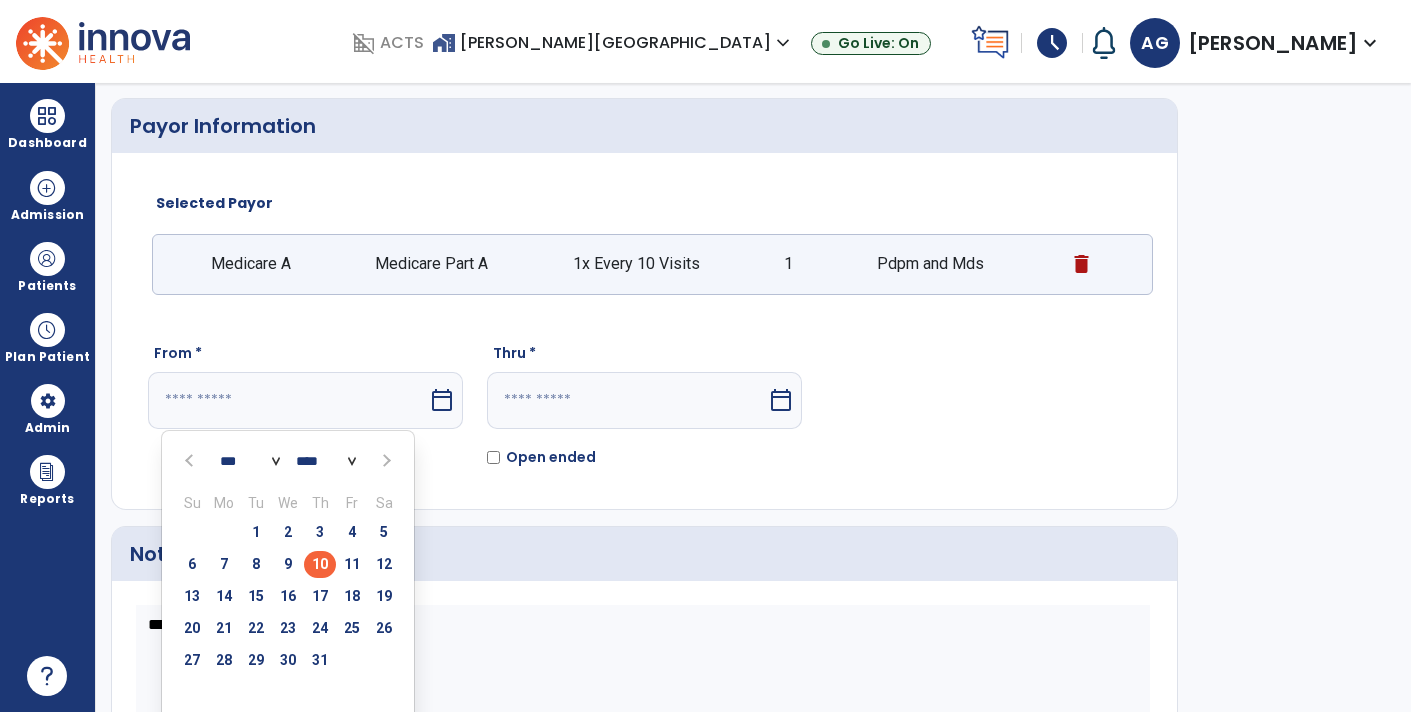 click on "10" at bounding box center (320, 564) 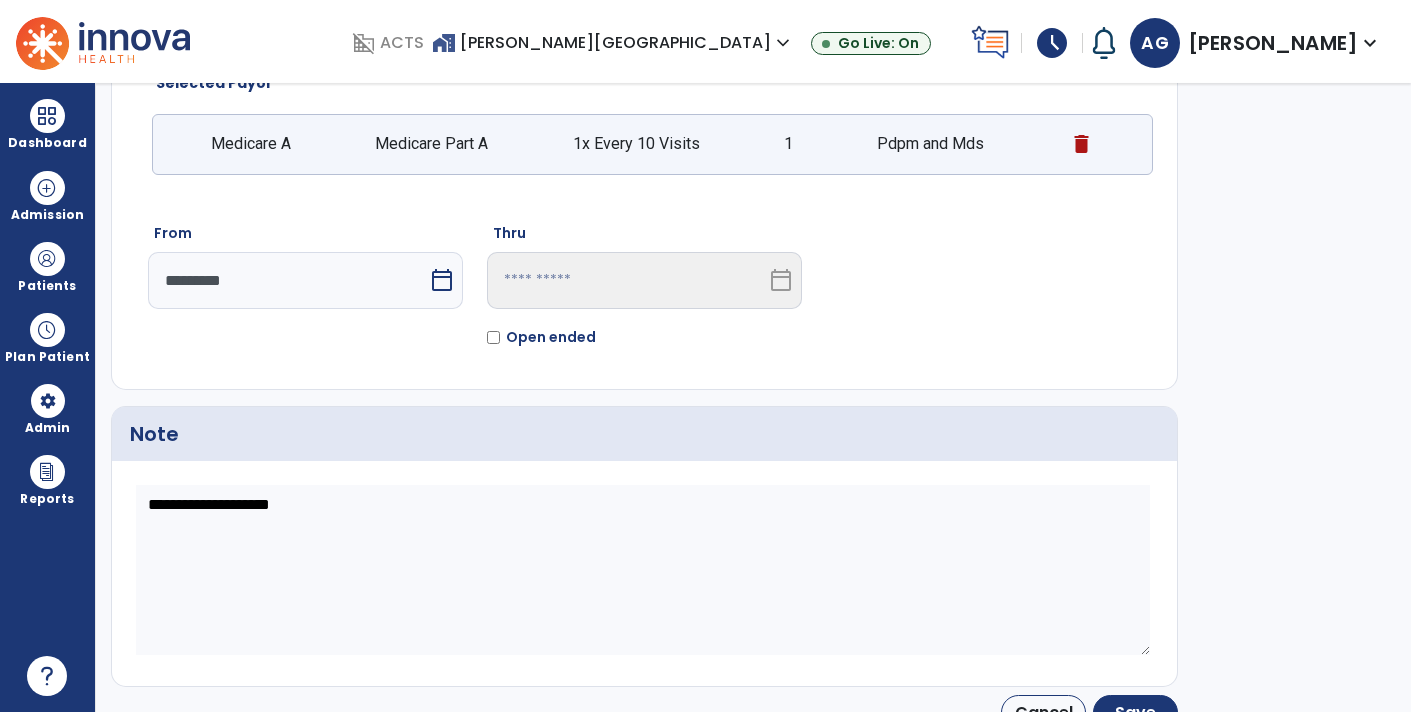 scroll, scrollTop: 196, scrollLeft: 0, axis: vertical 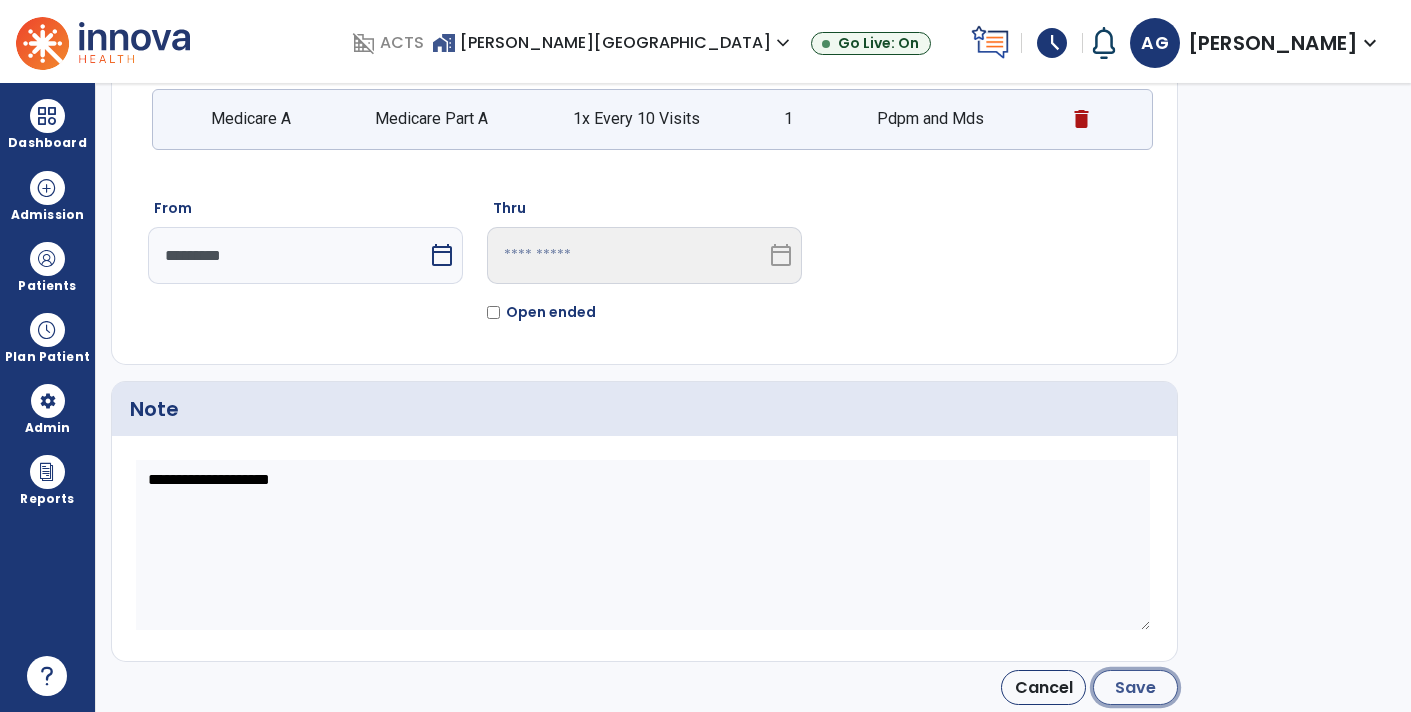 click on "Save" 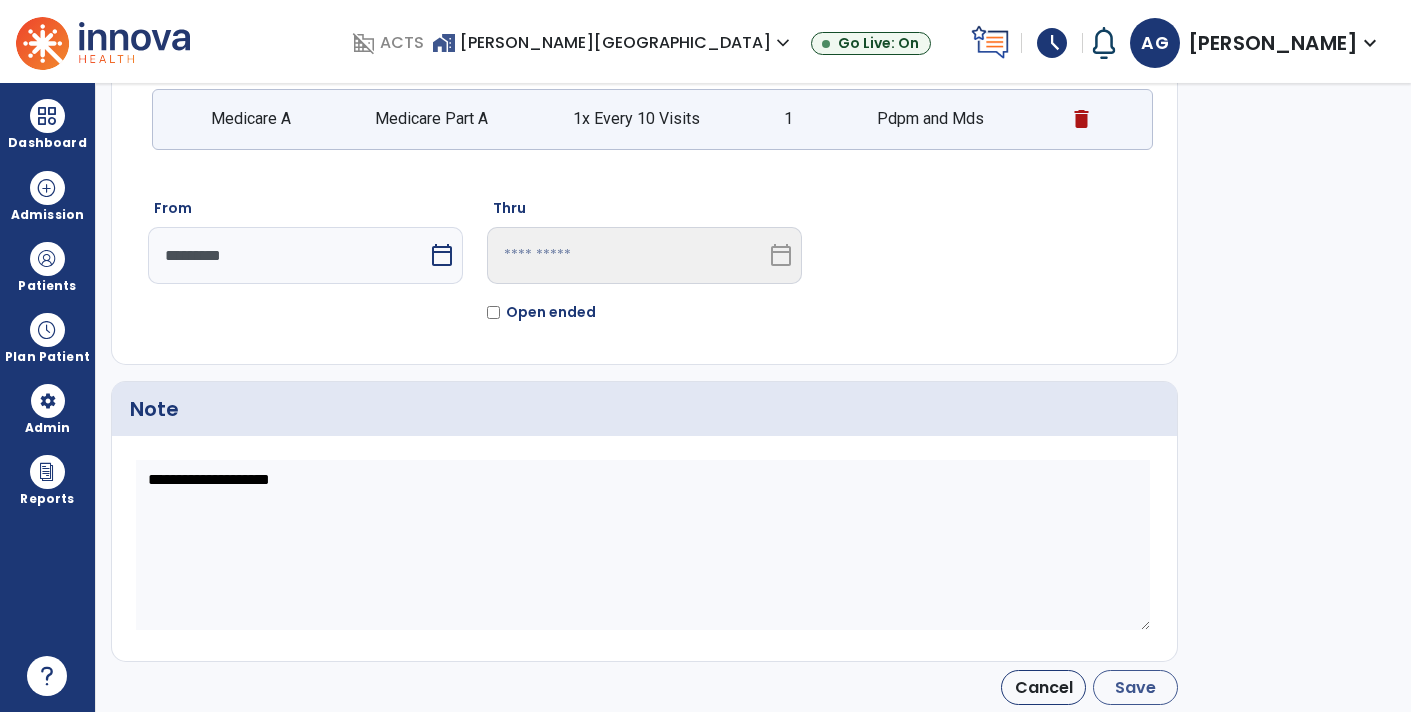 type on "*********" 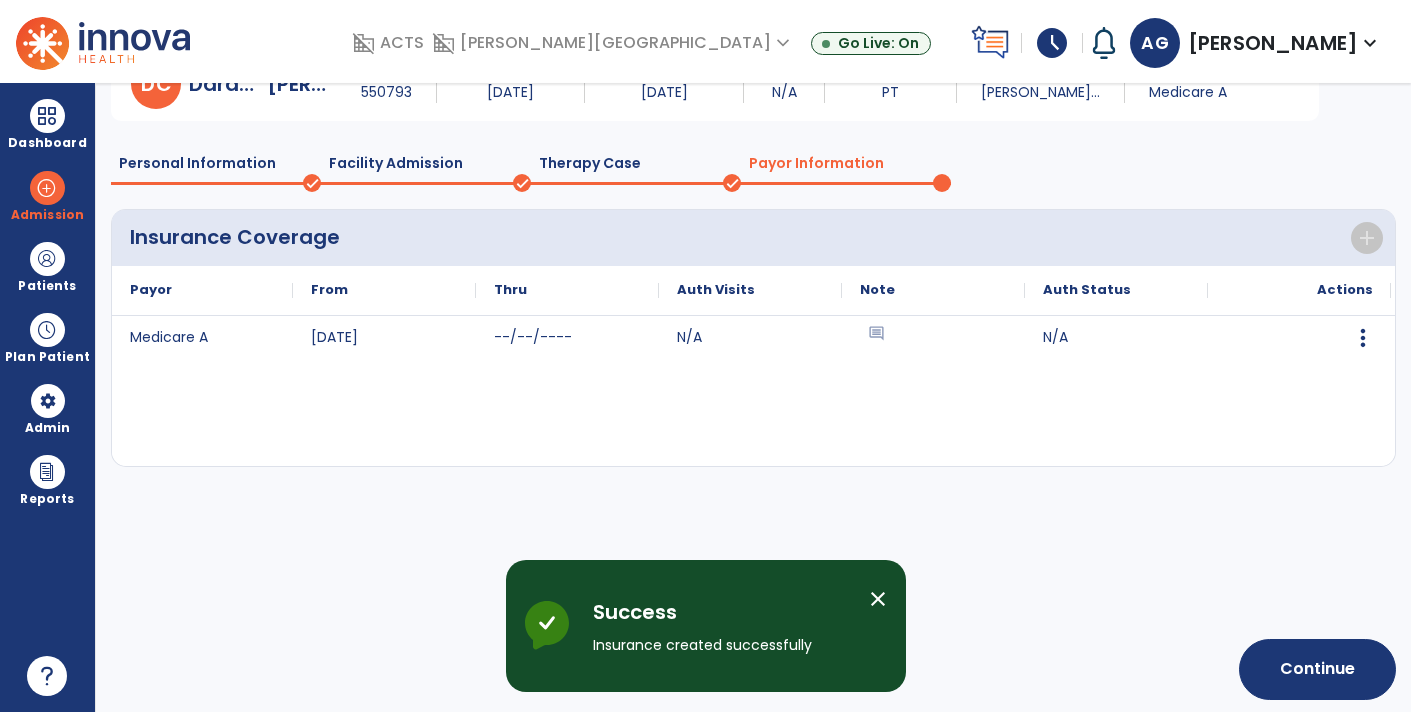 scroll, scrollTop: 99, scrollLeft: 0, axis: vertical 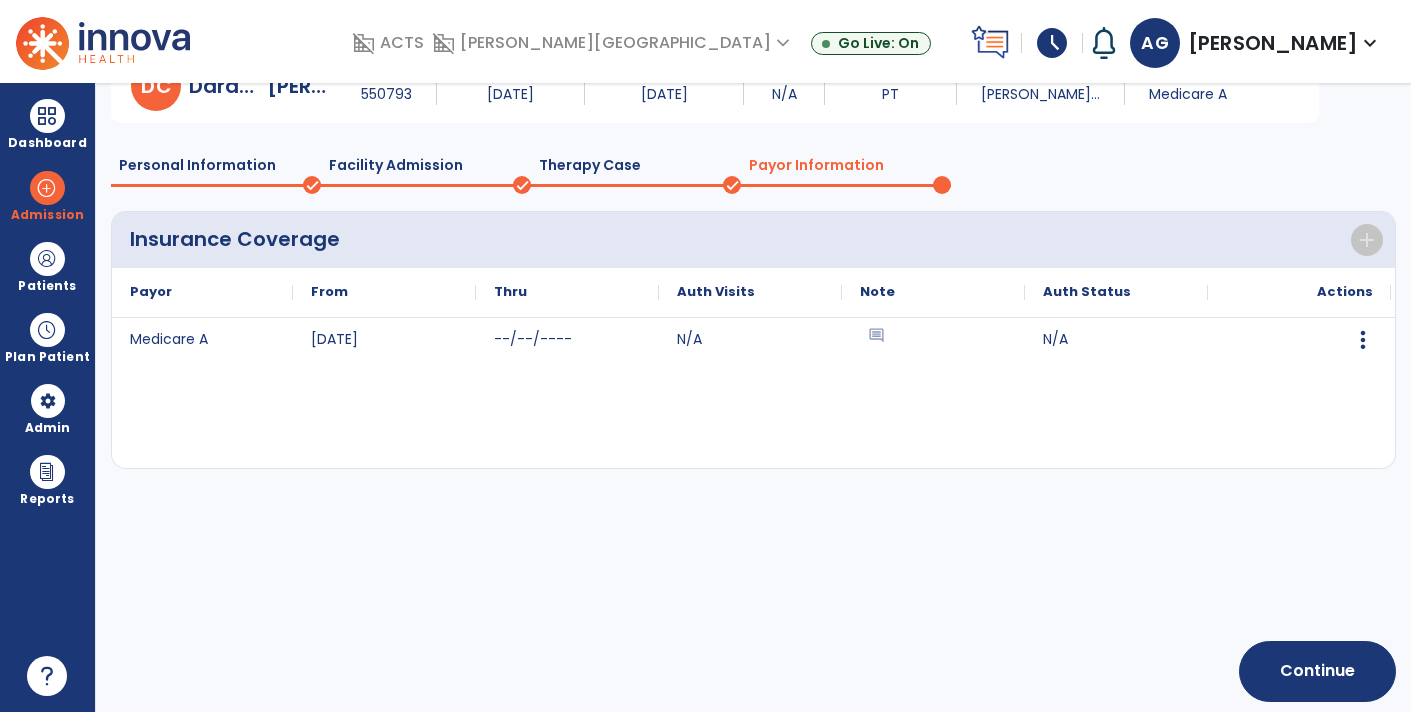 click on "Therapy Case" 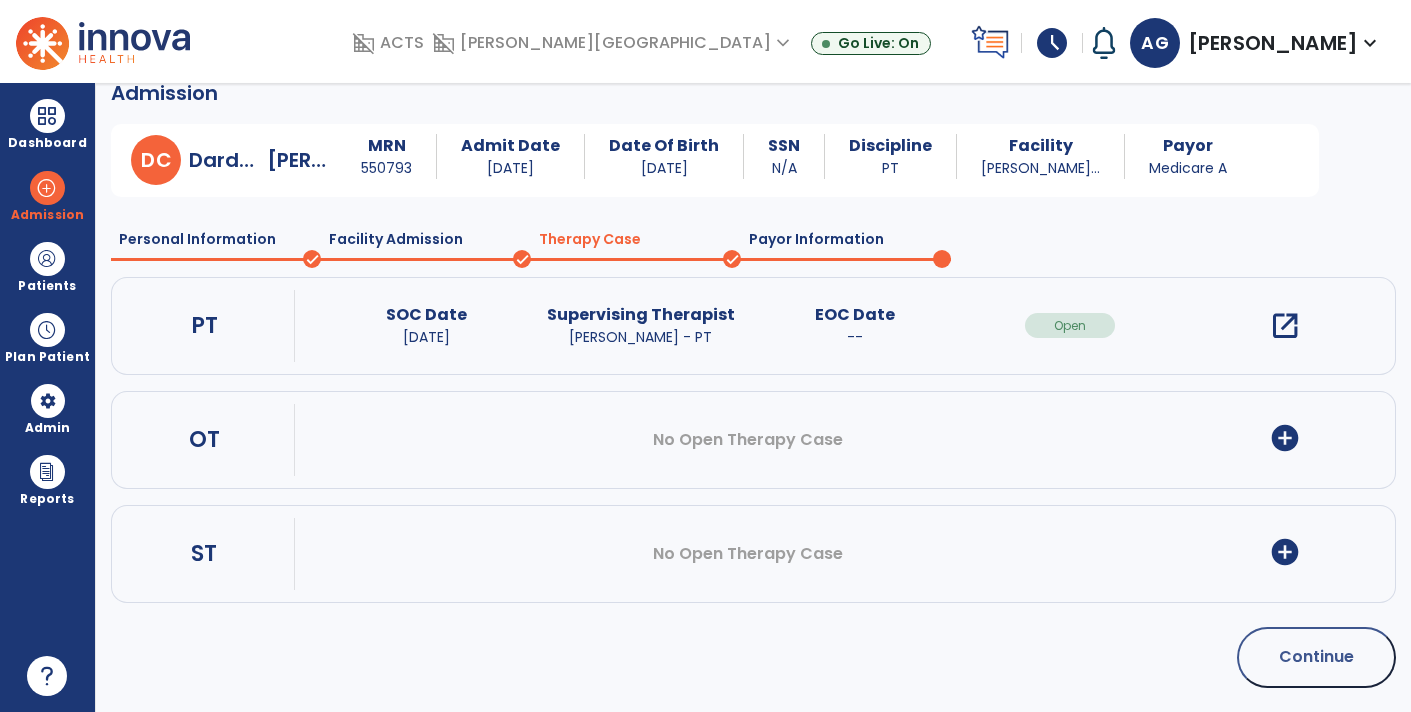 scroll, scrollTop: 23, scrollLeft: 0, axis: vertical 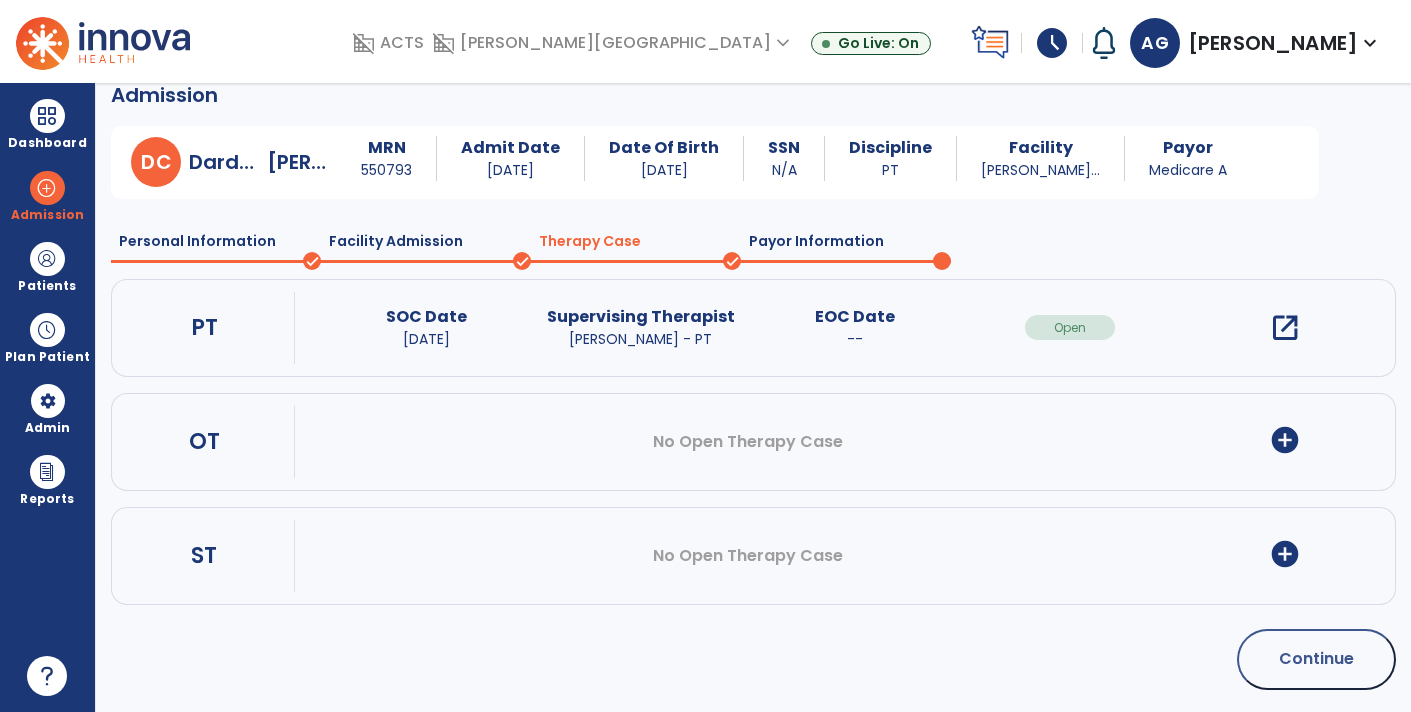 click on "open_in_new" at bounding box center (1285, 328) 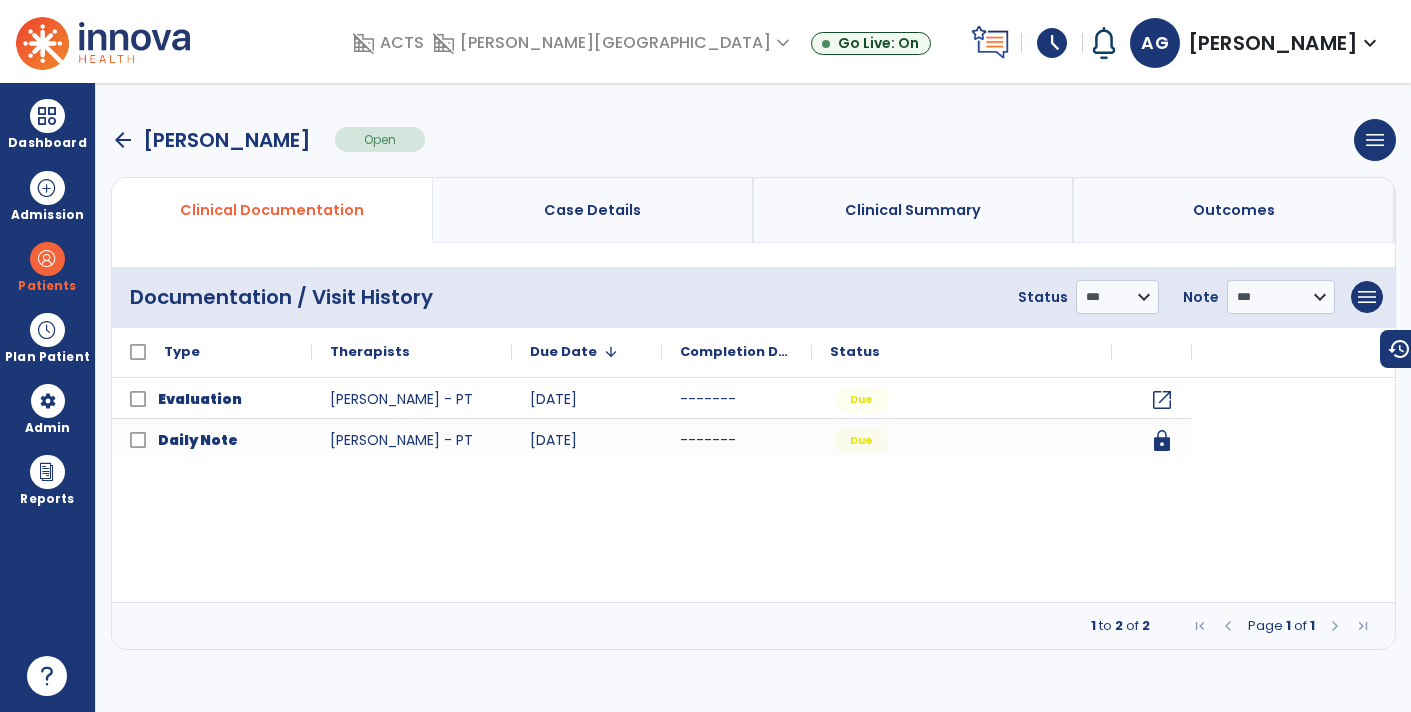 scroll, scrollTop: 0, scrollLeft: 0, axis: both 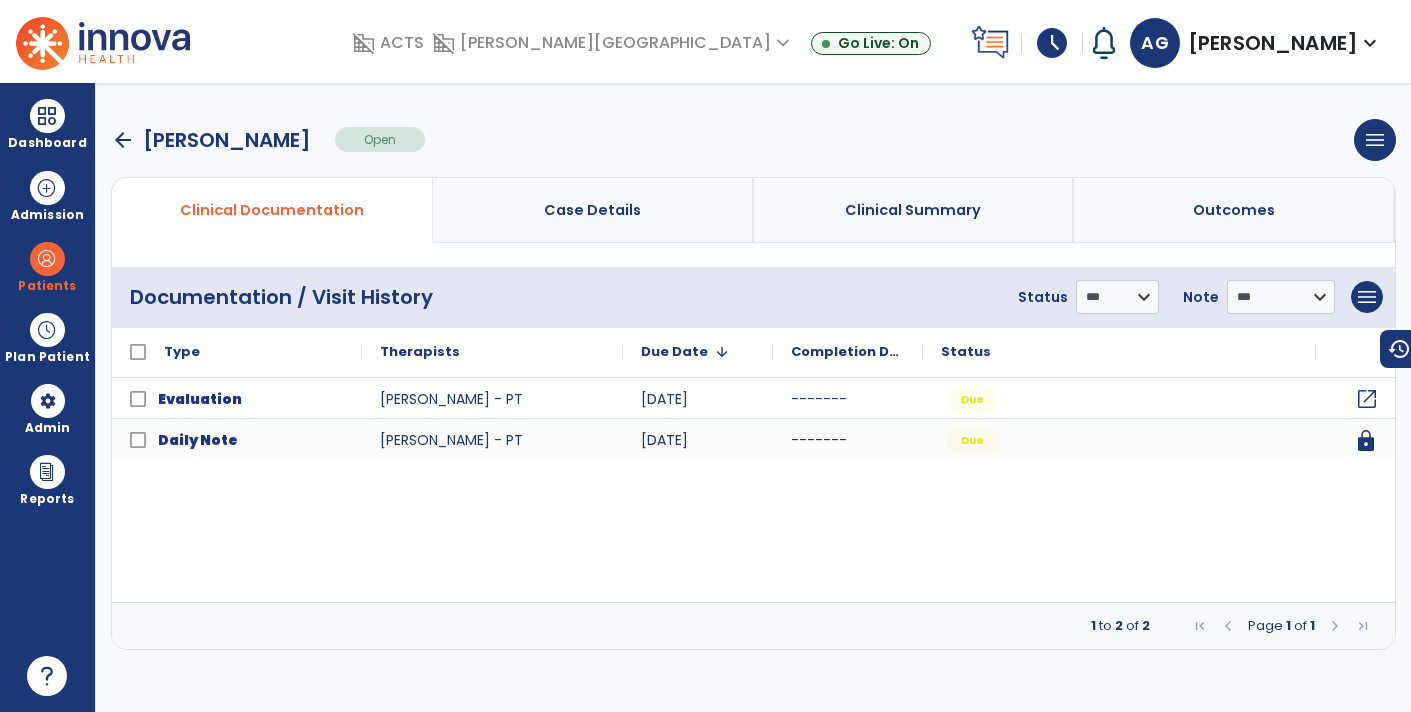click on "open_in_new" 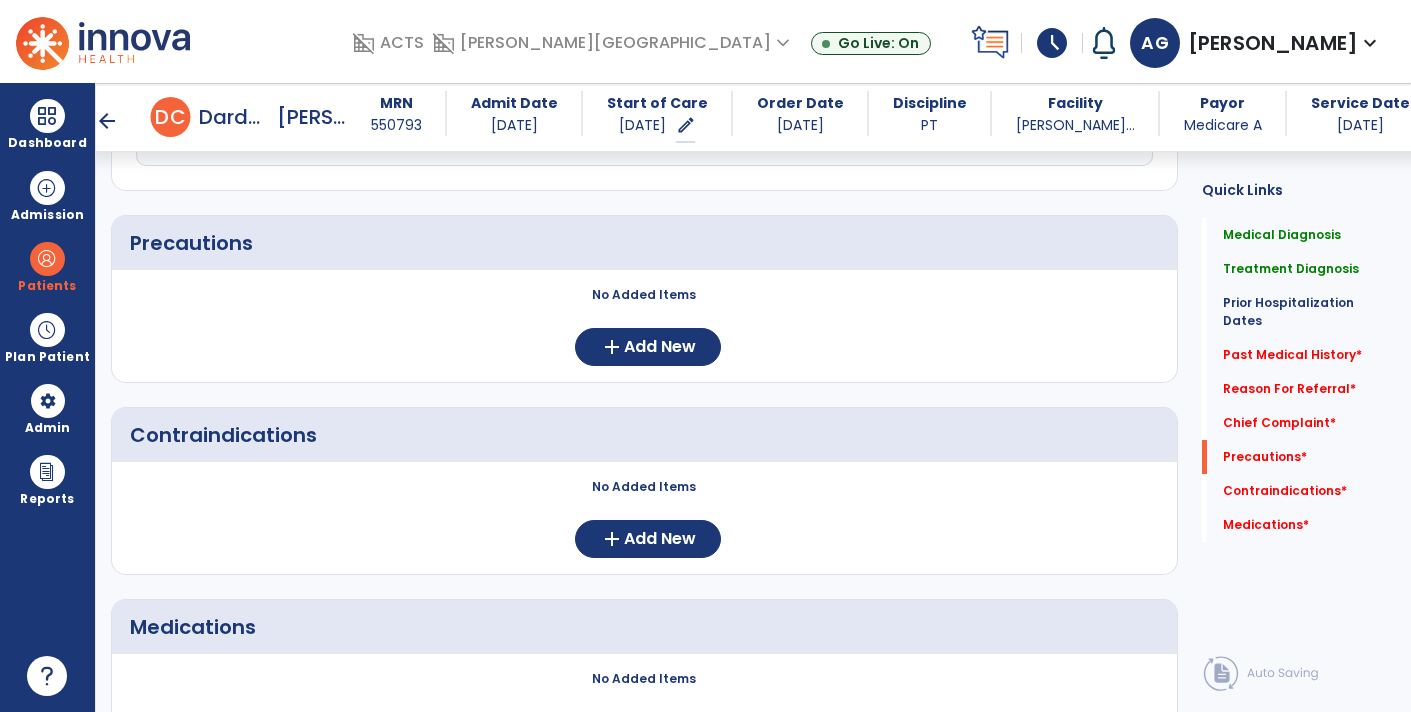scroll, scrollTop: 1658, scrollLeft: 0, axis: vertical 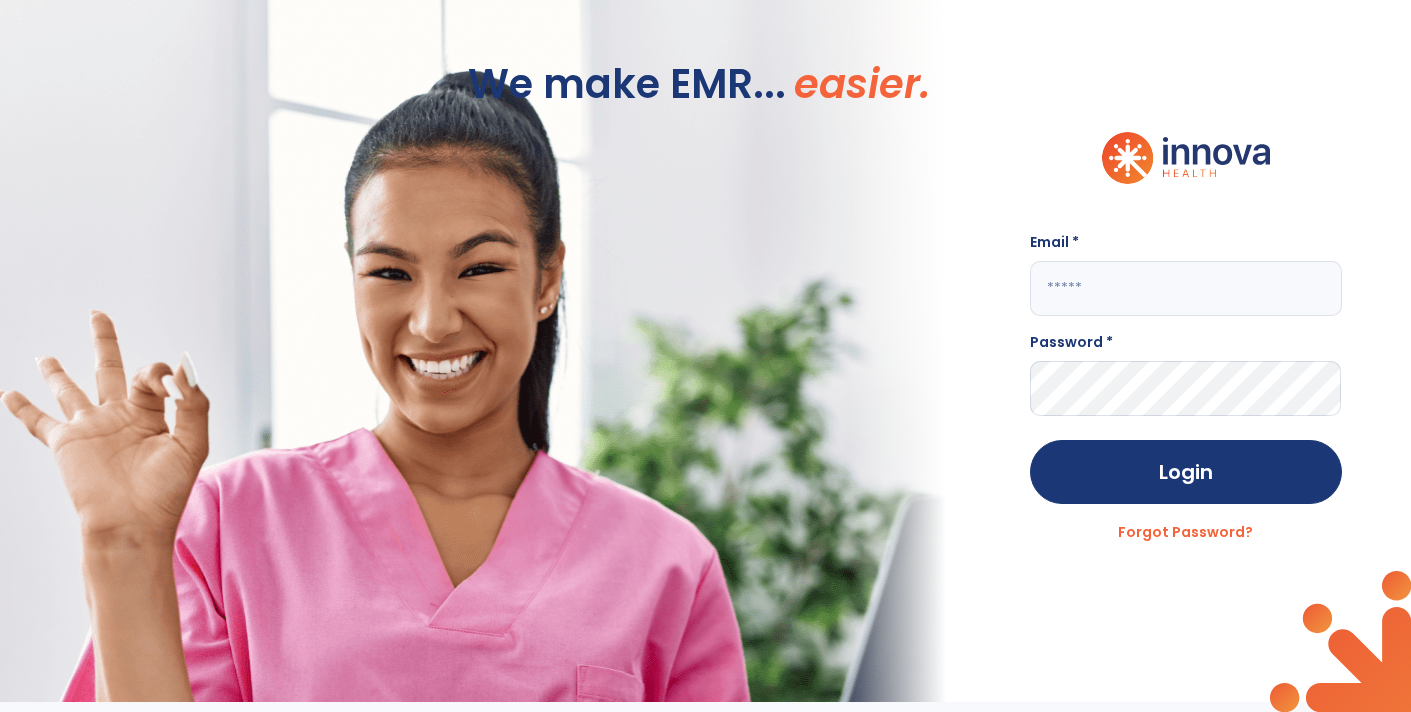 click 